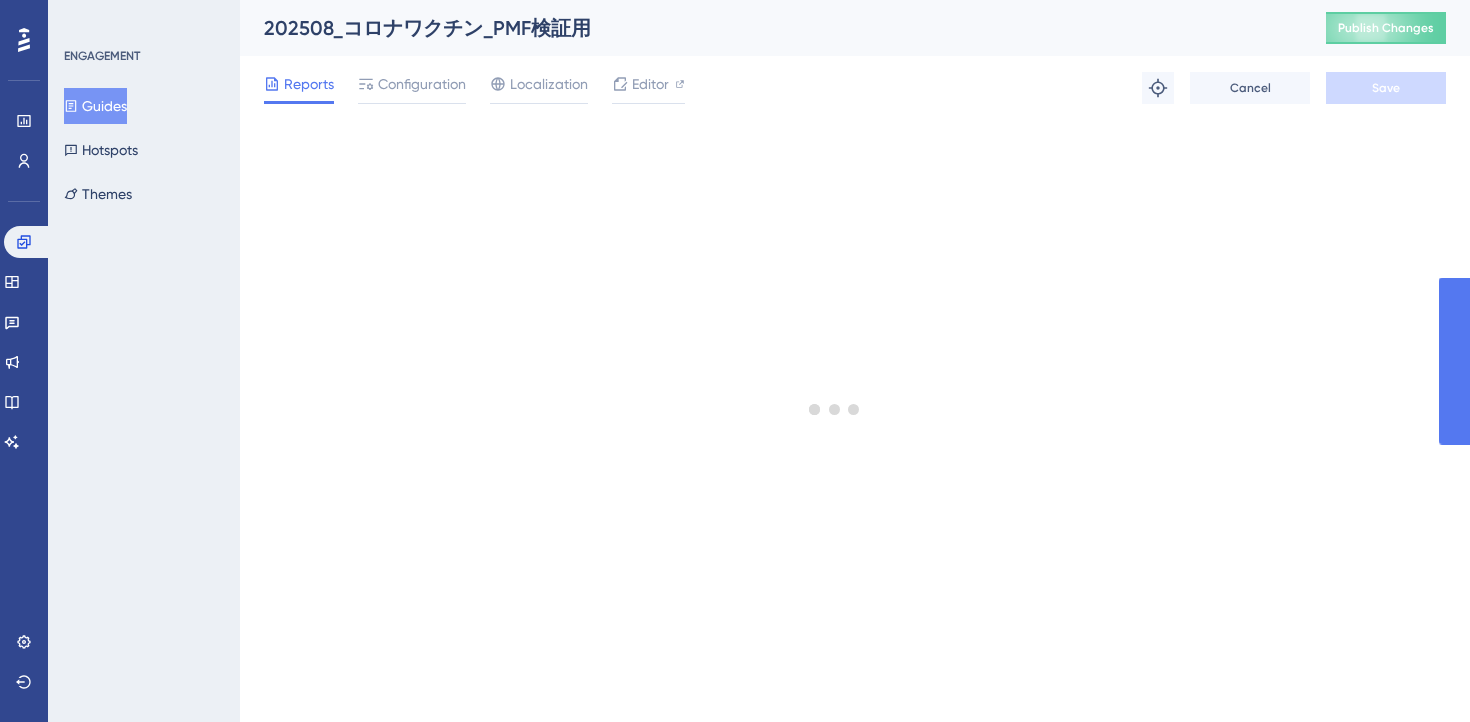 scroll, scrollTop: 0, scrollLeft: 0, axis: both 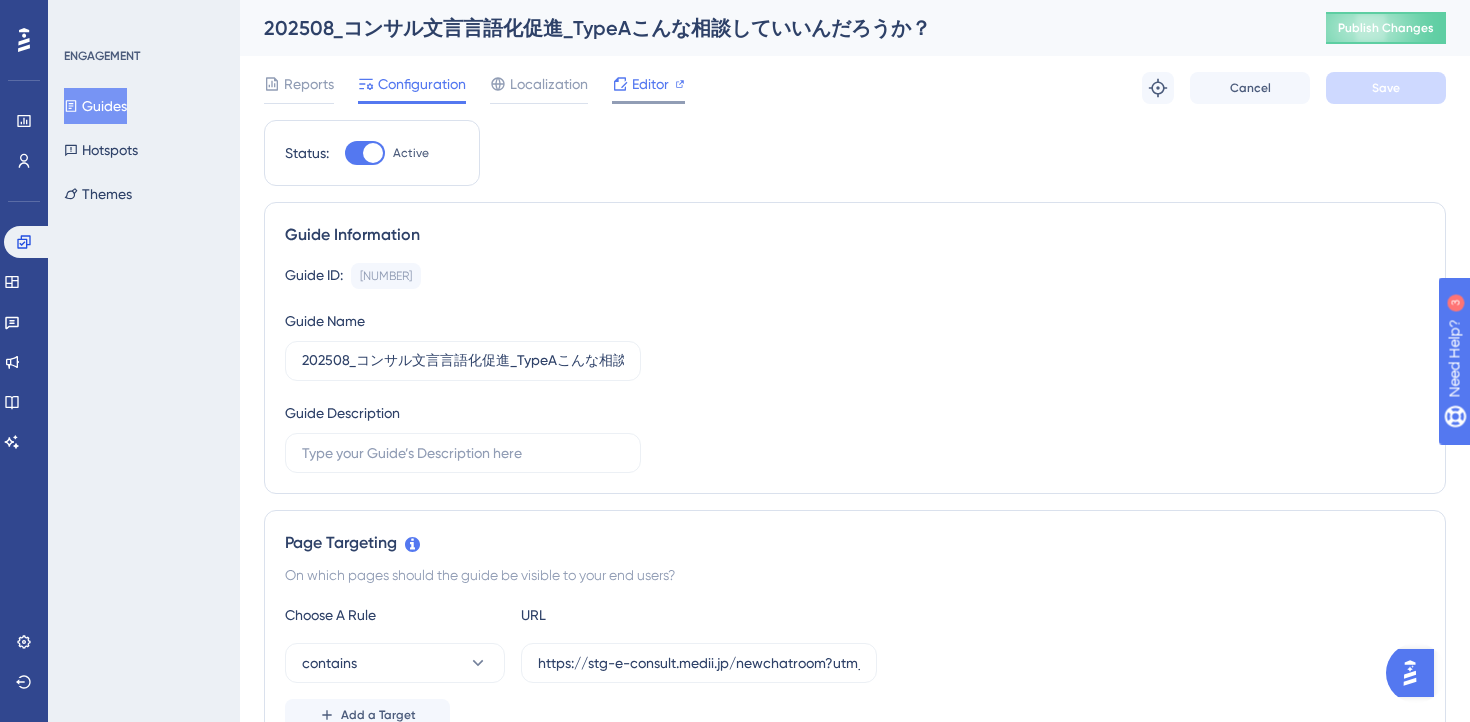 click on "Editor" at bounding box center (650, 84) 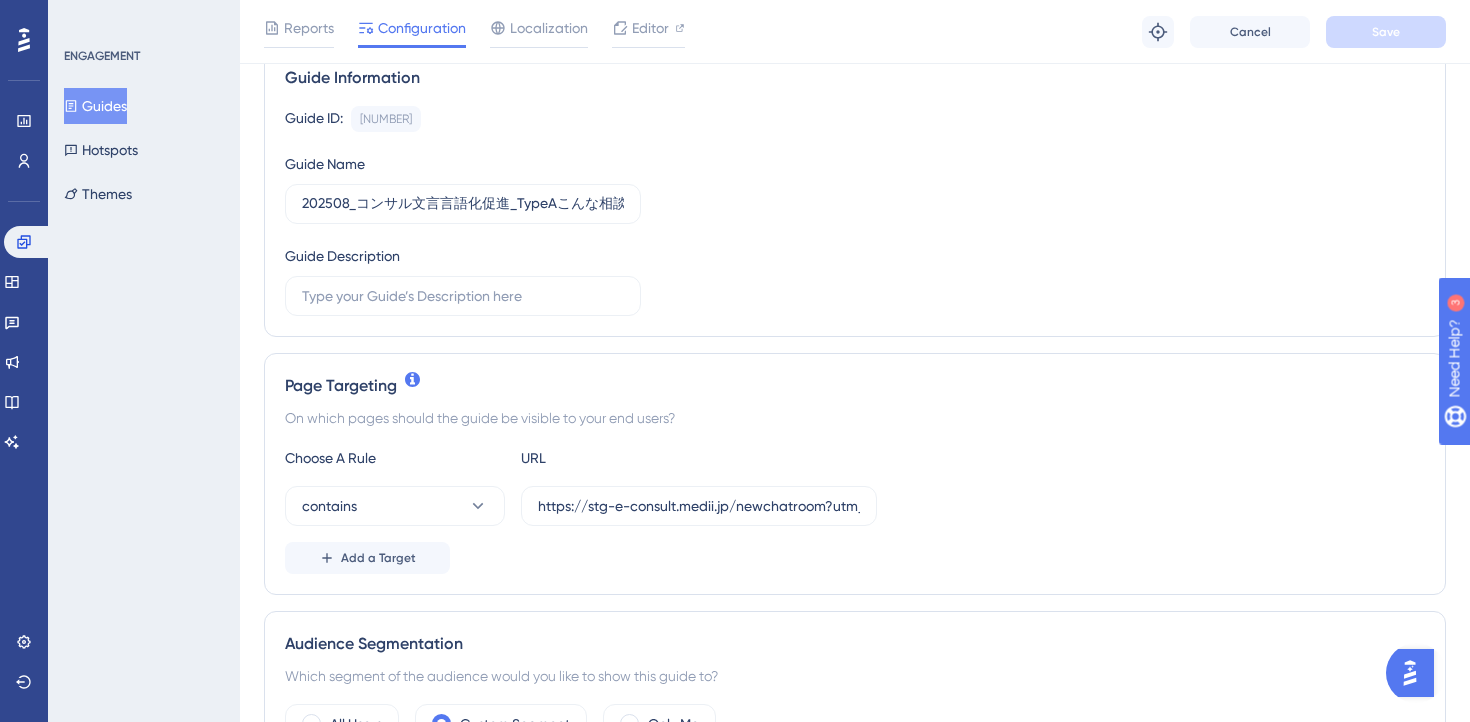 scroll, scrollTop: 177, scrollLeft: 0, axis: vertical 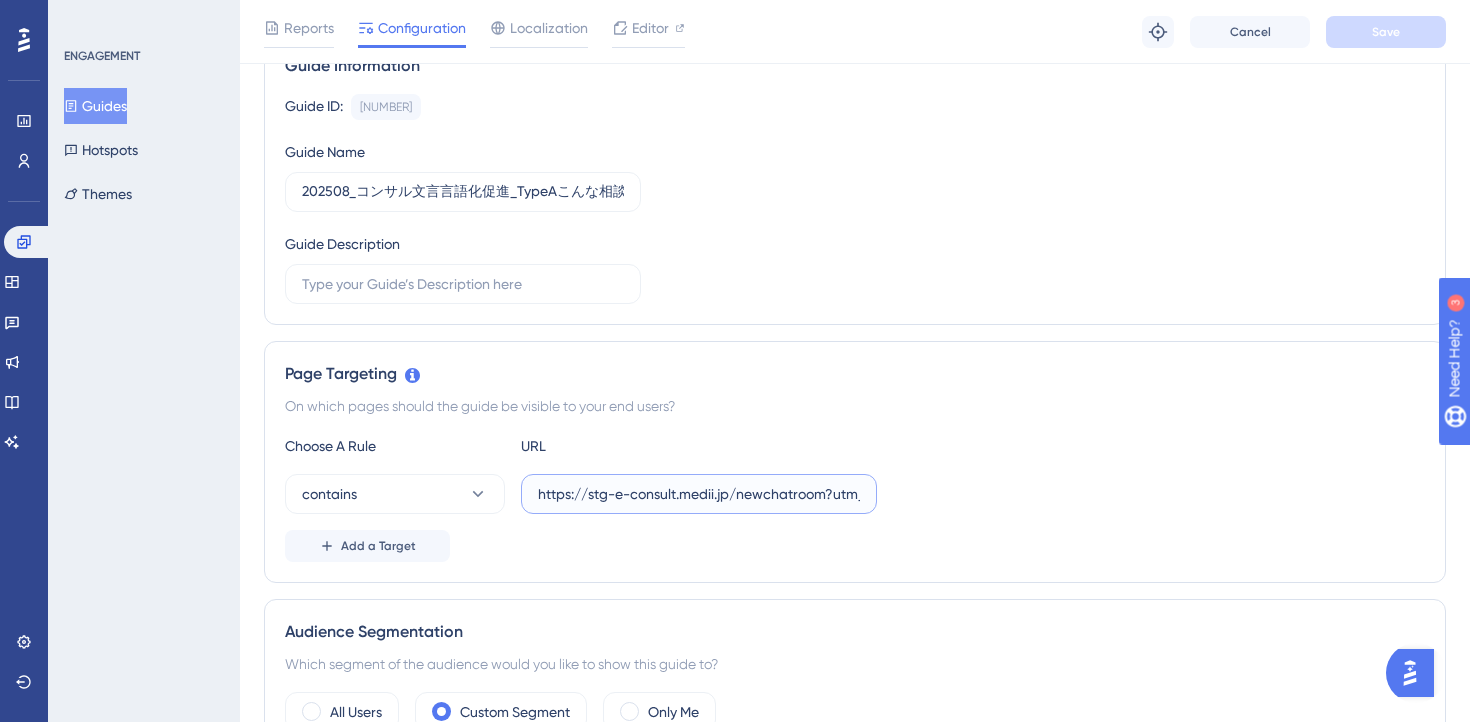 click on "https://stg-e-consult.medii.jp/newchatroom?utm_source=[DATE]_[TEXT]" at bounding box center (699, 494) 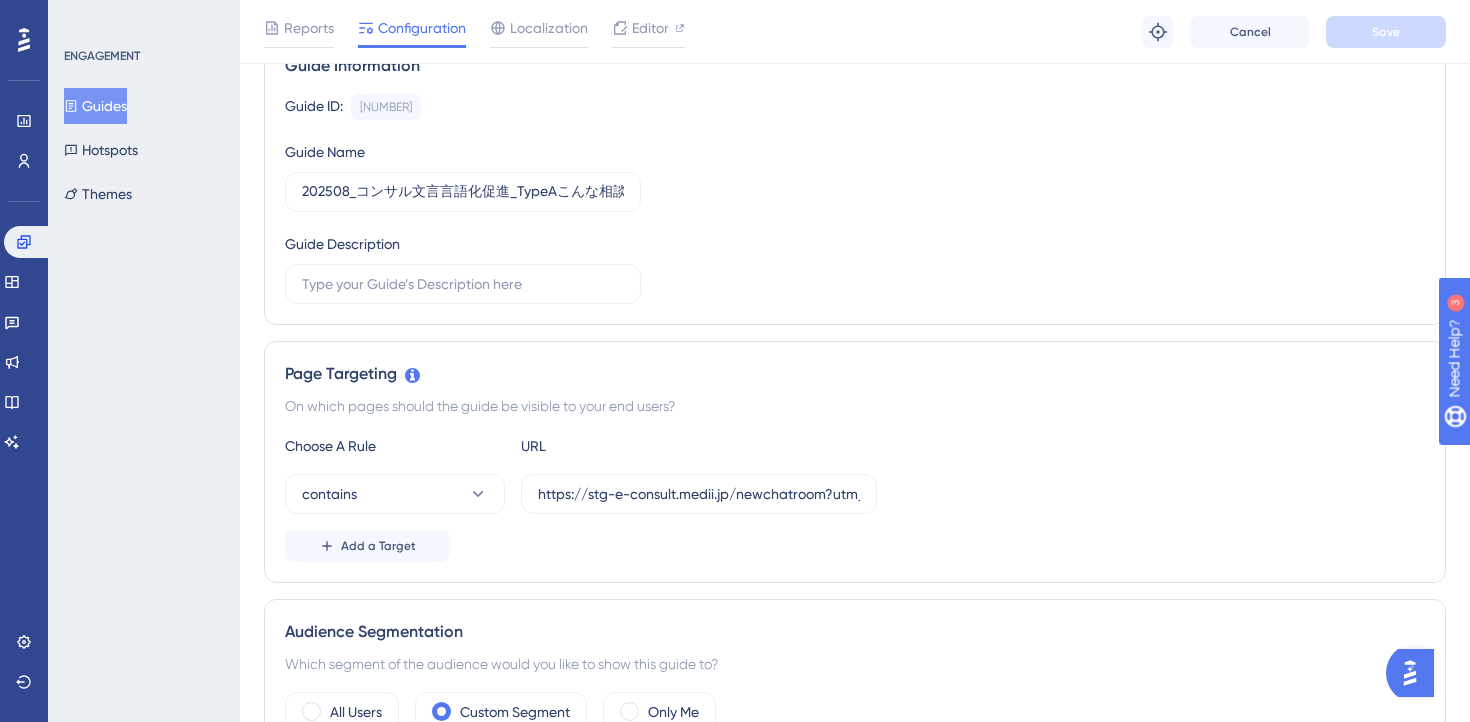 click on "Guides" at bounding box center [95, 106] 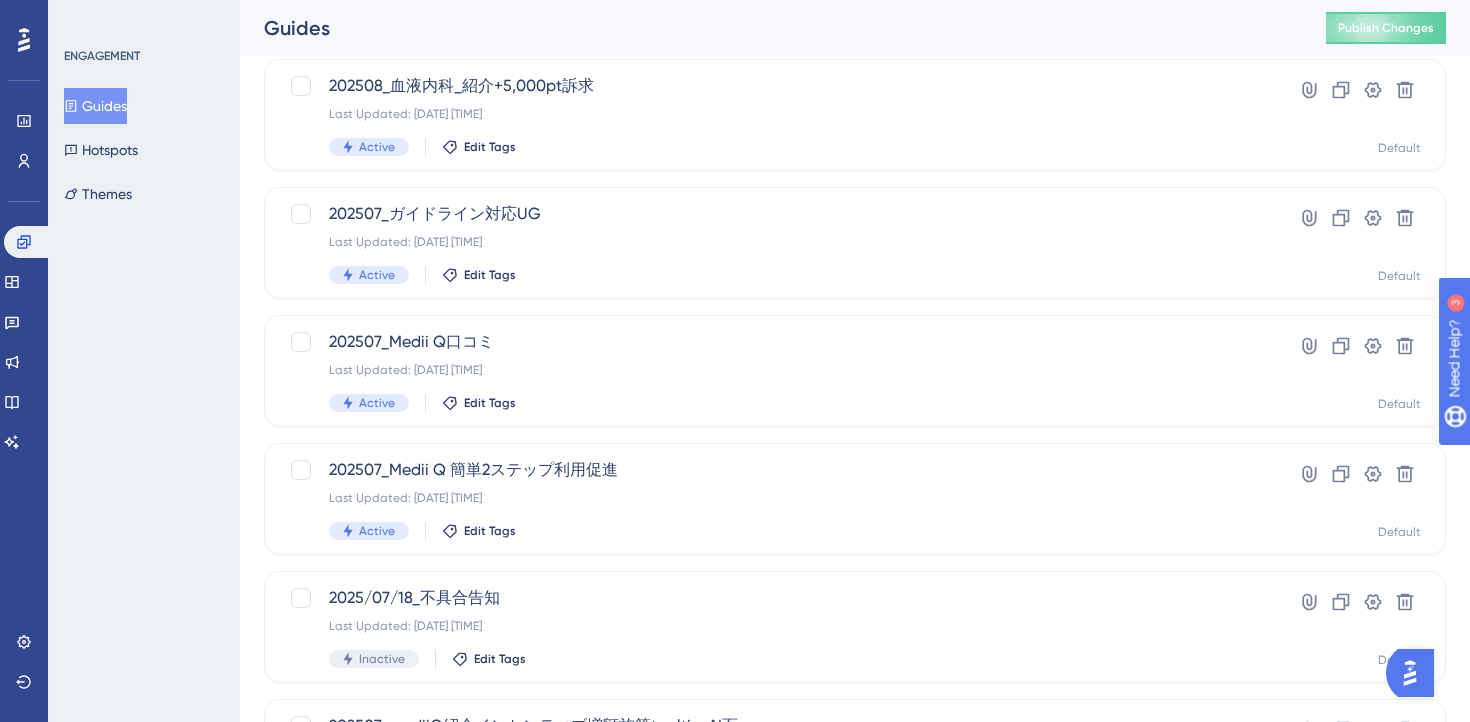 scroll, scrollTop: 830, scrollLeft: 0, axis: vertical 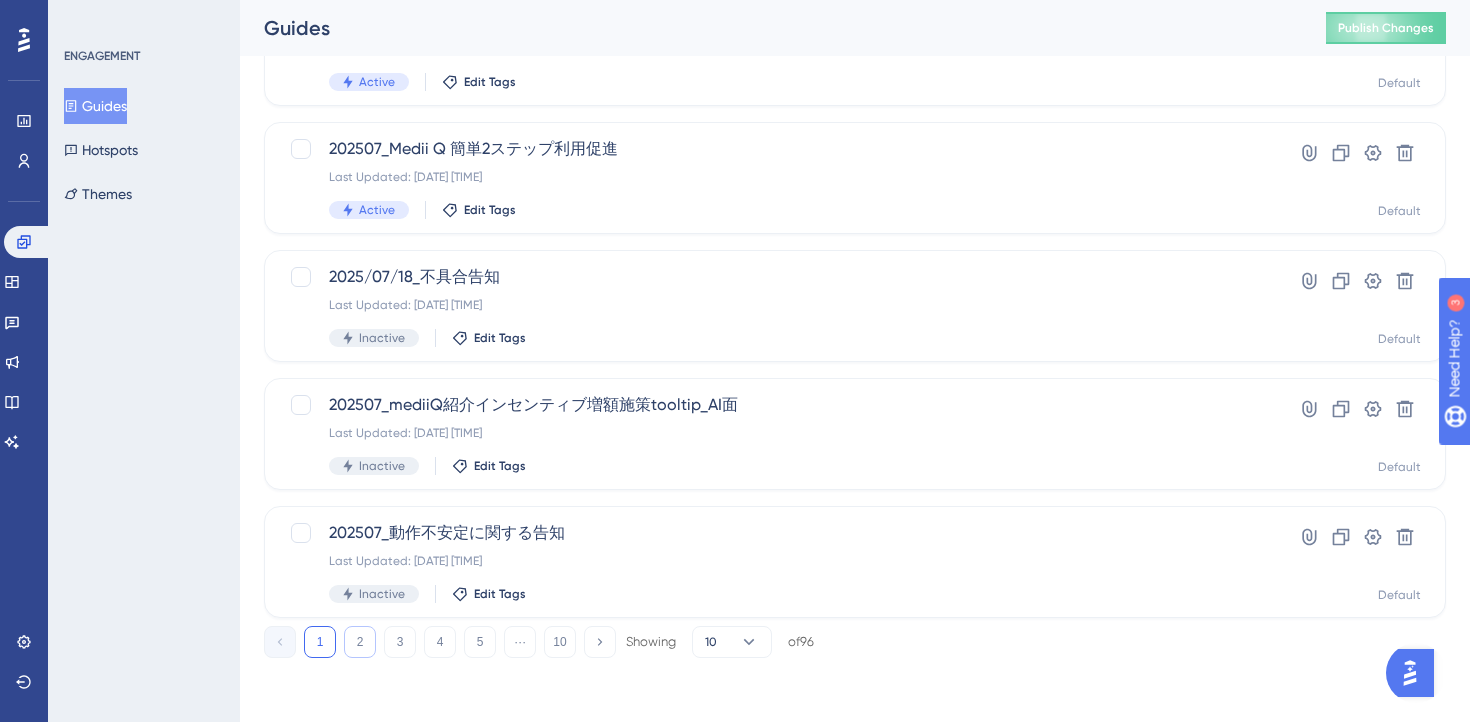 click on "2" at bounding box center [360, 642] 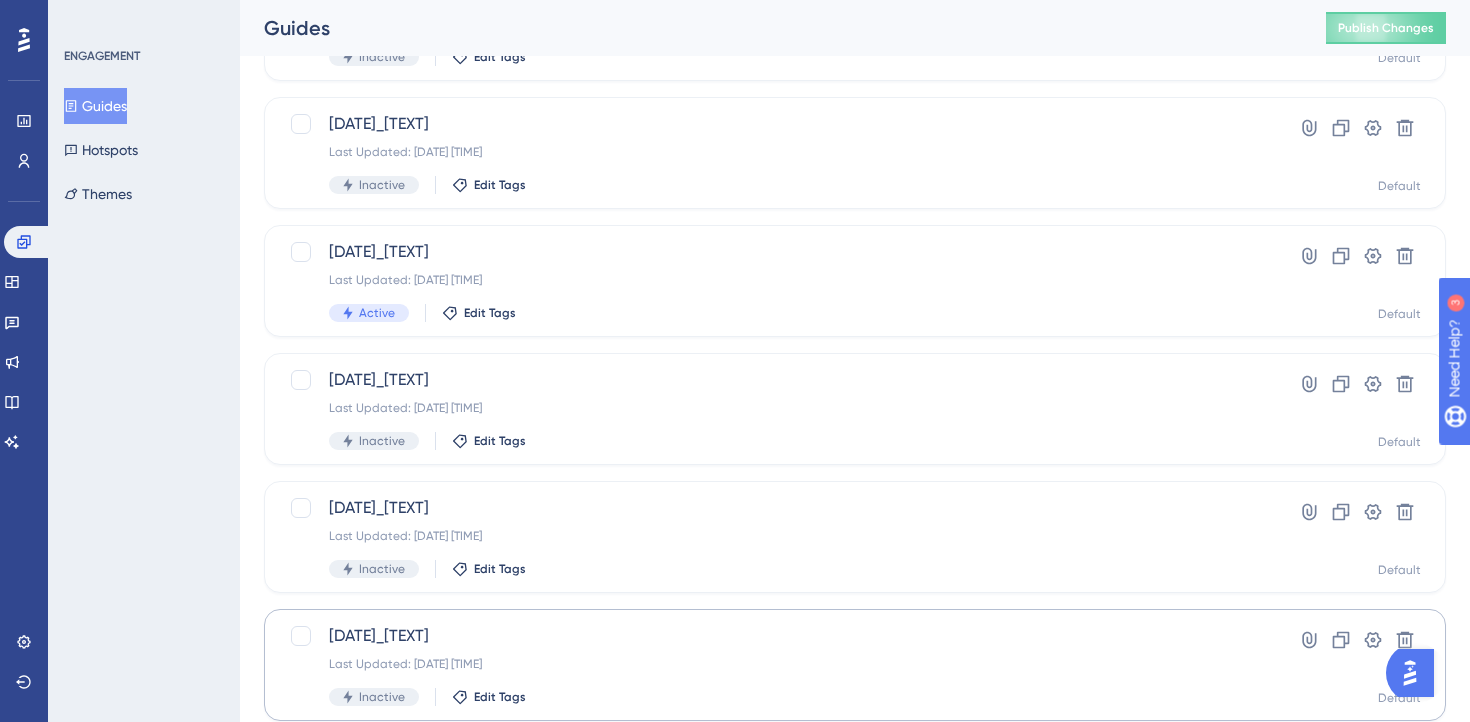 scroll, scrollTop: 830, scrollLeft: 0, axis: vertical 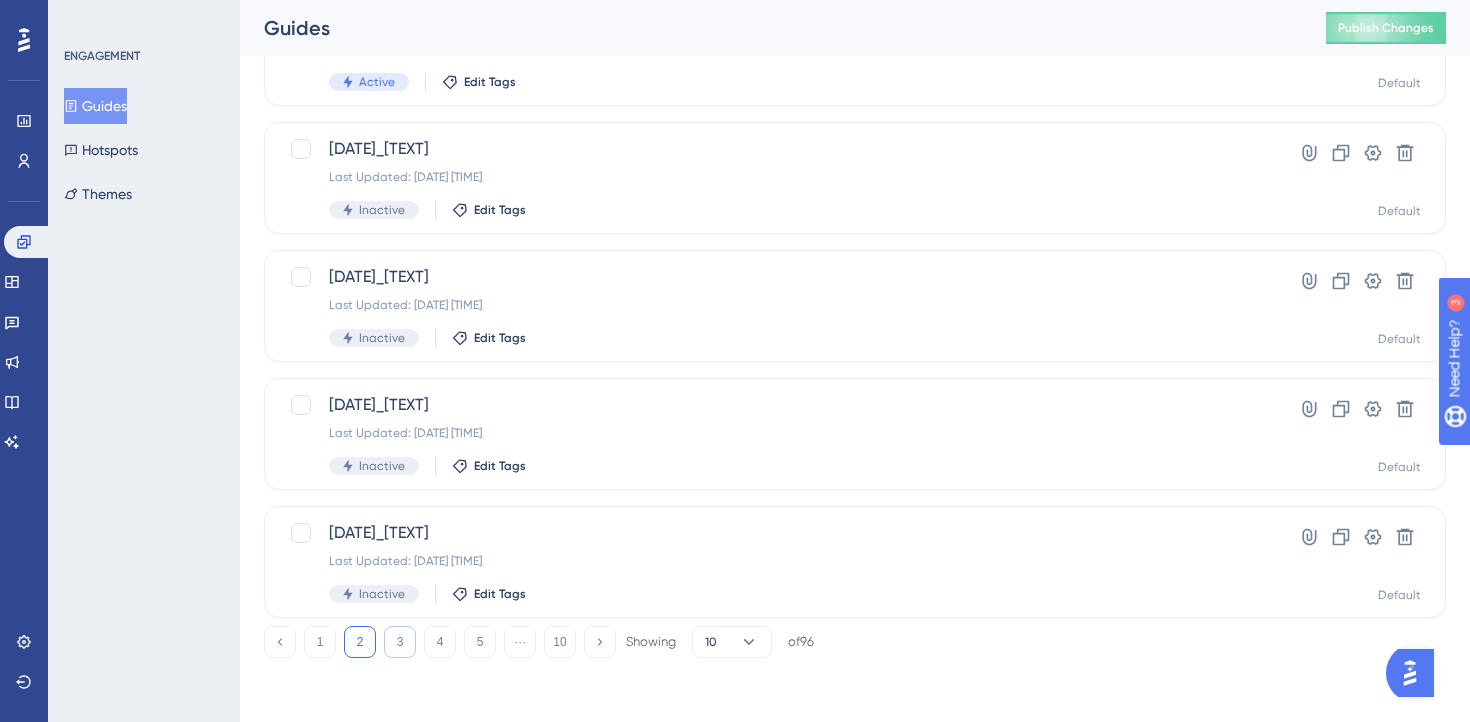 click on "3" at bounding box center (400, 642) 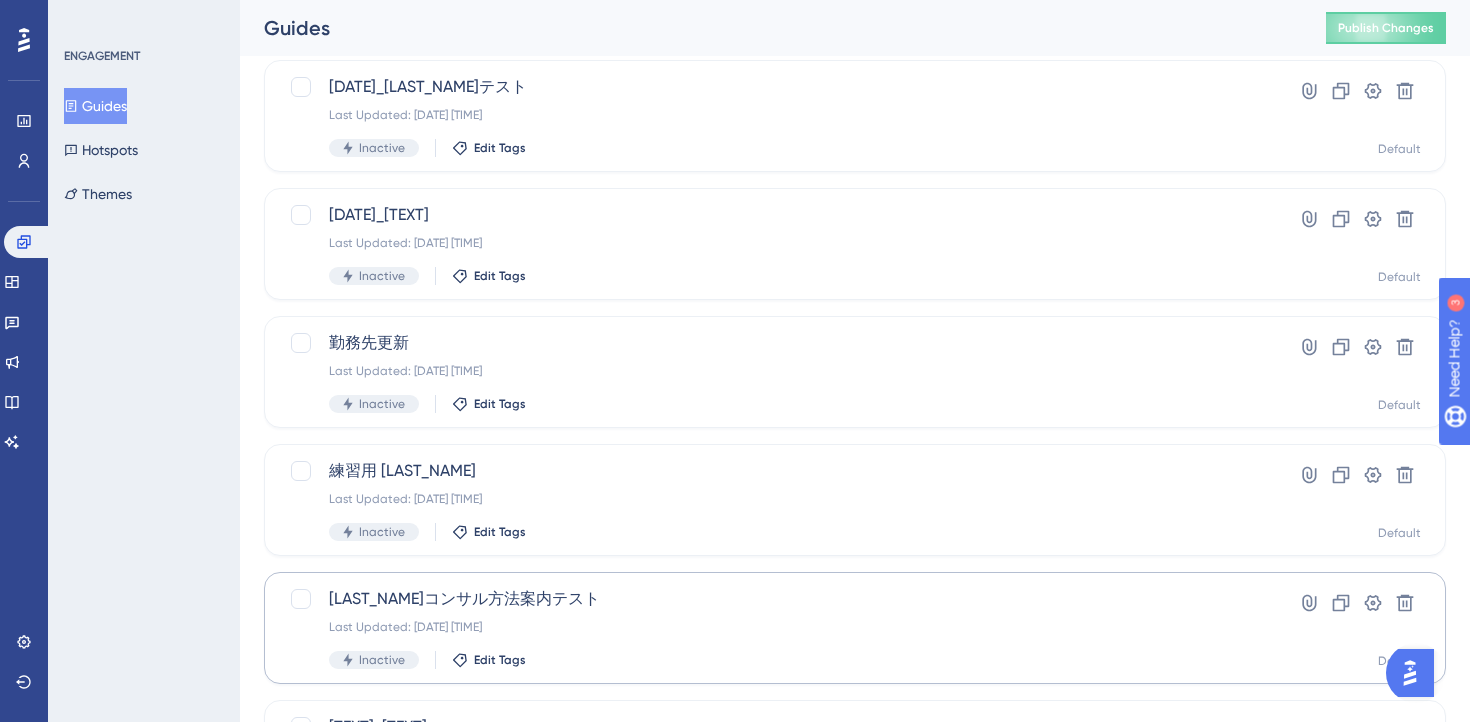 scroll, scrollTop: 830, scrollLeft: 0, axis: vertical 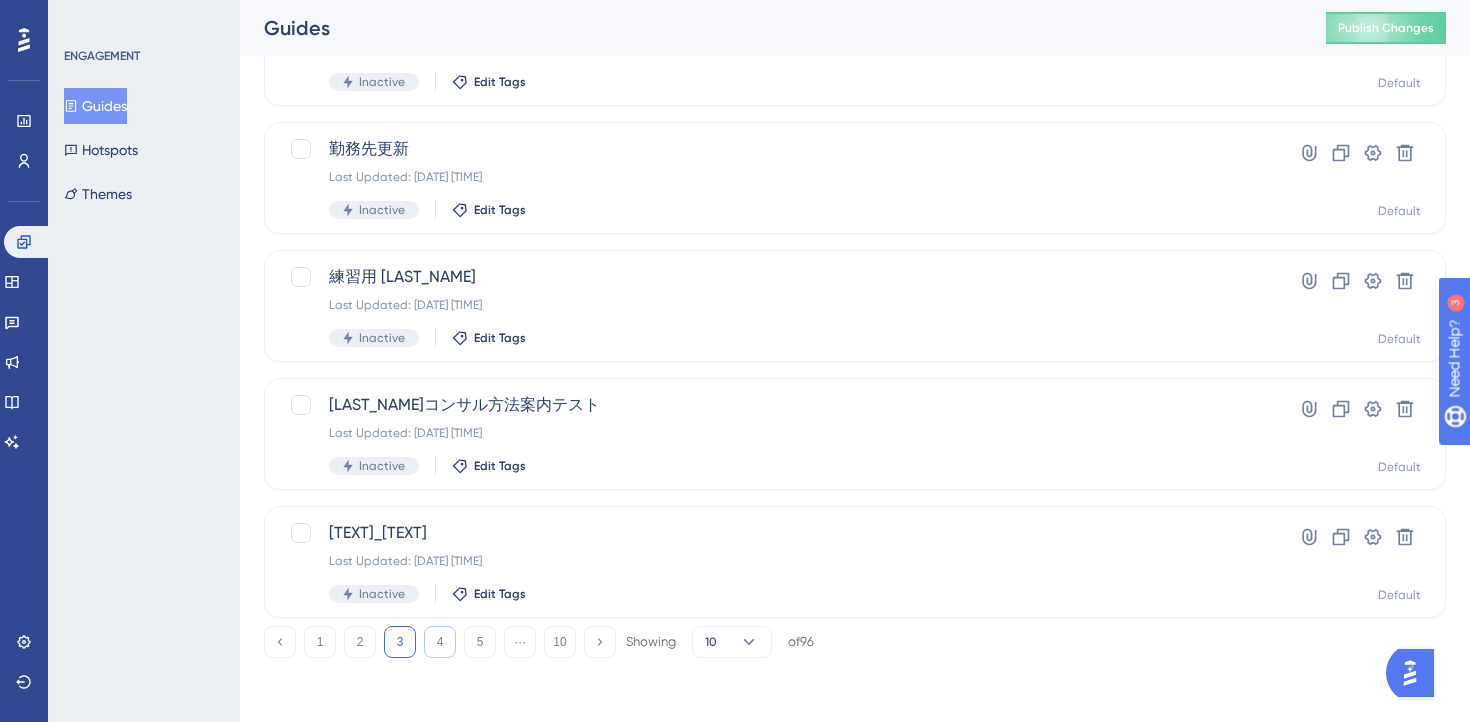 click on "4" at bounding box center (440, 642) 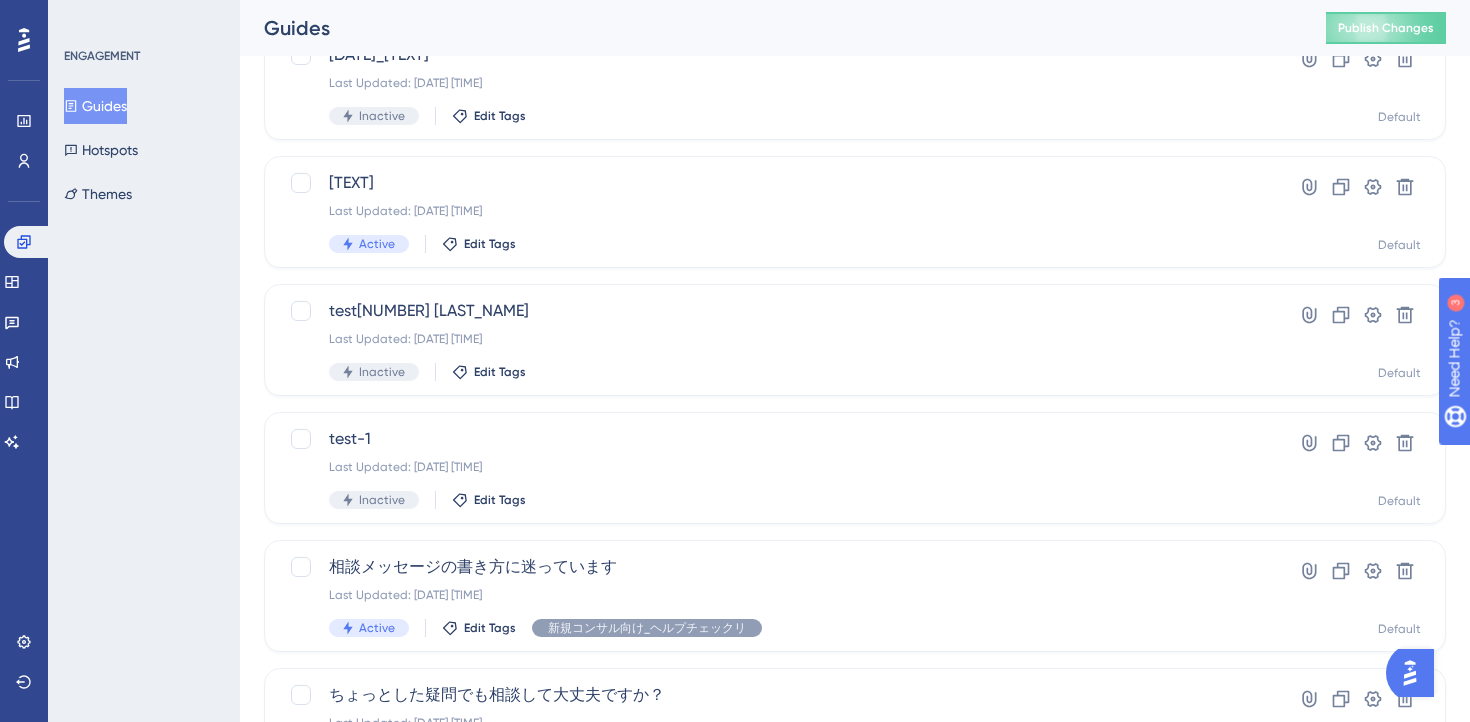 scroll, scrollTop: 280, scrollLeft: 0, axis: vertical 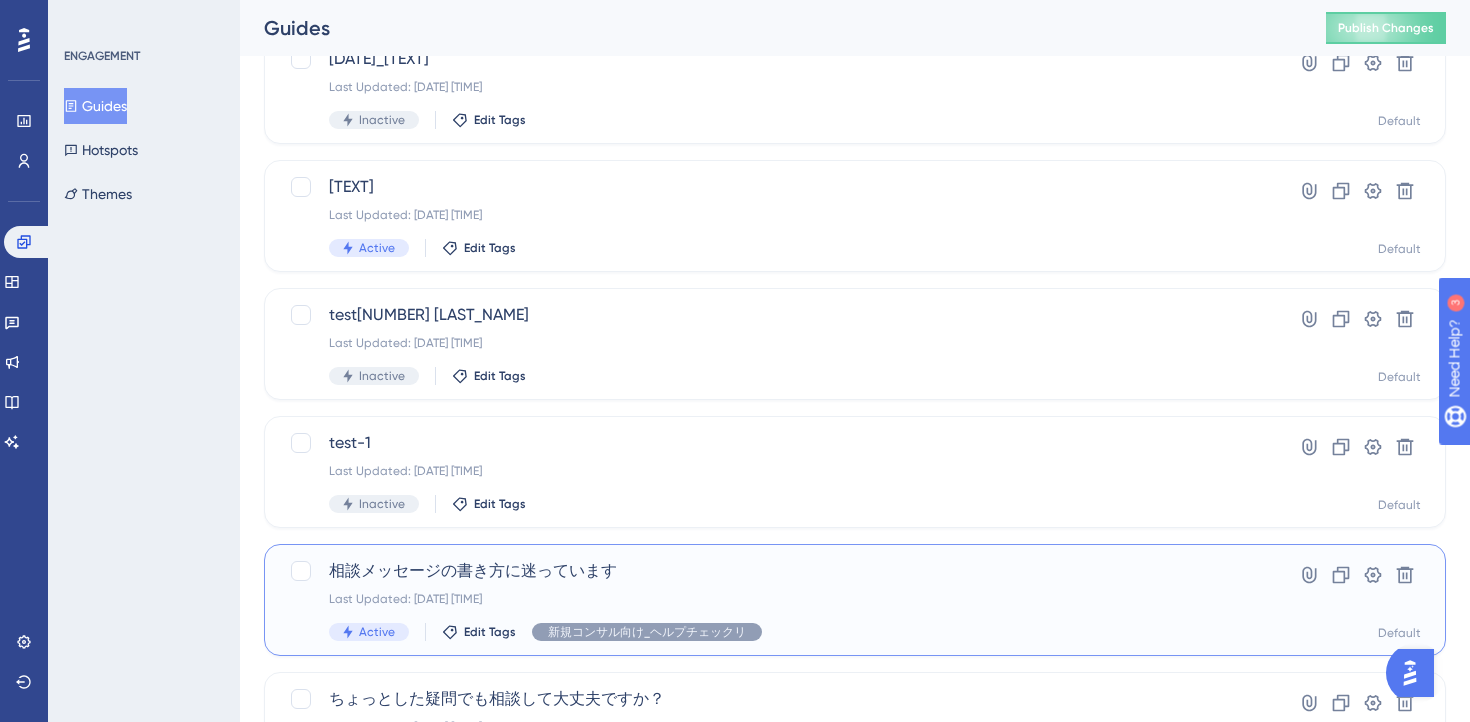 click on "相談メッセージの書き方に迷っています" at bounding box center (775, 571) 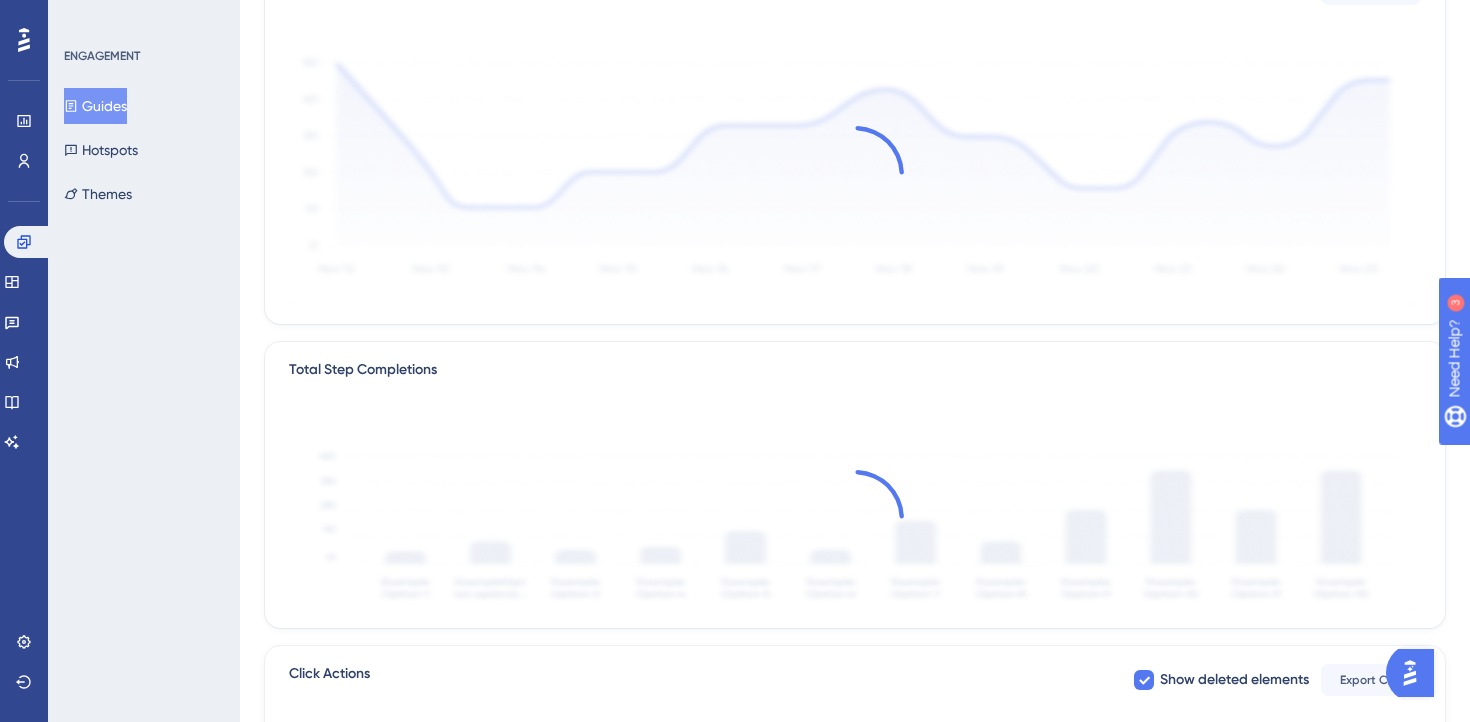 scroll, scrollTop: 0, scrollLeft: 0, axis: both 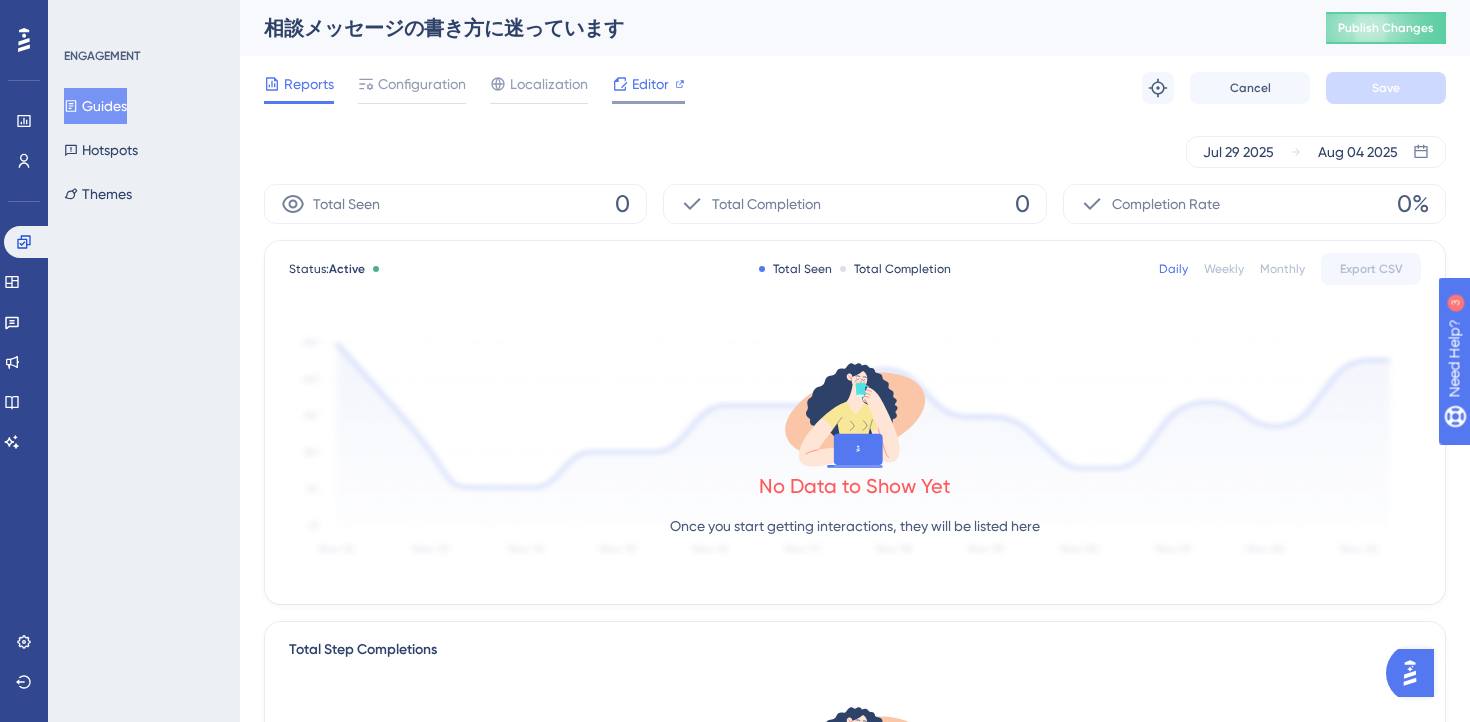 click on "Editor" at bounding box center [650, 84] 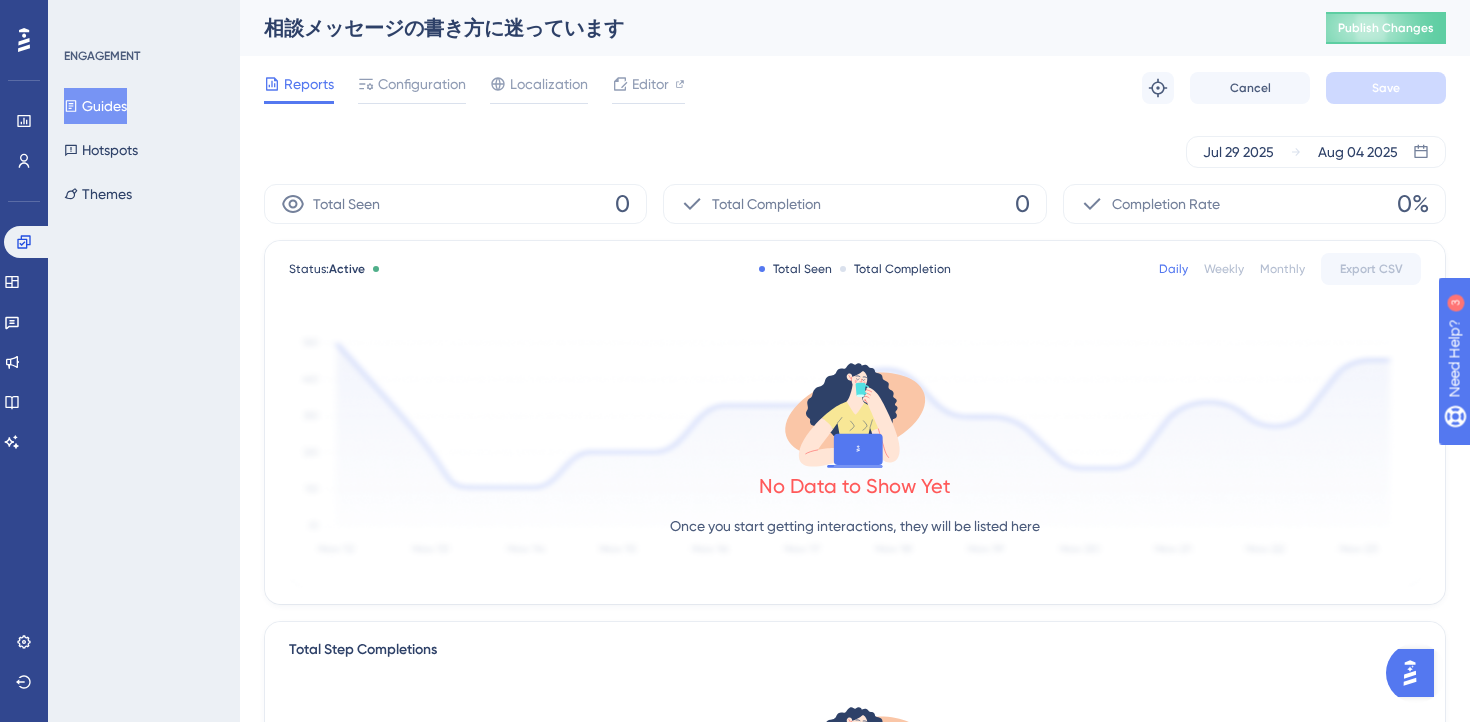 click on "Guides" at bounding box center [95, 106] 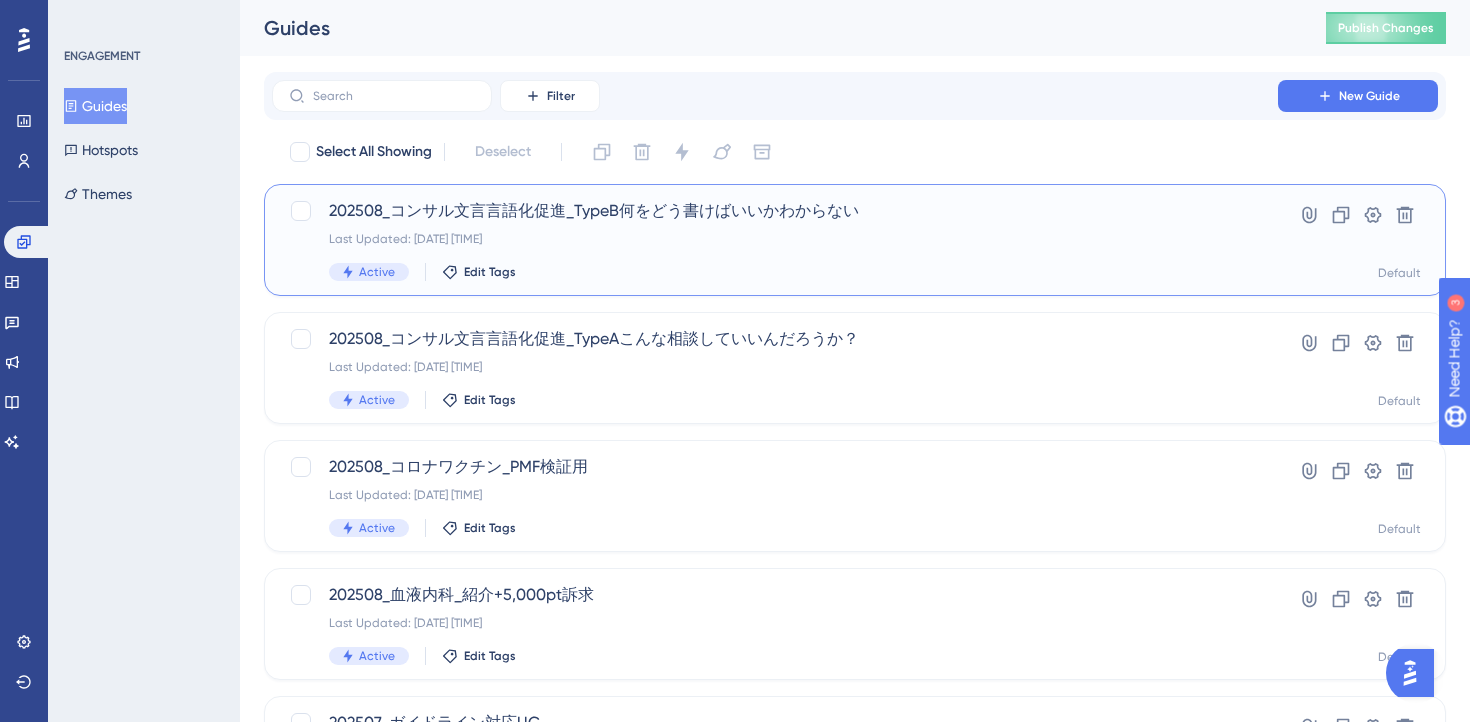 click on "202508_コンサル文言言語化促進_TypeB何をどう書けばいいかわからない Last Updated: 2025年8月04日 午後04:29 Active Edit Tags" at bounding box center (775, 240) 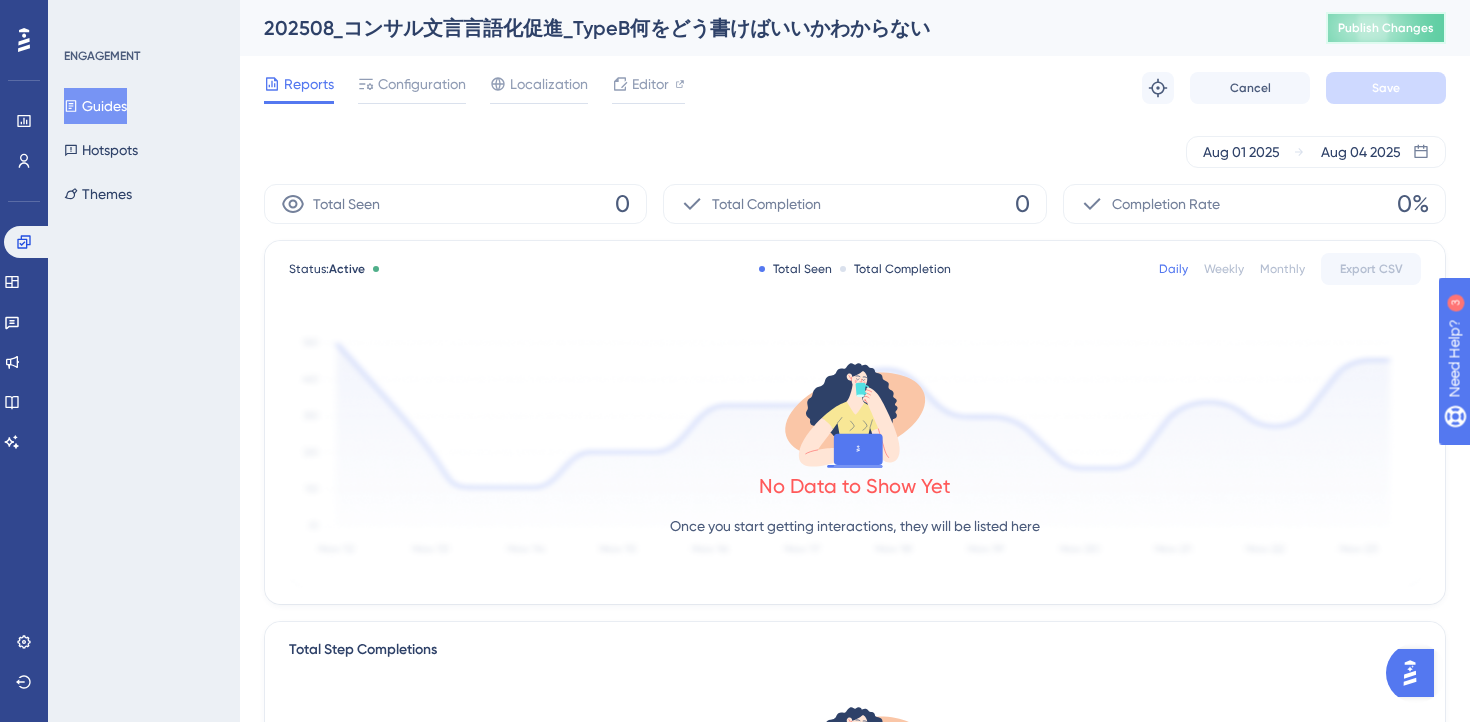 click on "Publish Changes" at bounding box center [1386, 28] 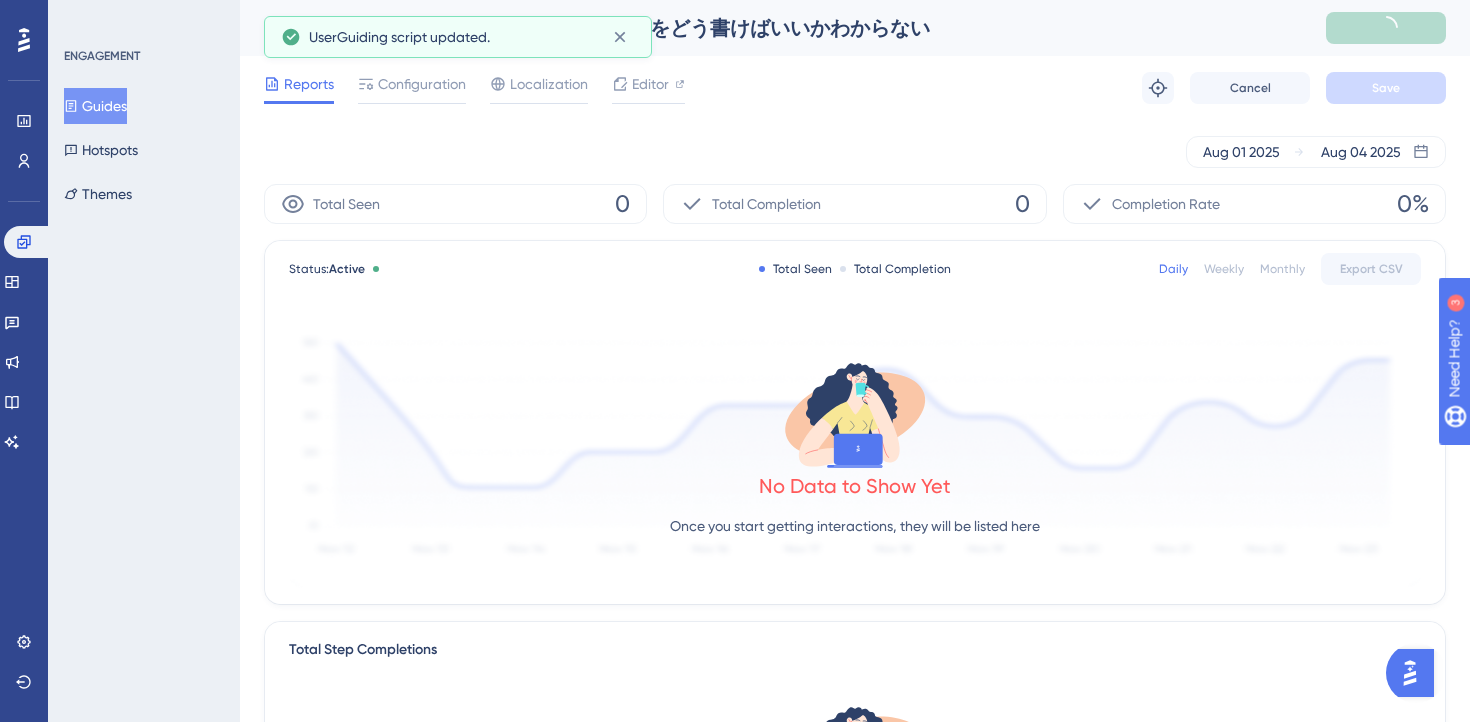 click on "Guides" at bounding box center (95, 106) 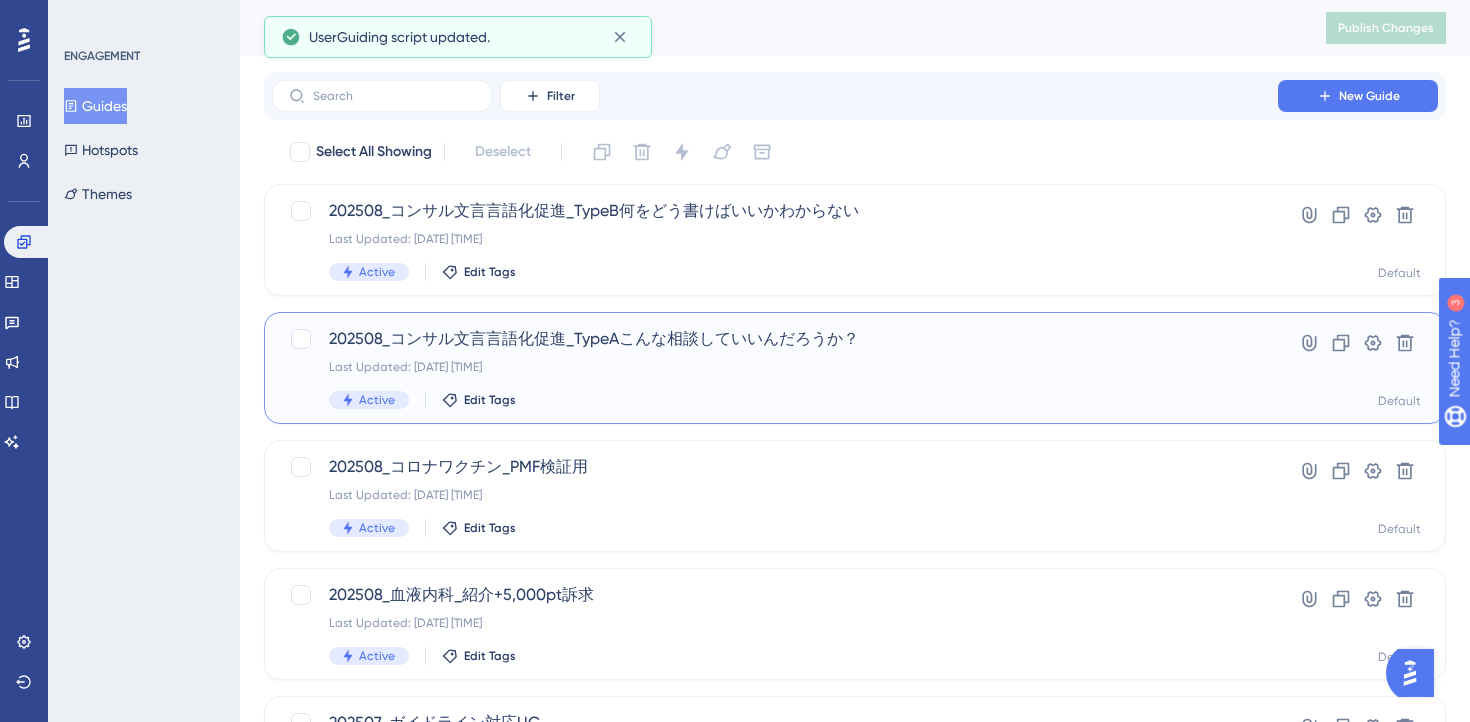 click on "Last Updated: 2025年8月04日 午後04:29" at bounding box center (775, 367) 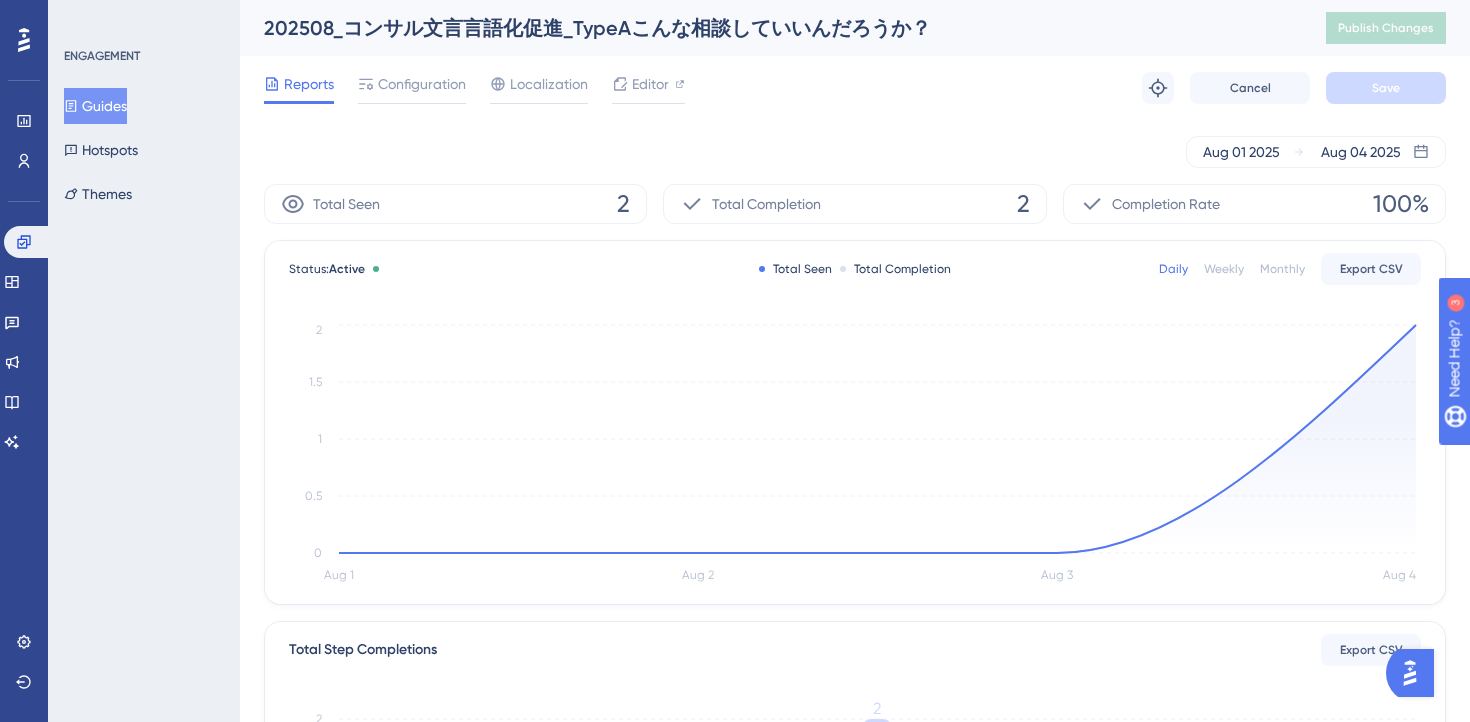 click on "202508_コンサル文言言語化促進_TypeAこんな相談していいんだろうか？" at bounding box center (770, 28) 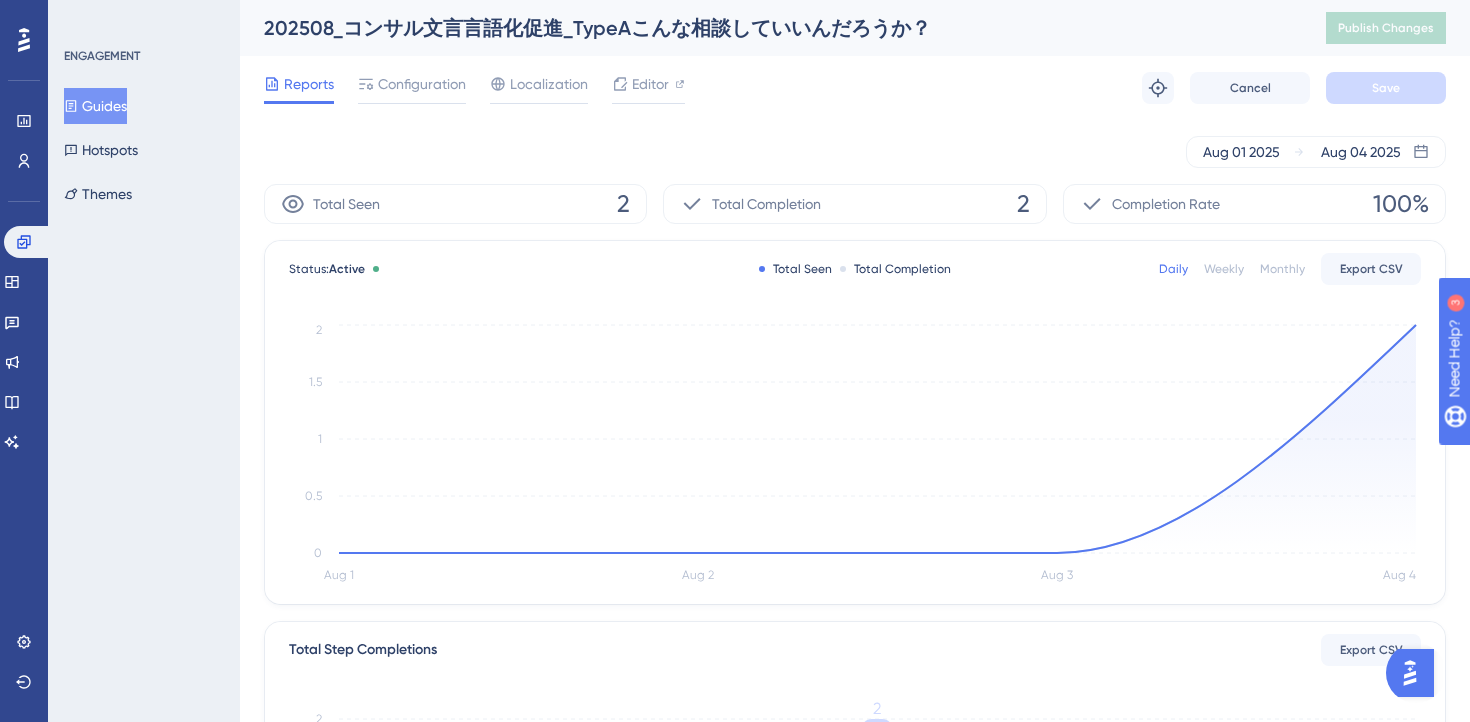 click on "Reports" at bounding box center [309, 84] 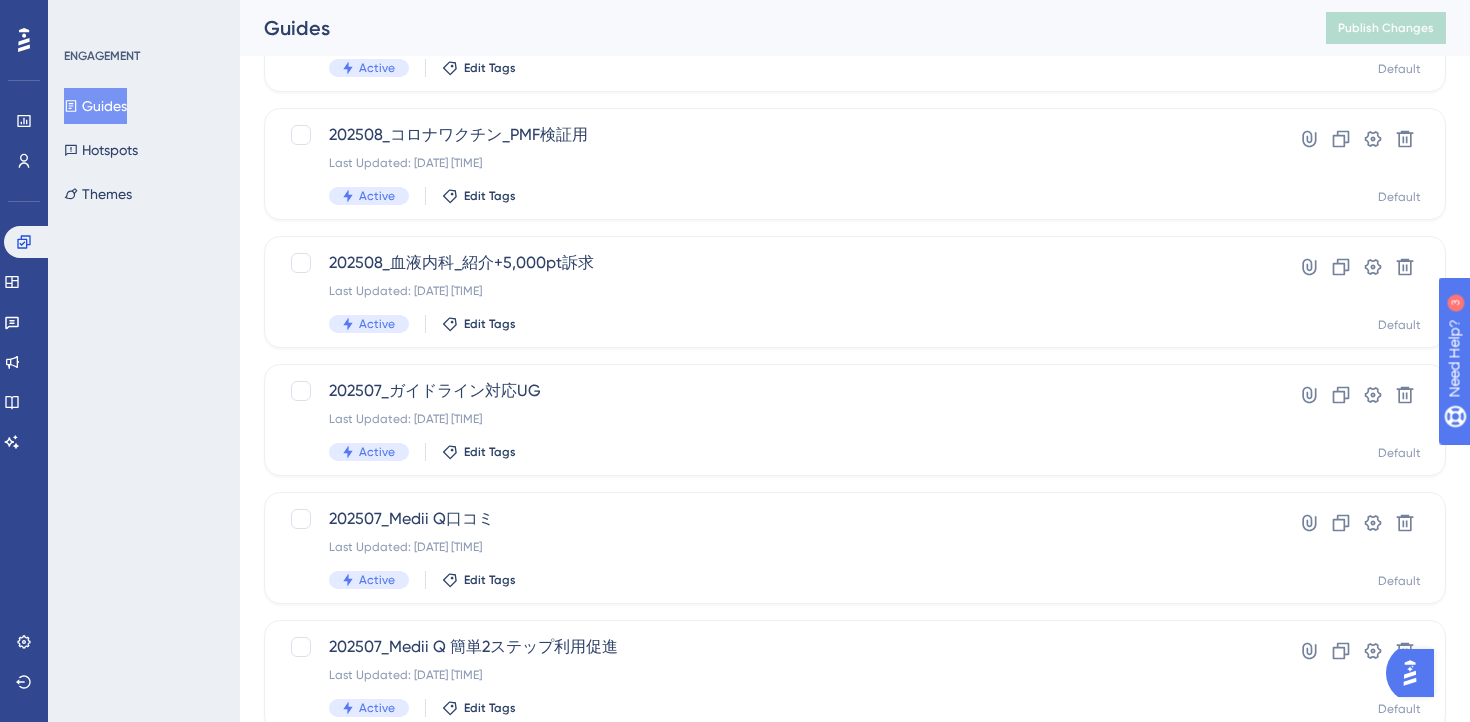 scroll, scrollTop: 335, scrollLeft: 0, axis: vertical 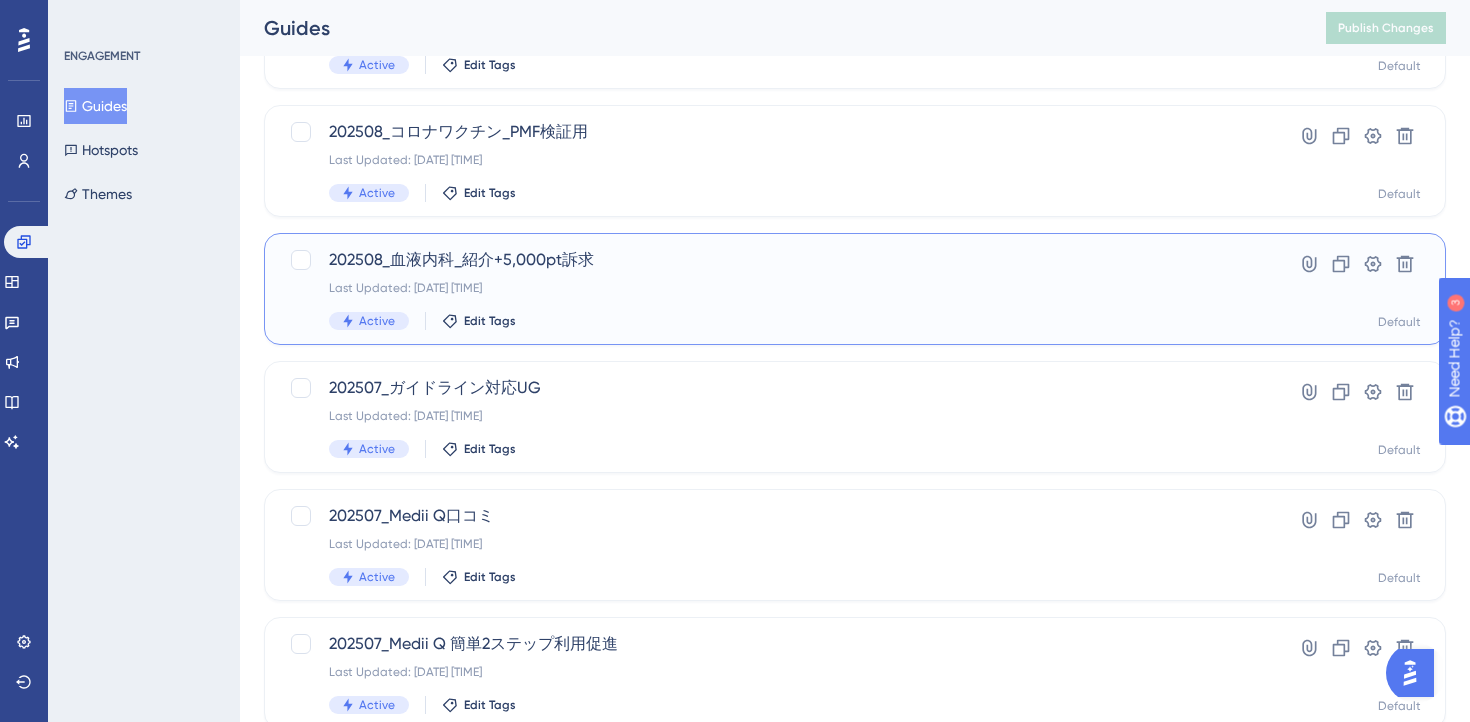 click on "202508_血液内科_紹介+5,000pt訴求 Last Updated: 2025年8月04日 午後02:52 Active Edit Tags" at bounding box center (775, 289) 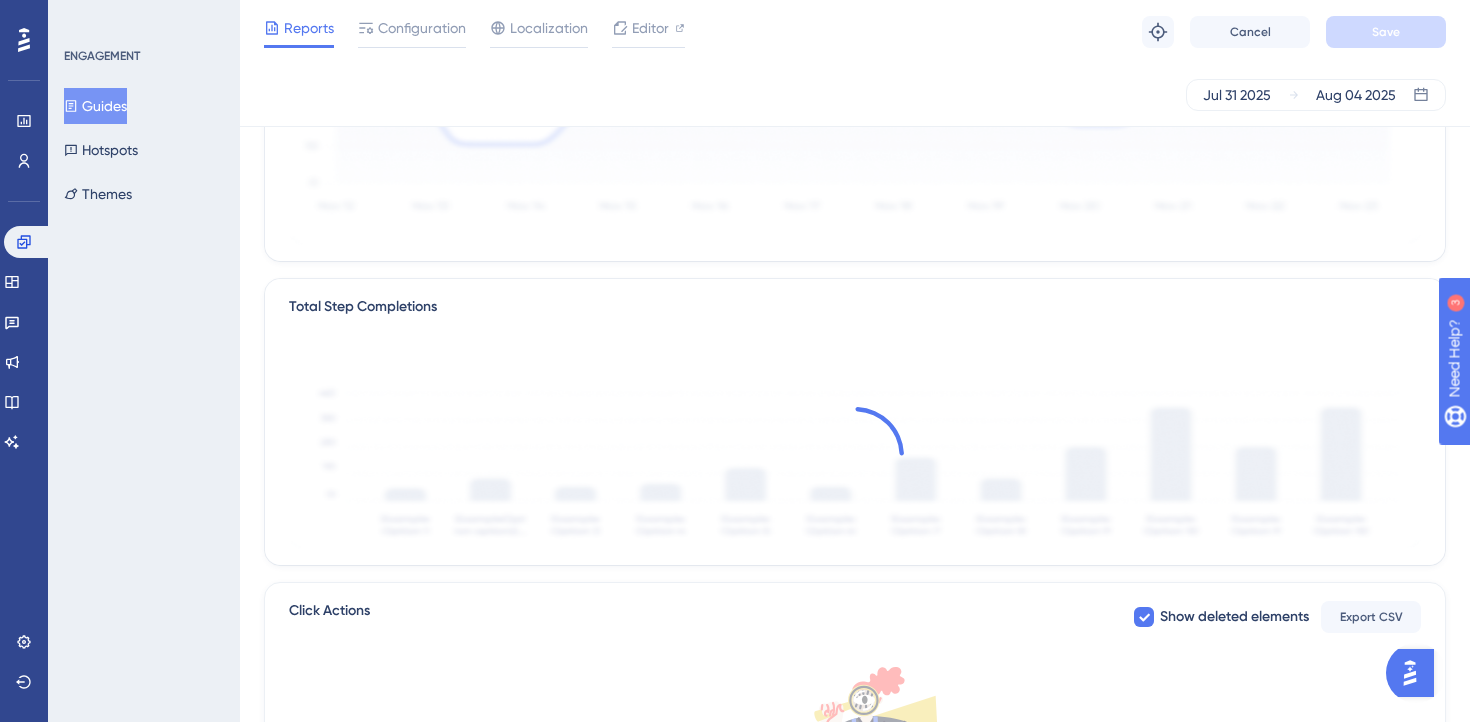scroll, scrollTop: 0, scrollLeft: 0, axis: both 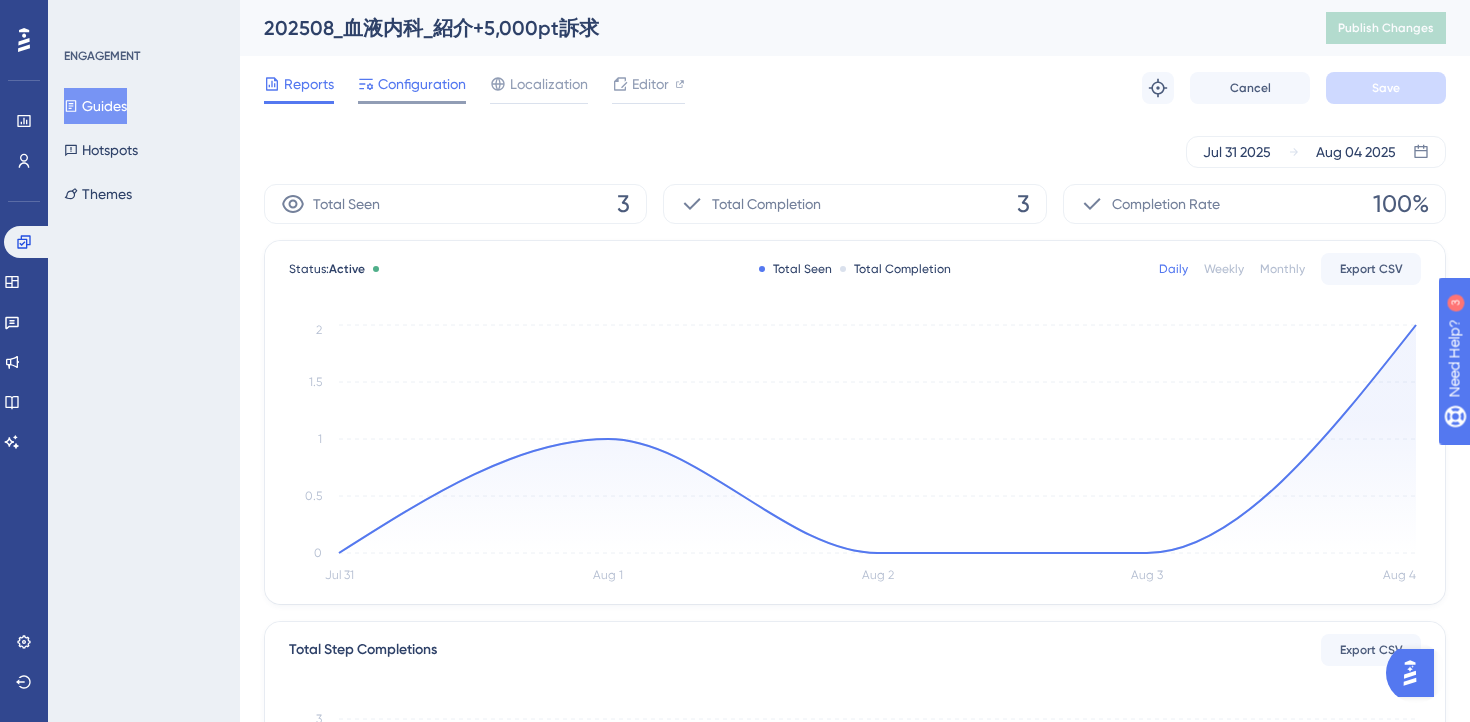 click on "Configuration" at bounding box center [422, 84] 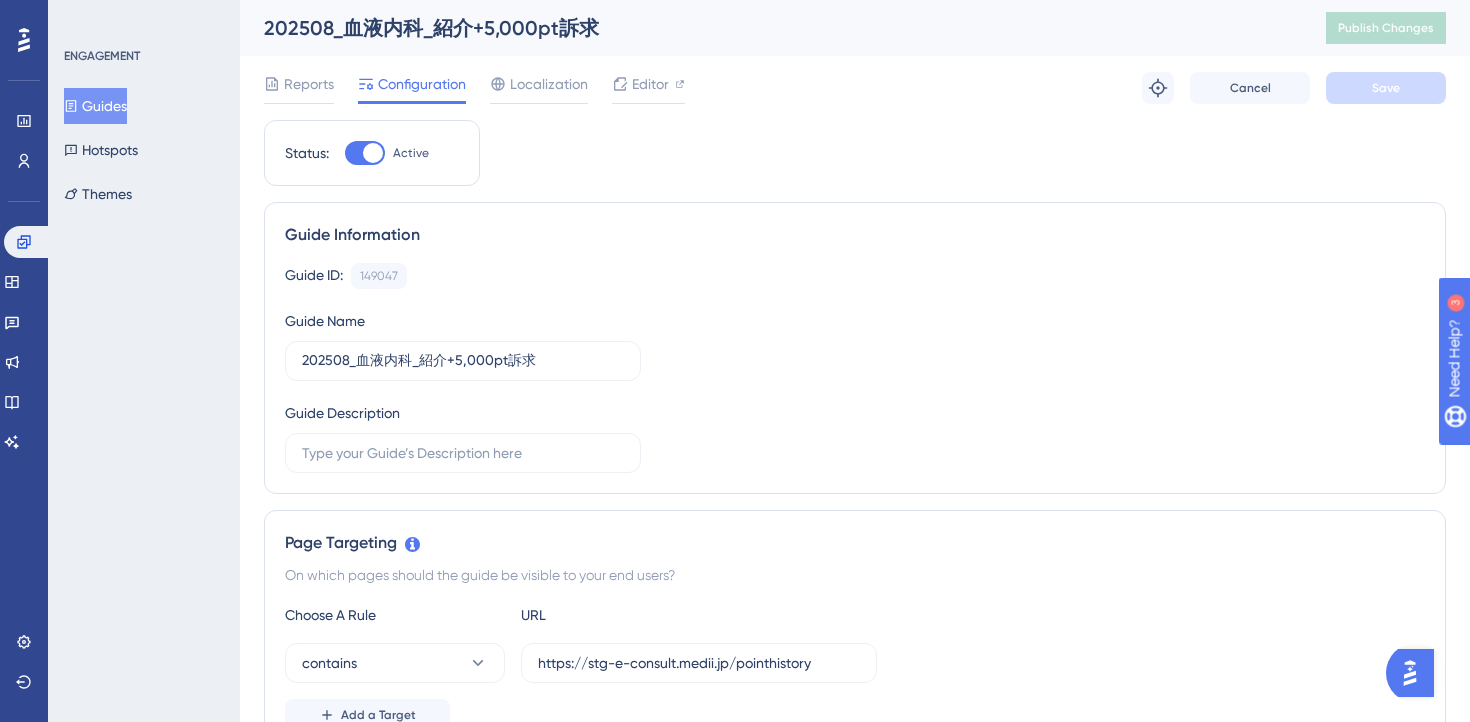 click at bounding box center (365, 153) 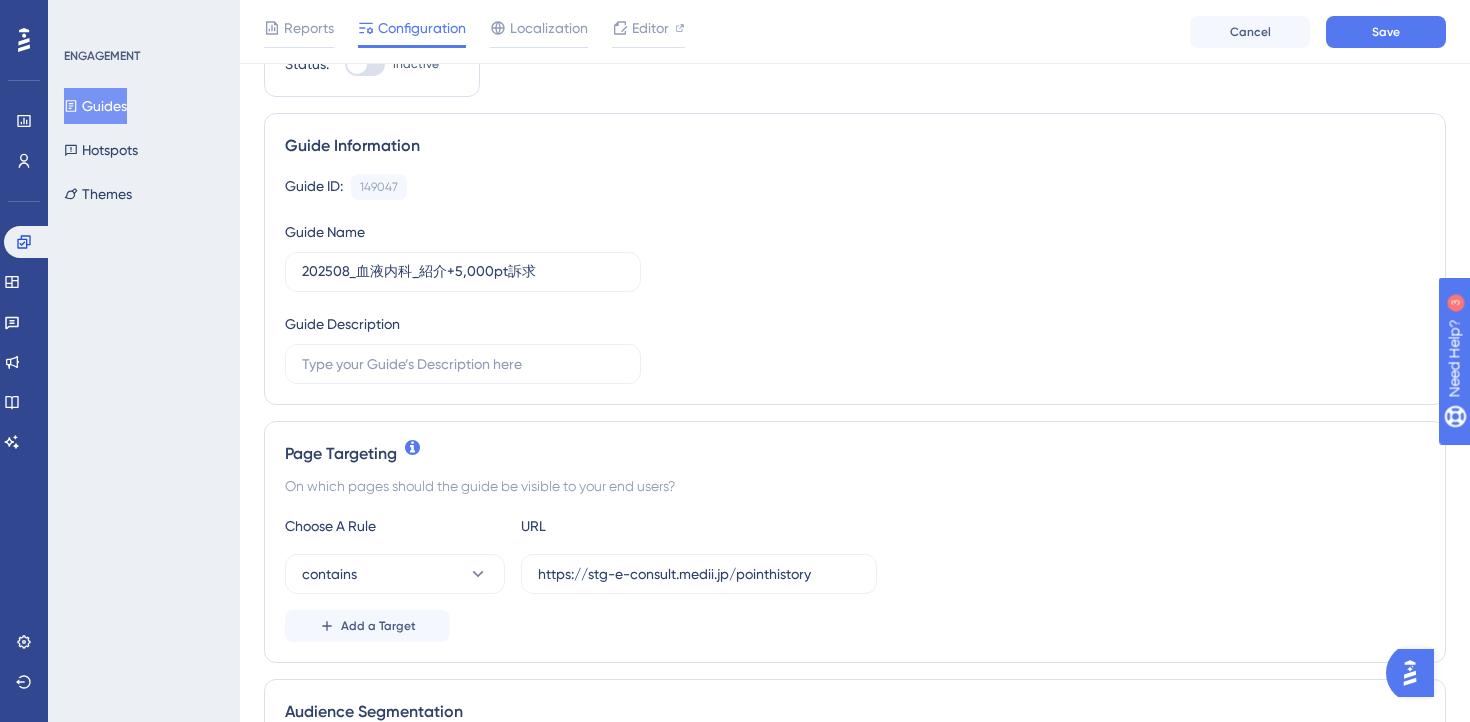 scroll, scrollTop: 121, scrollLeft: 0, axis: vertical 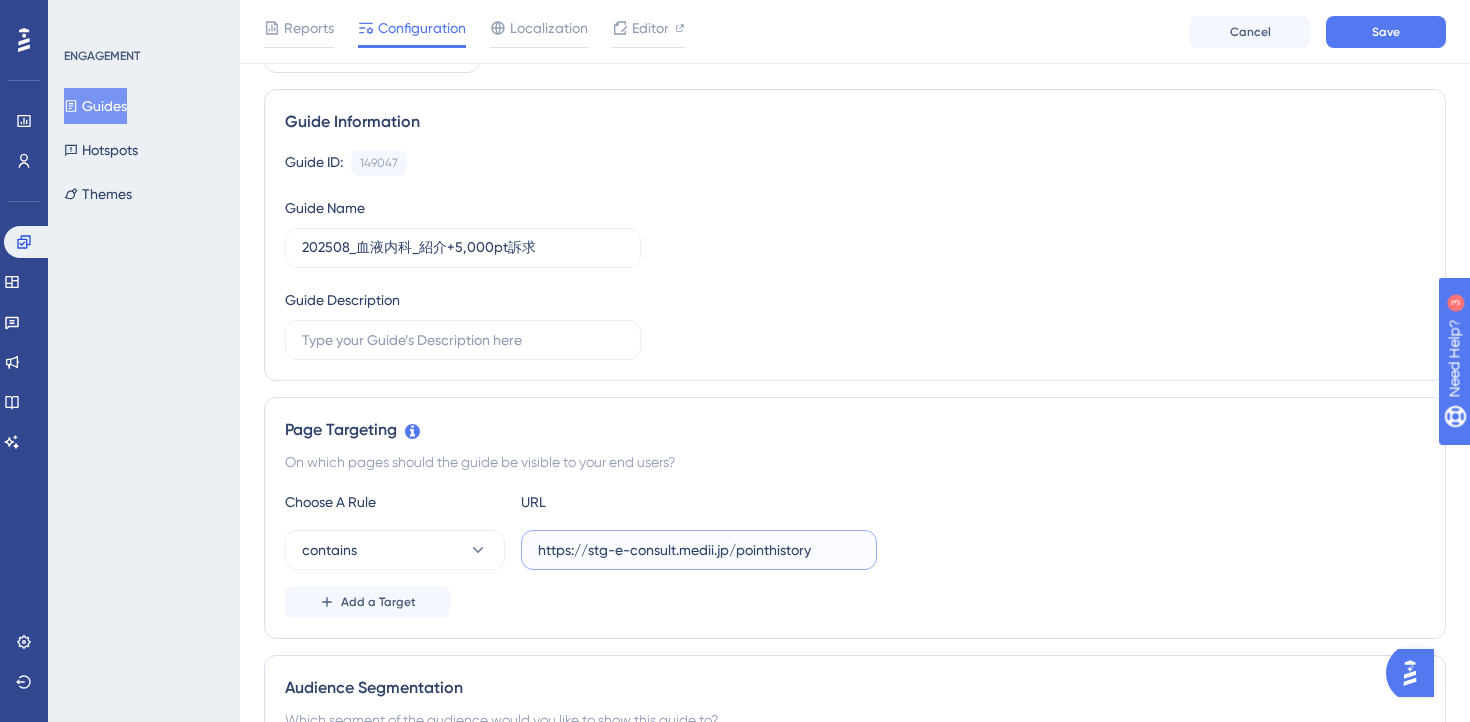click on "https://stg-e-consult.medii.jp/pointhistory" at bounding box center (699, 550) 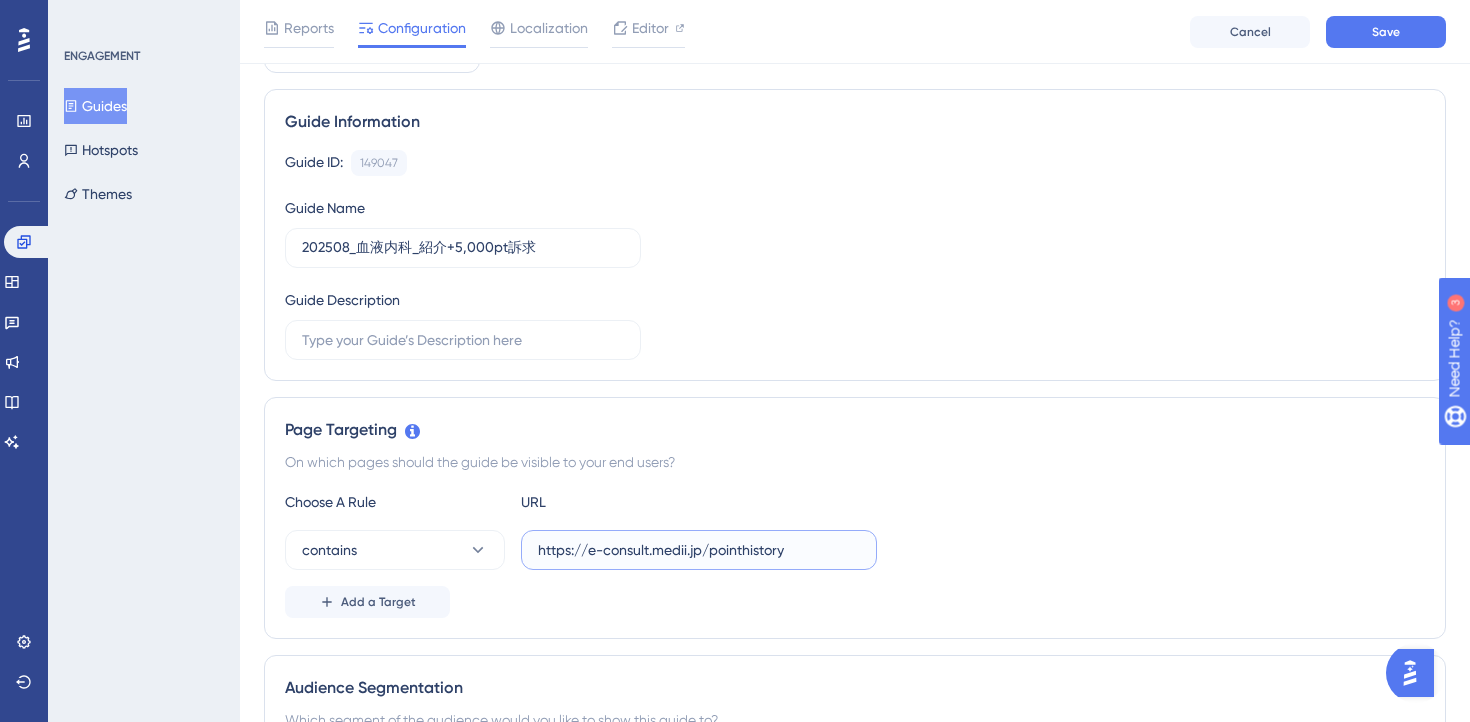 type on "https://e-consult.medii.jp/pointhistory" 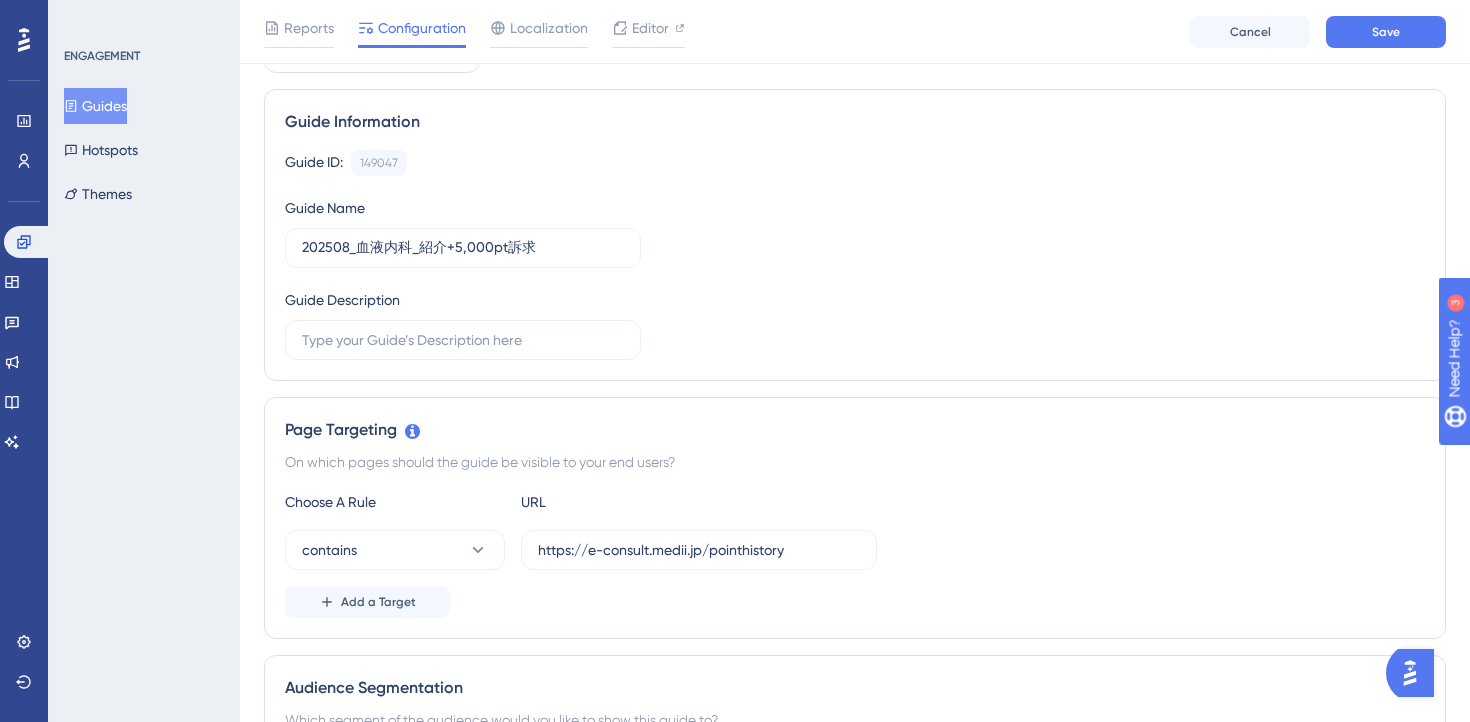 click on "contains https://e-consult.medii.jp/pointhistory" at bounding box center (855, 550) 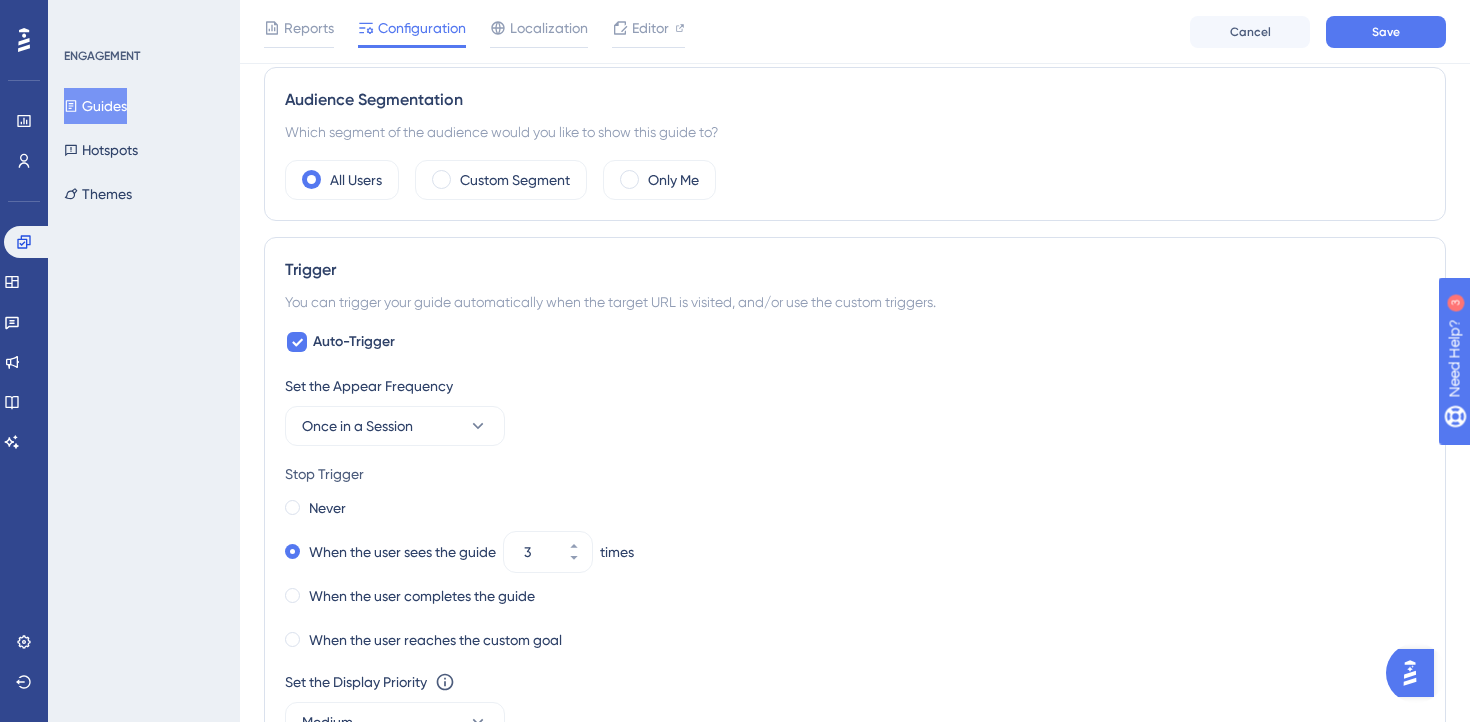 scroll, scrollTop: 710, scrollLeft: 0, axis: vertical 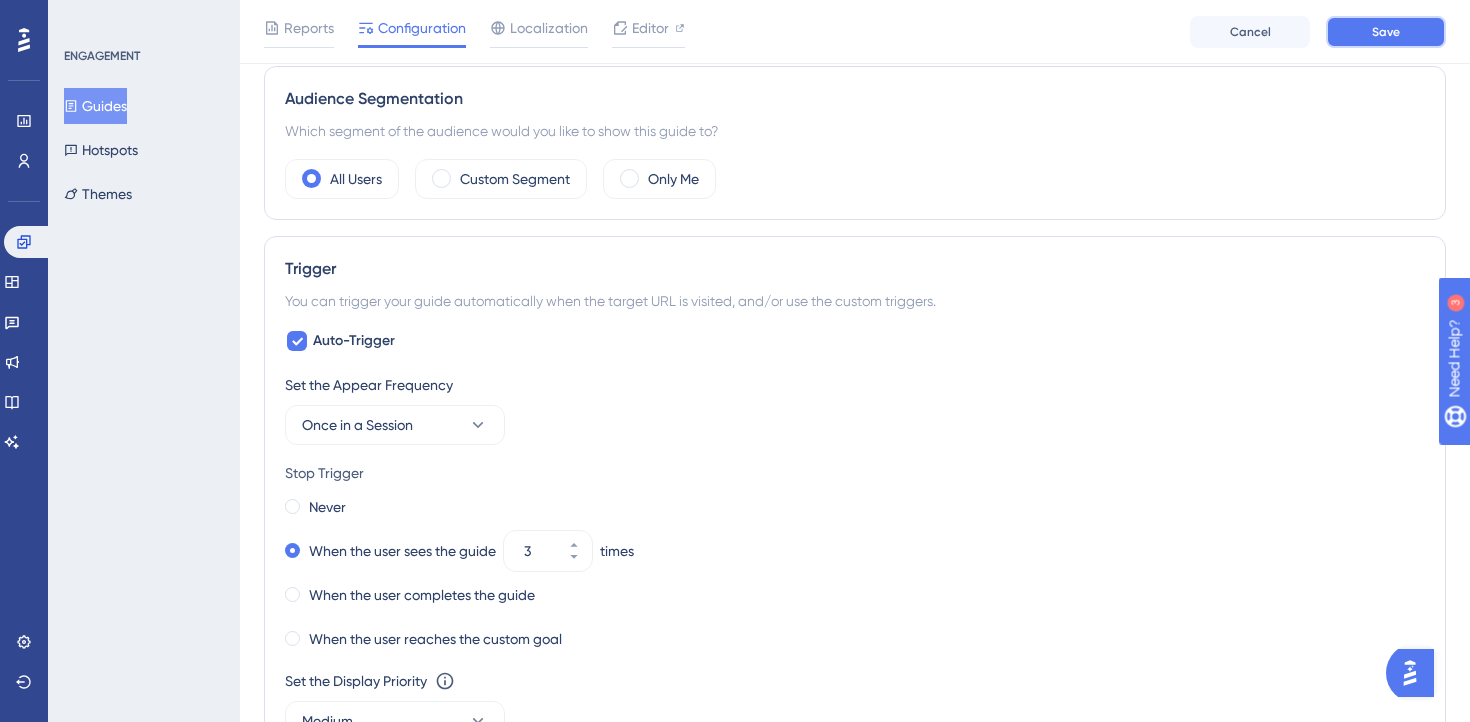 click on "Save" at bounding box center (1386, 32) 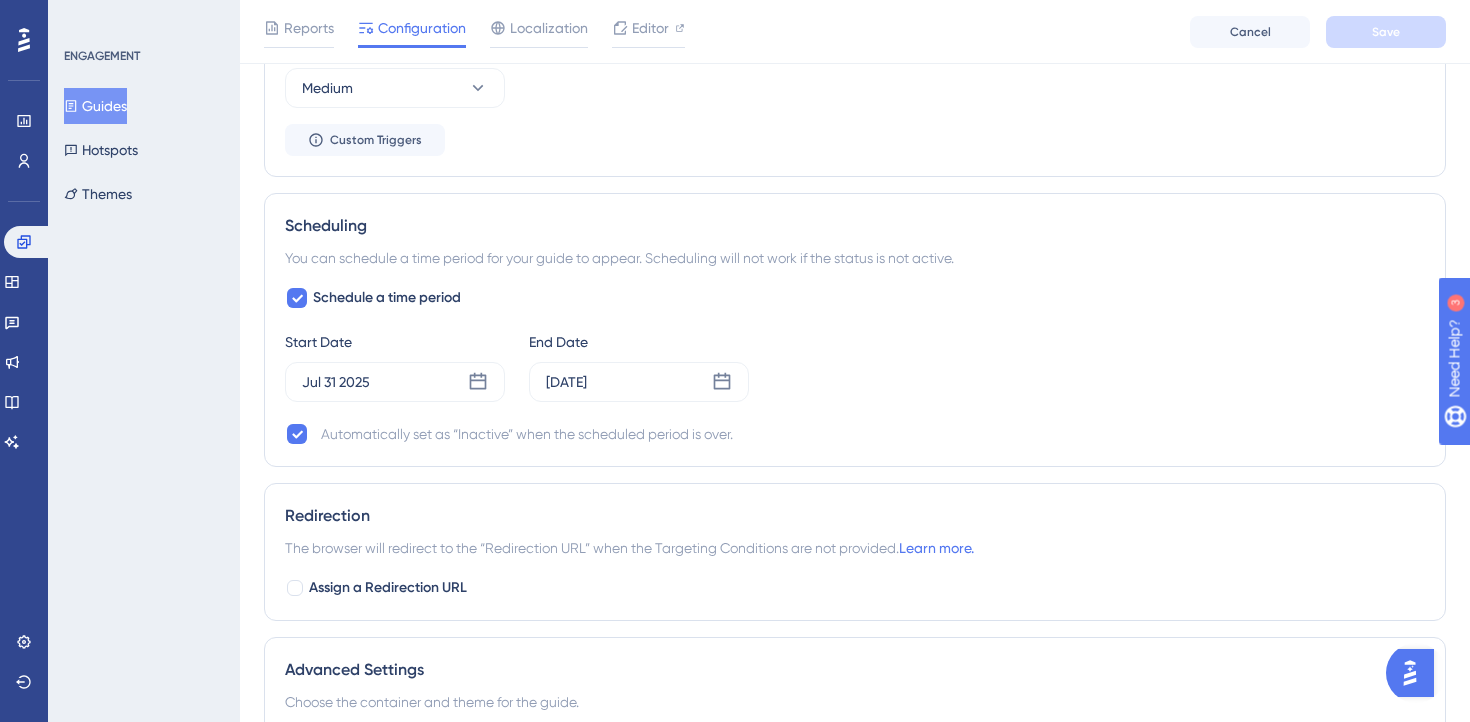 scroll, scrollTop: 1378, scrollLeft: 0, axis: vertical 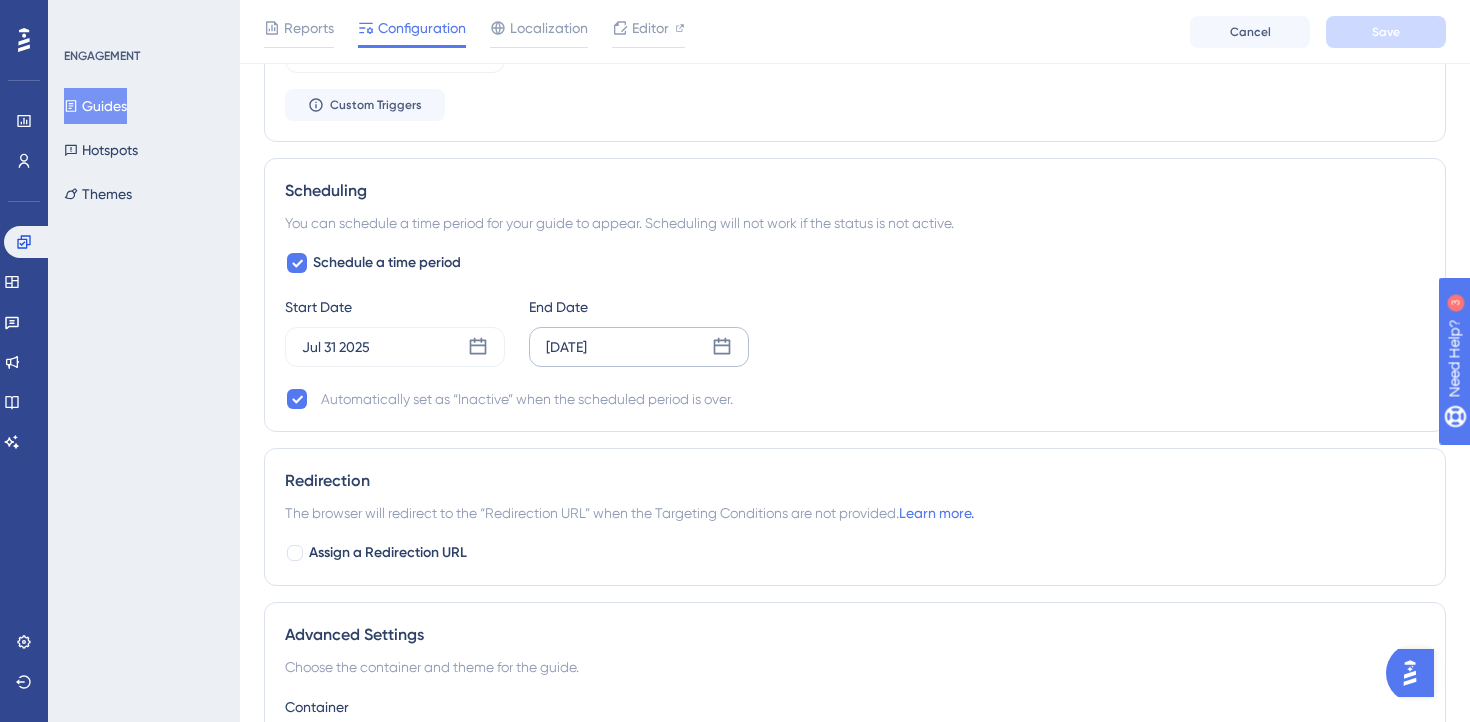 click on "Aug 30 2025" at bounding box center [639, 347] 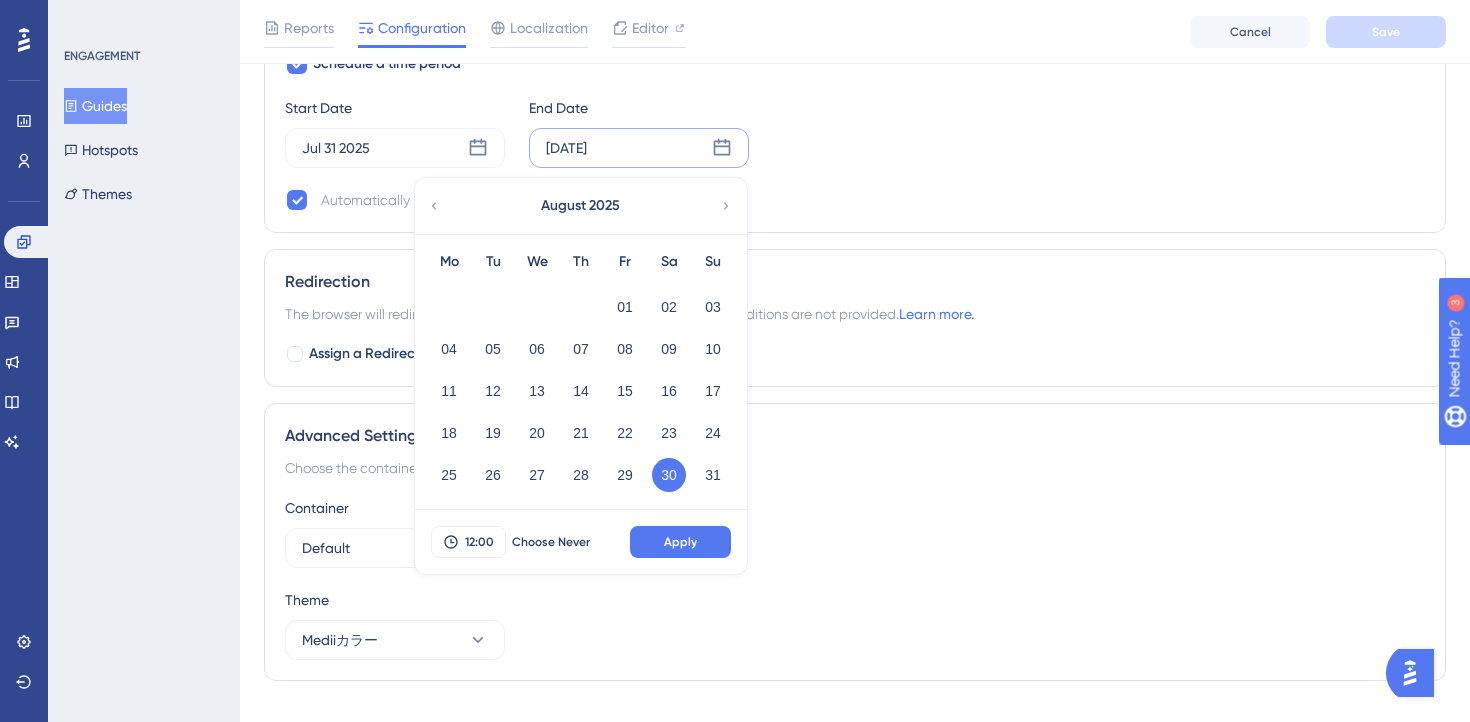 scroll, scrollTop: 1591, scrollLeft: 0, axis: vertical 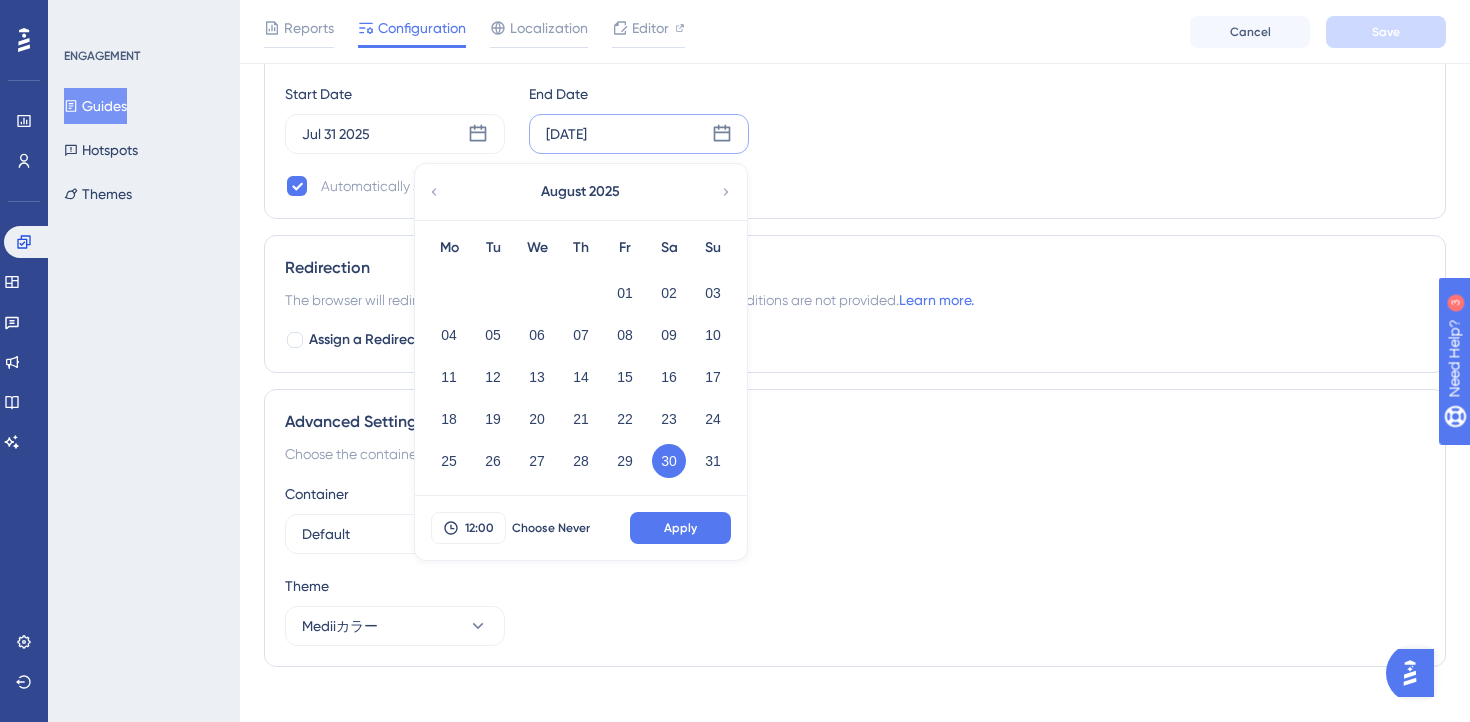 click on "Scheduling You can schedule a time period for your guide to appear.
Scheduling will not work if the status is not active. Schedule a time period Start Date Jul 31 2025 End Date Aug 30 2025 August 2025 Mo Tu We Th Fr Sa Su 01 02 03 04 05 06 07 08 09 10 11 12 13 14 15 16 17 18 19 20 21 22 23 24 25 26 27 28 29 30 31 12:00 Choose Never Apply Automatically set as “Inactive” when the scheduled period is over." at bounding box center (855, 82) 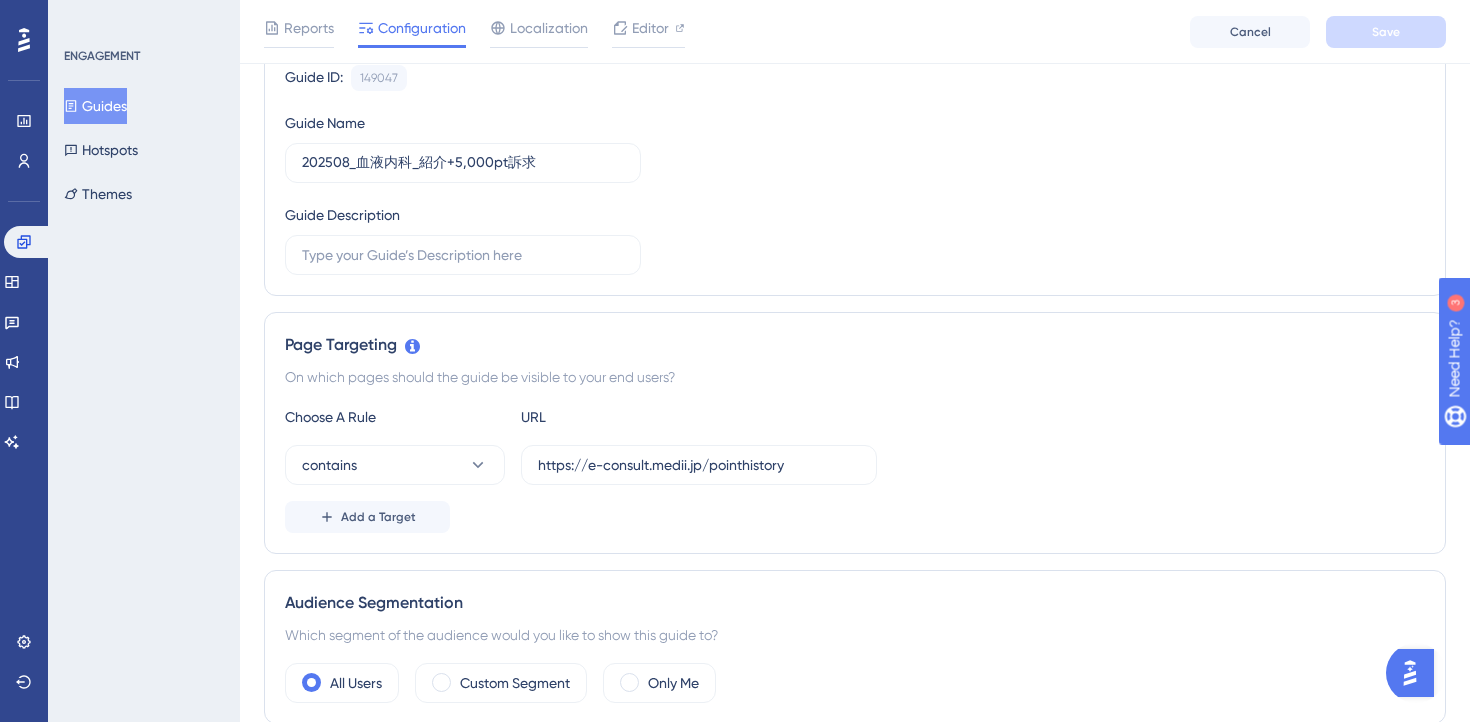 scroll, scrollTop: 0, scrollLeft: 0, axis: both 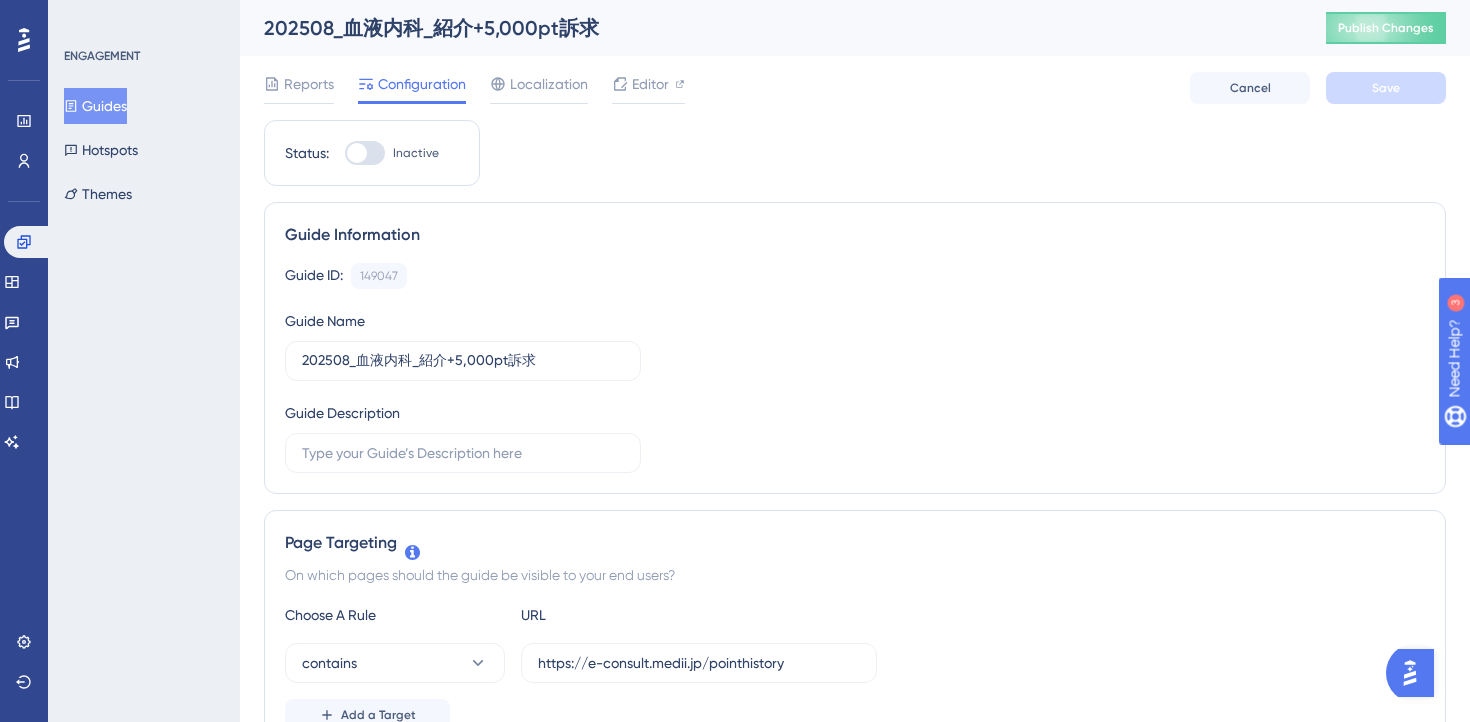 click on "Guides" at bounding box center [95, 106] 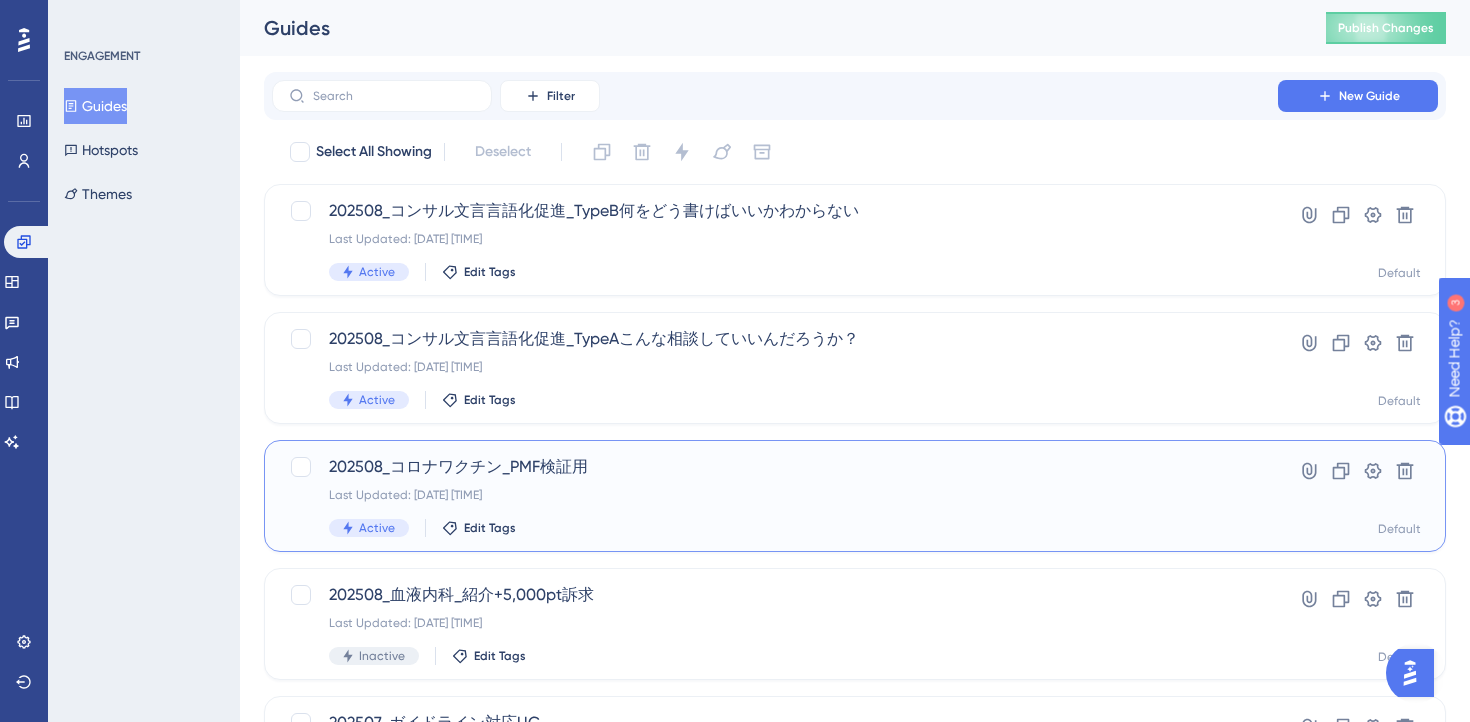 click on "Last Updated: 2025年8月04日 午後03:59" at bounding box center [775, 495] 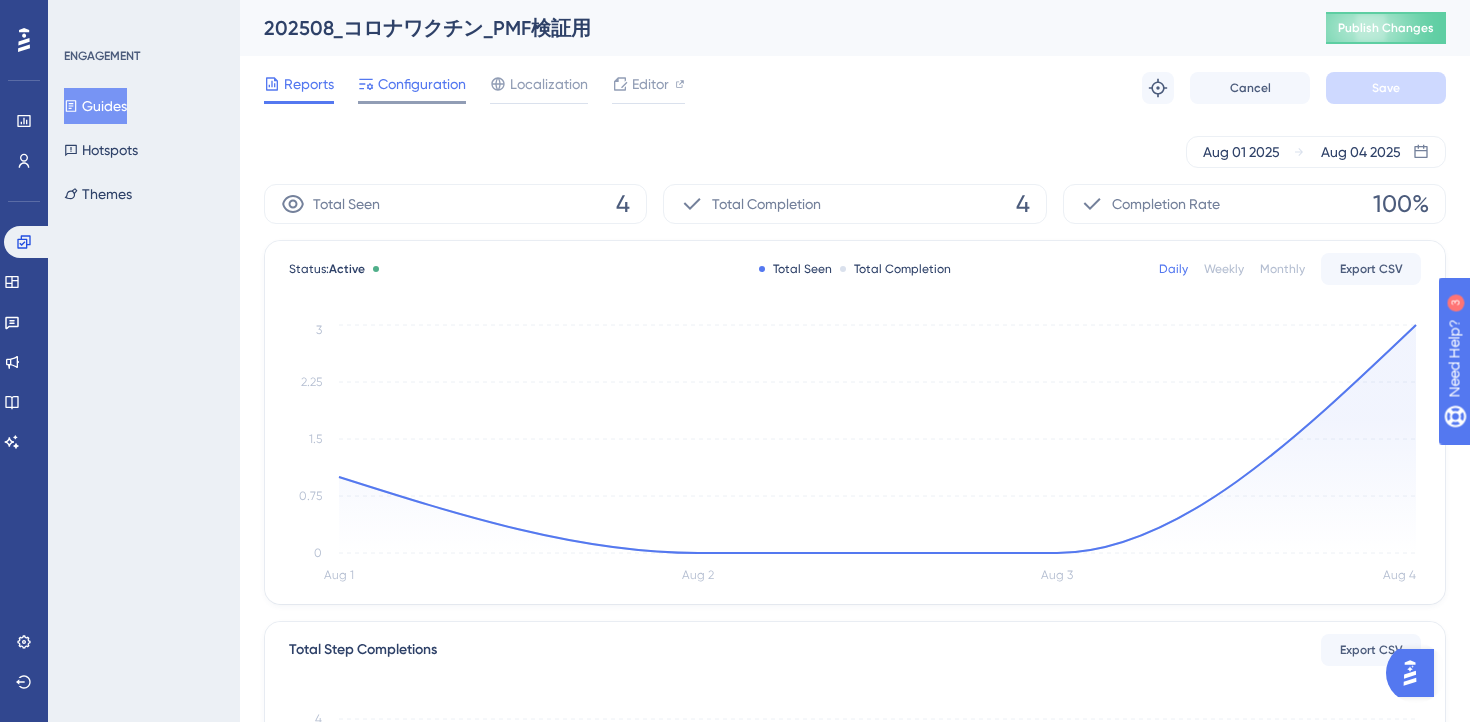 click on "Configuration" at bounding box center [422, 84] 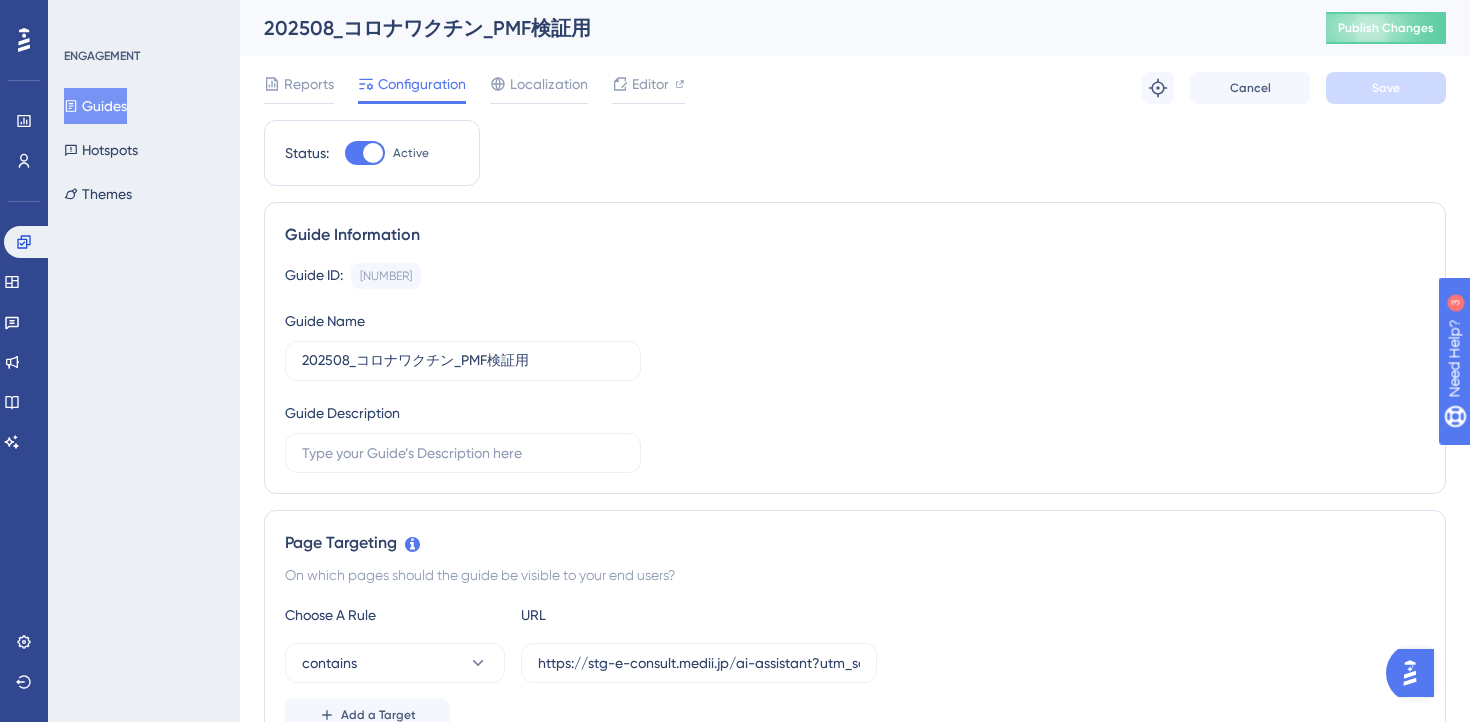 click at bounding box center (365, 153) 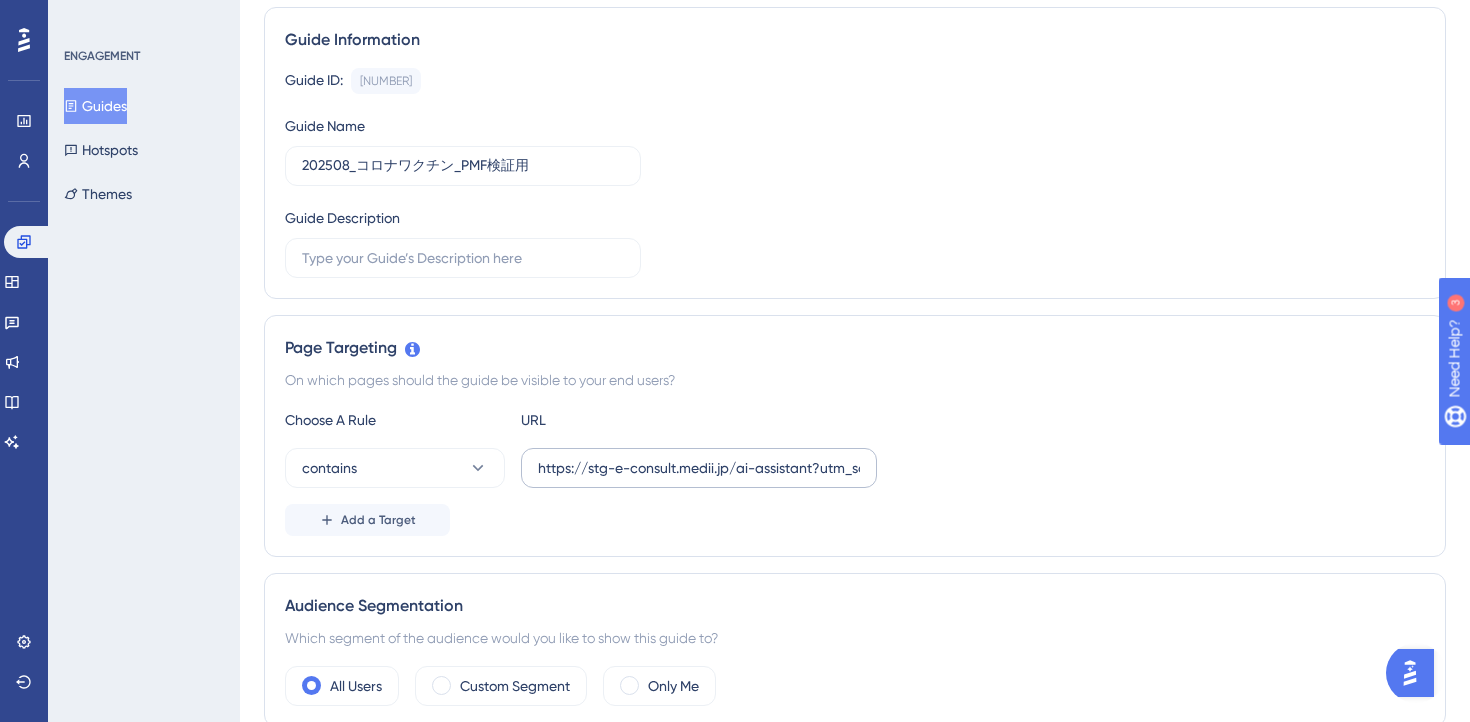 scroll, scrollTop: 209, scrollLeft: 0, axis: vertical 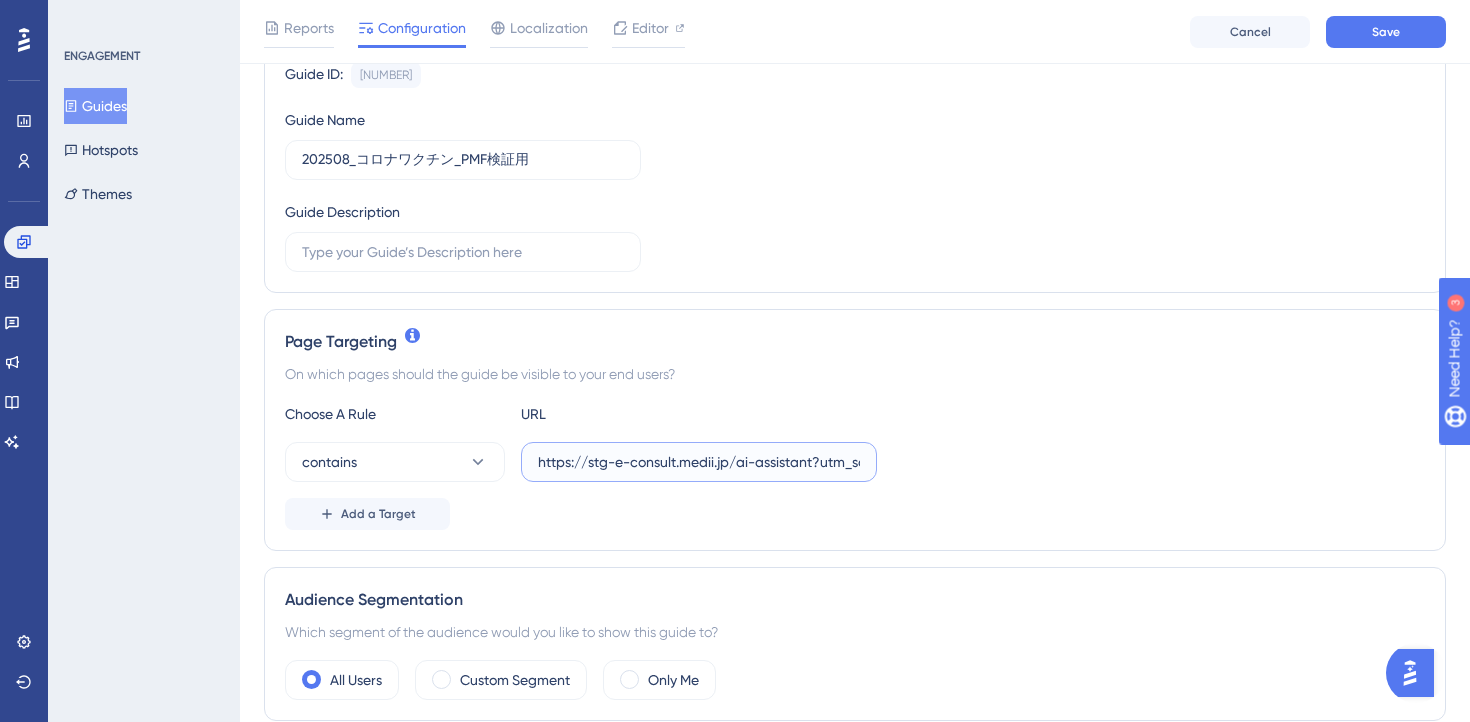 click on "https://stg-e-consult.medii.jp/ai-assistant?utm_source=20250805_hs_ai_1_gen_spa_covid19-pmf" at bounding box center [699, 462] 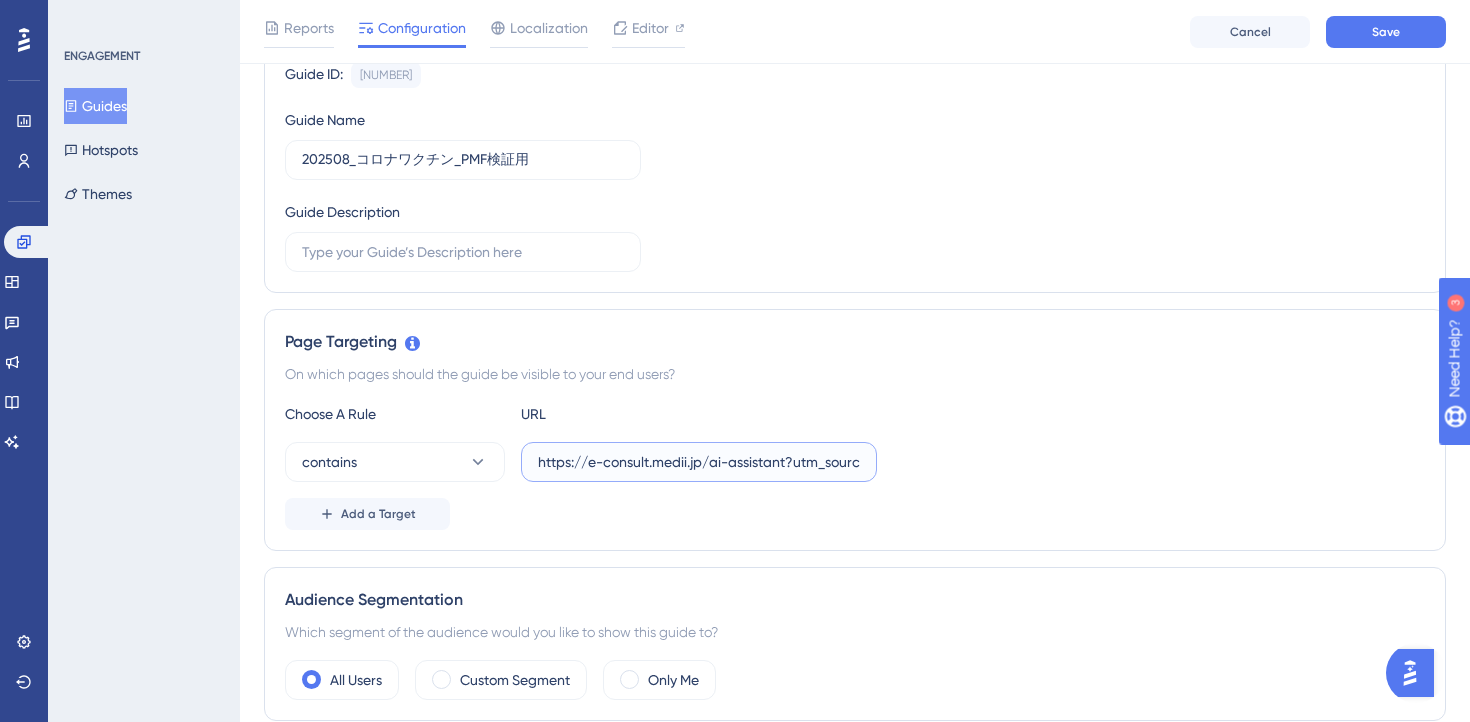 click on "https://e-consult.medii.jp/ai-assistant?utm_source=20250805_hs_ai_1_gen_spa_covid19-pmf" at bounding box center (699, 462) 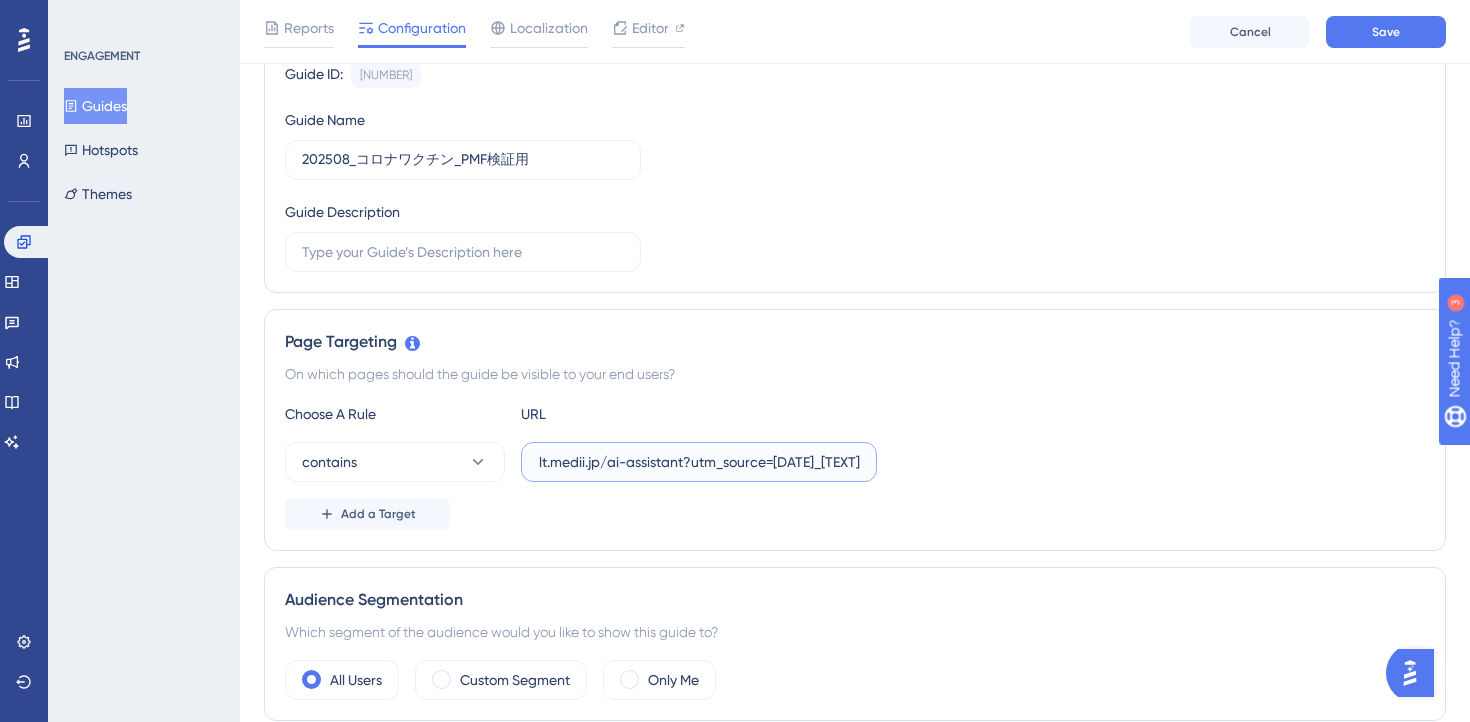 type on "https://e-consult.medii.jp/ai-assistant?utm_source=20250805_hs_ai_1_gen_spa_covid19-pmf" 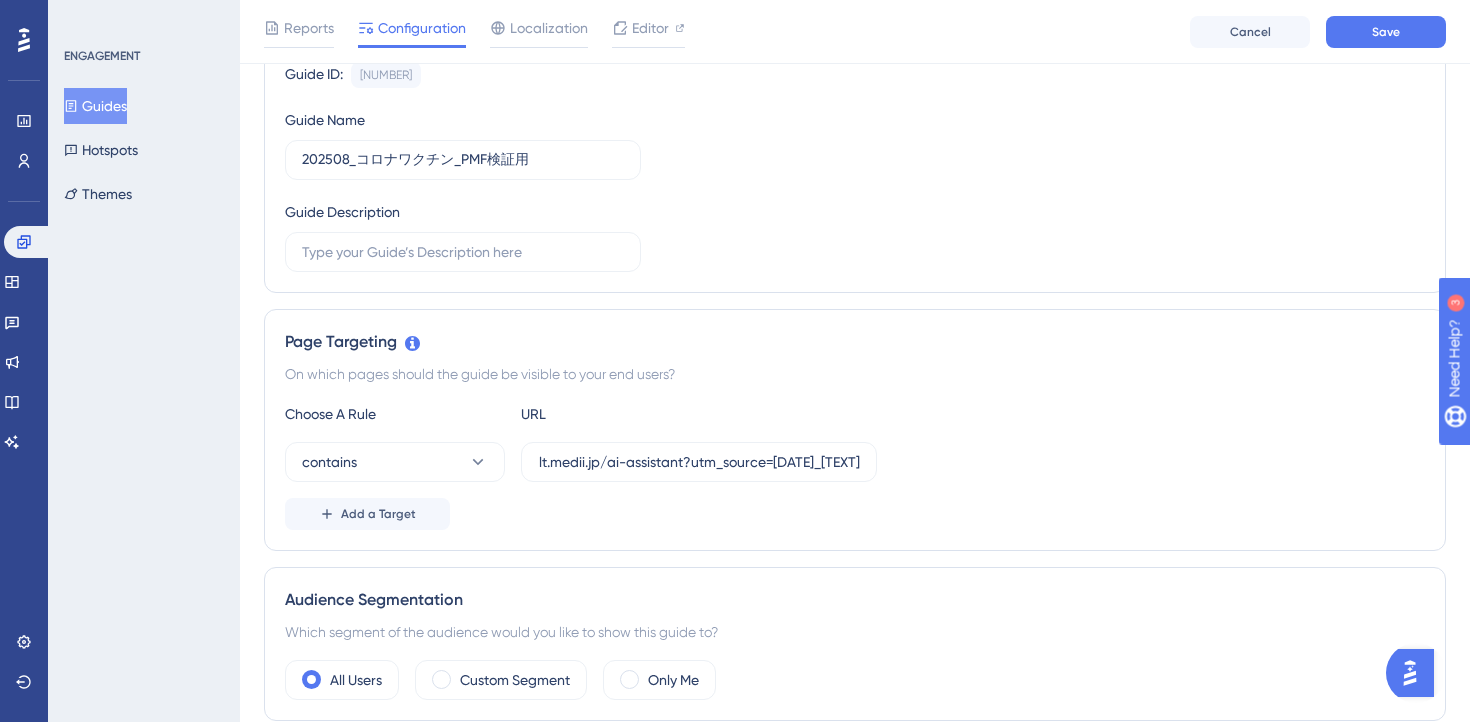 click on "Page Targeting
On which pages should the guide be visible to your end users?
Choose A Rule URL contains https://e-consult.medii.jp/ai-assistant?utm_source=20250805_hs_ai_1_gen_spa_covid19-pmf Add a Target" at bounding box center (855, 430) 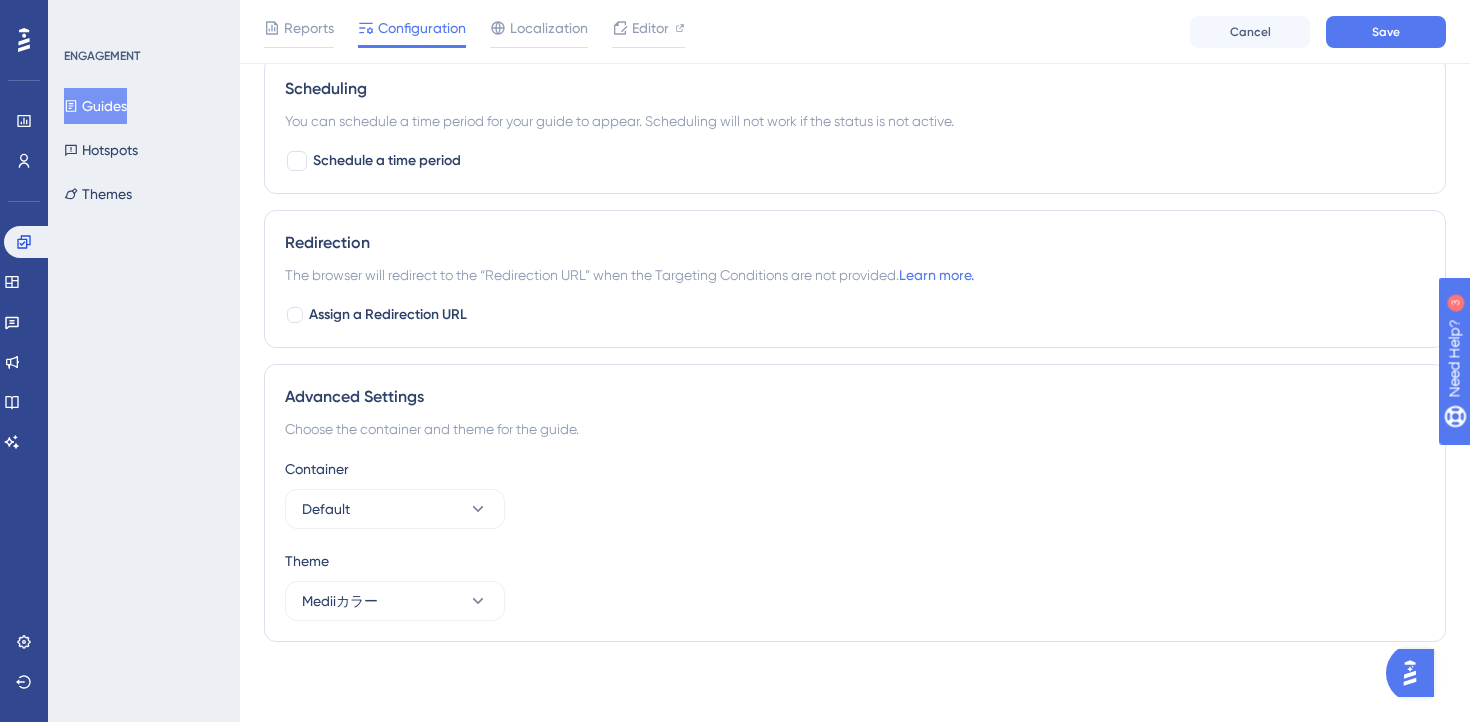 scroll, scrollTop: 0, scrollLeft: 0, axis: both 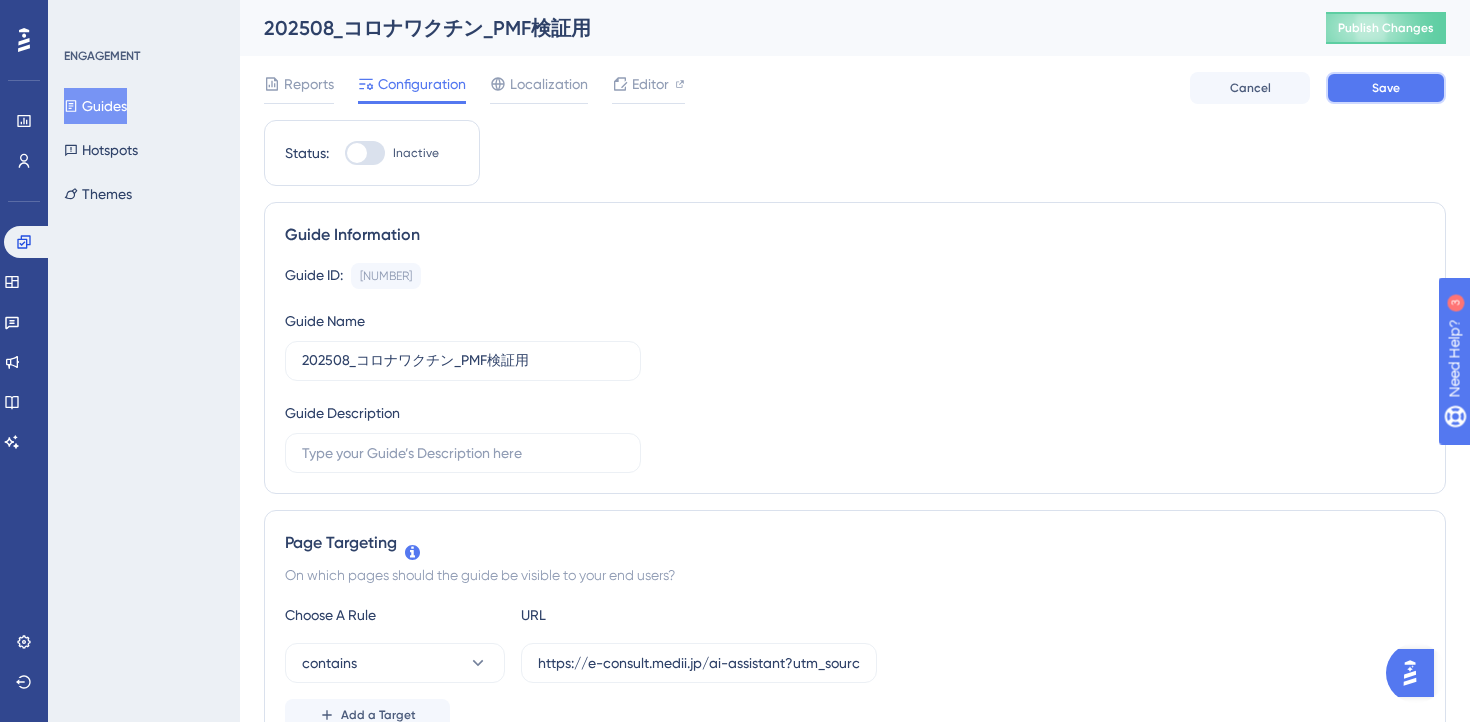 click on "Save" at bounding box center (1386, 88) 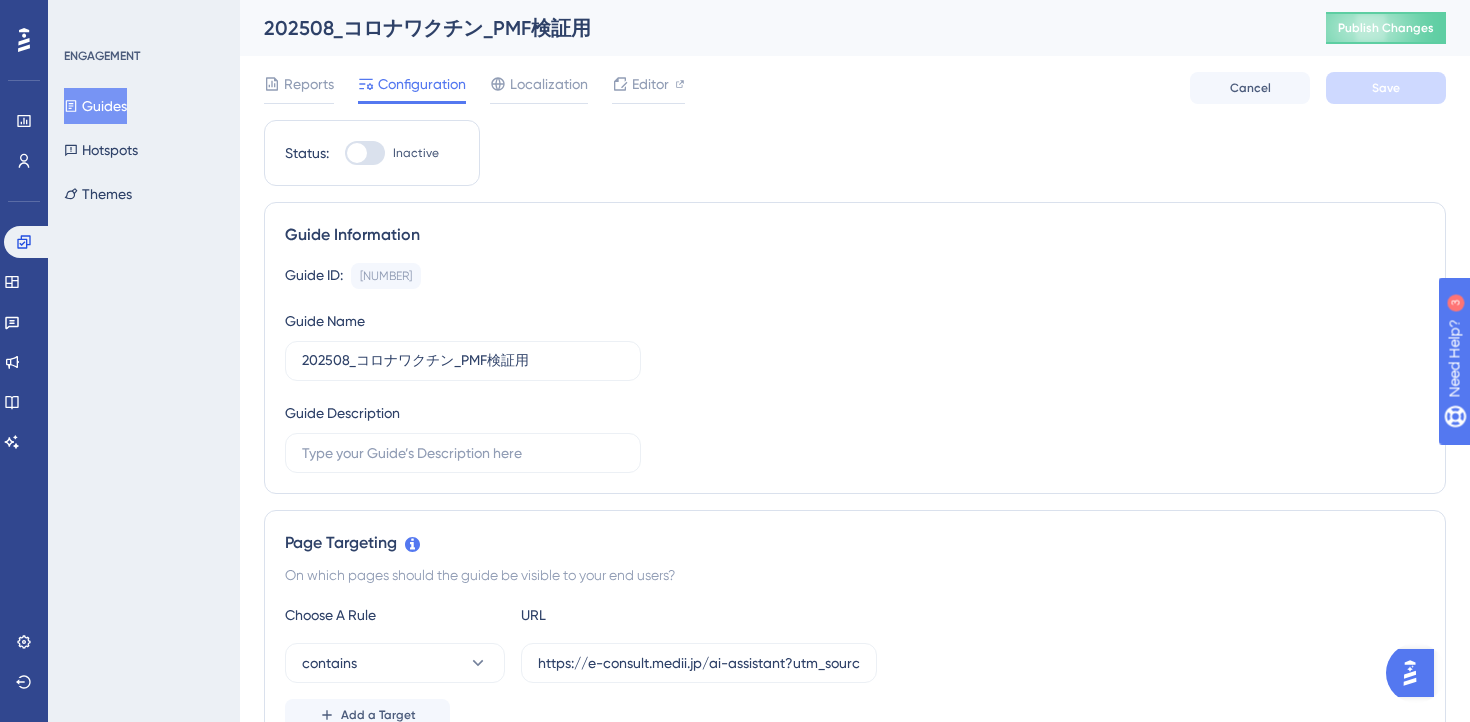click on "Guides" at bounding box center [95, 106] 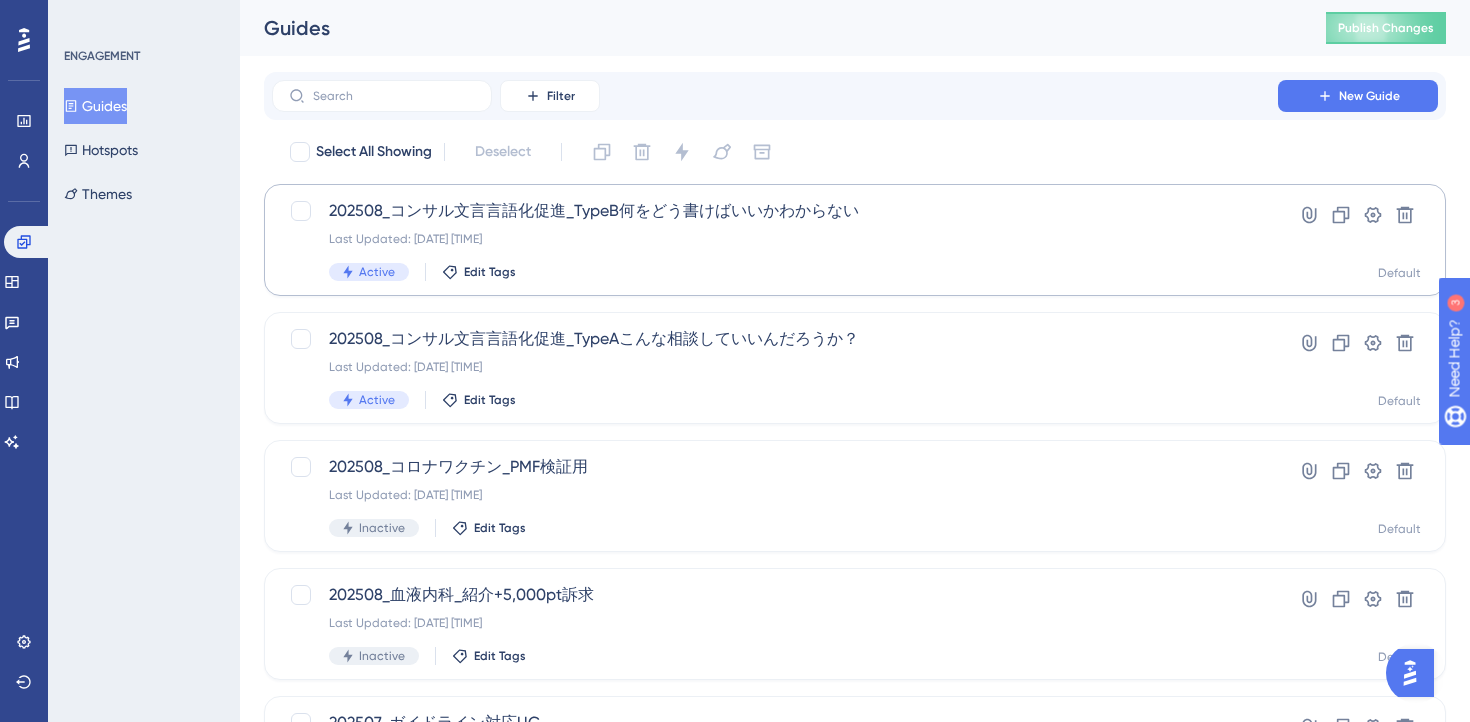 type 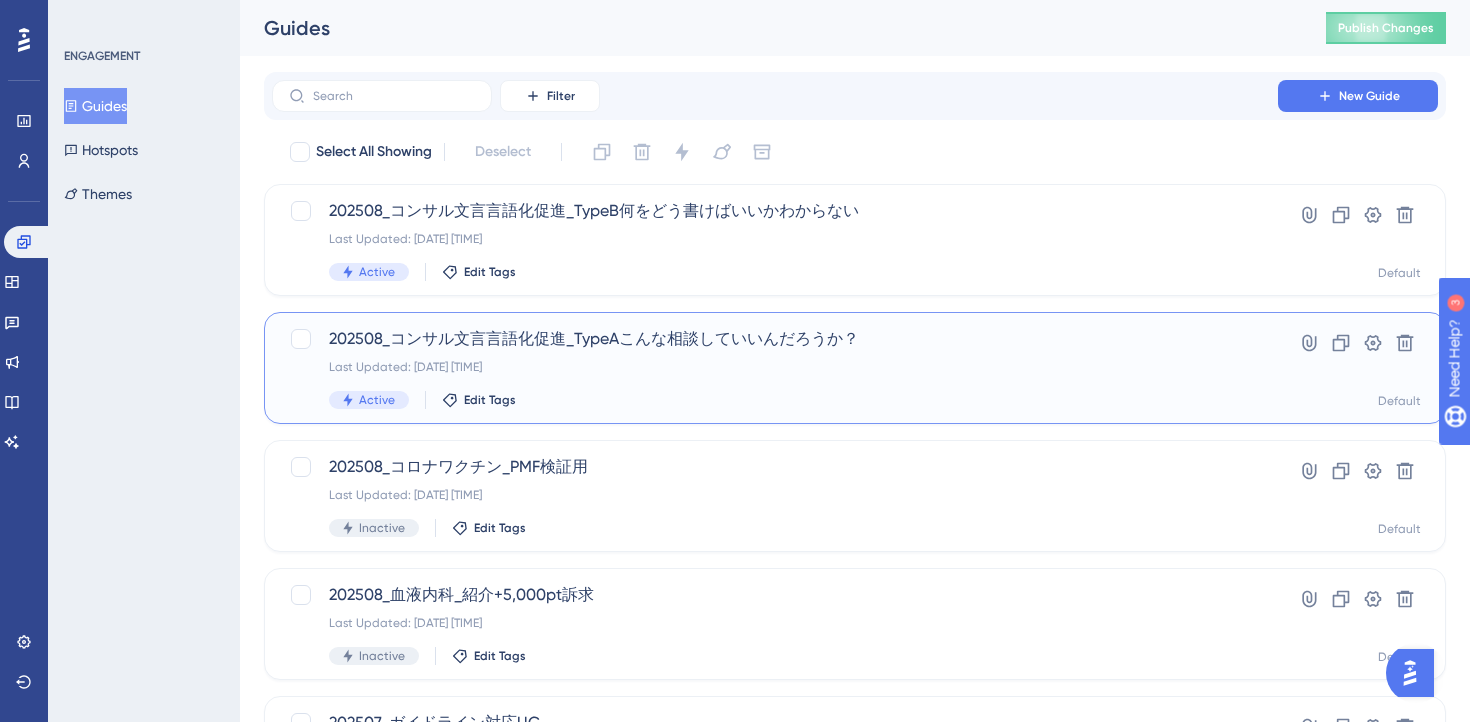 click on "202508_コンサル文言言語化促進_TypeAこんな相談していいんだろうか？ Last Updated: 2025年8月04日 午後04:29 Active Edit Tags" at bounding box center (775, 368) 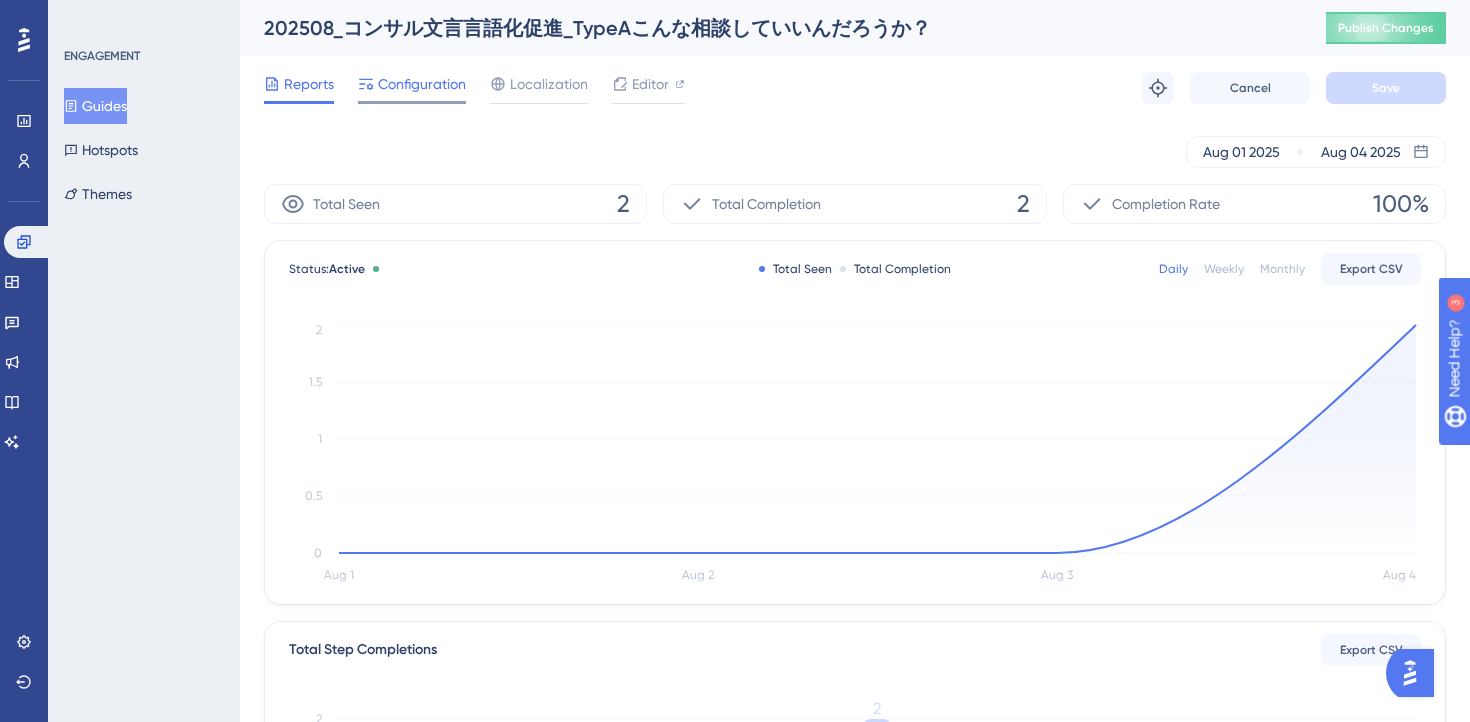 click on "Configuration" at bounding box center [422, 84] 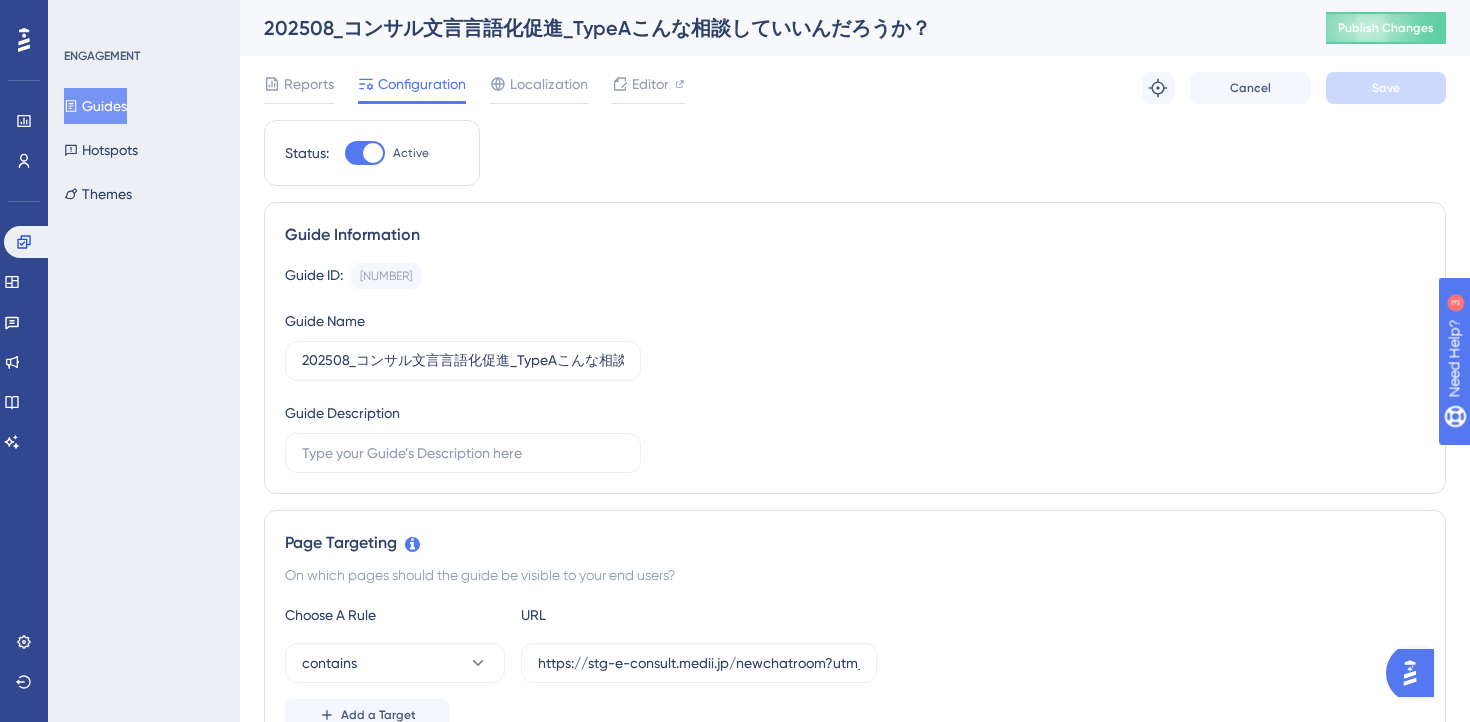click at bounding box center [365, 153] 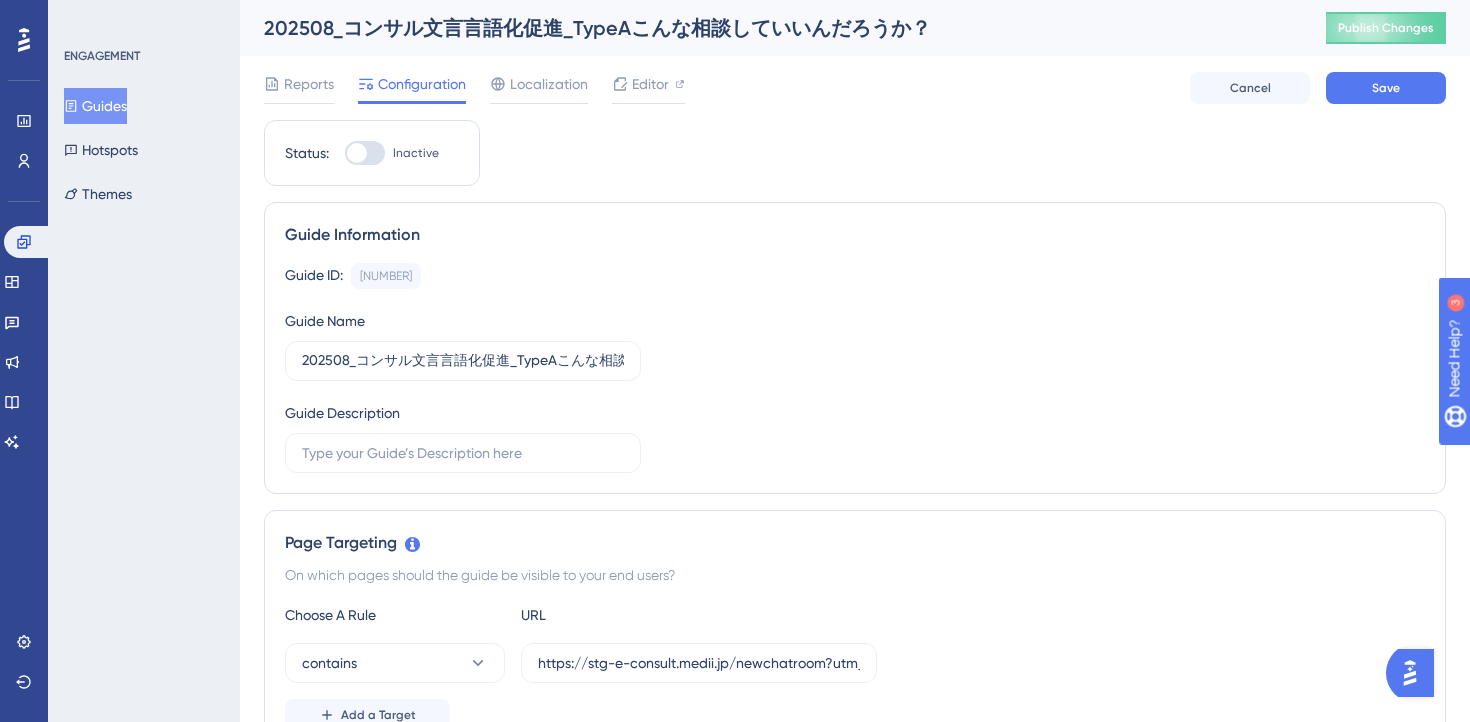 click on "Status: Inactive Guide Information Guide ID: 149128 Copy Guide Name 202508_コンサル文言言語化促進_TypeAこんな相談していいんだろうか？ Guide Description Page Targeting
On which pages should the guide be visible to your end users?
Choose A Rule URL contains https://stg-e-consult.medii.jp/newchatroom?utm_source=20250801_usgd_ai_1_gen_spn_newchatroom-test-a Add a Target Audience Segmentation Which segment of the audience would you like to show this guide to? All Users Custom Segment Only Me matches 質問回数が０の先生 Delete Add a Segment Create a Segment Trigger You can trigger your guide automatically when the target URL is visited,
and/or use the custom triggers. Auto-Trigger Set the Appear Frequency Once in a Session Stop Trigger Never When the user sees the guide 3 times When the user completes the guide When the user reaches the custom goal Set the Display Priority High Custom Triggers Scheduling Schedule a time period Redirection Learn more. Advanced Settings" at bounding box center [855, 1179] 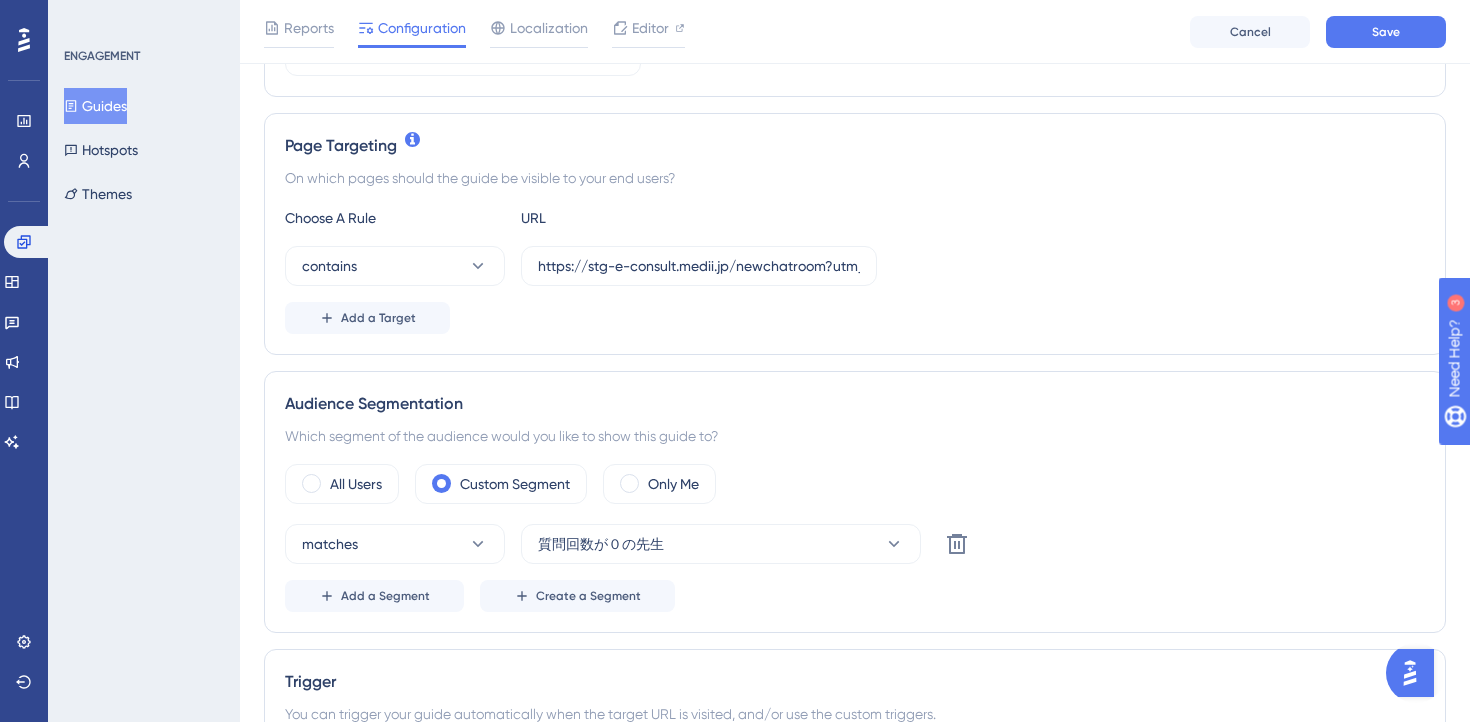 scroll, scrollTop: 516, scrollLeft: 0, axis: vertical 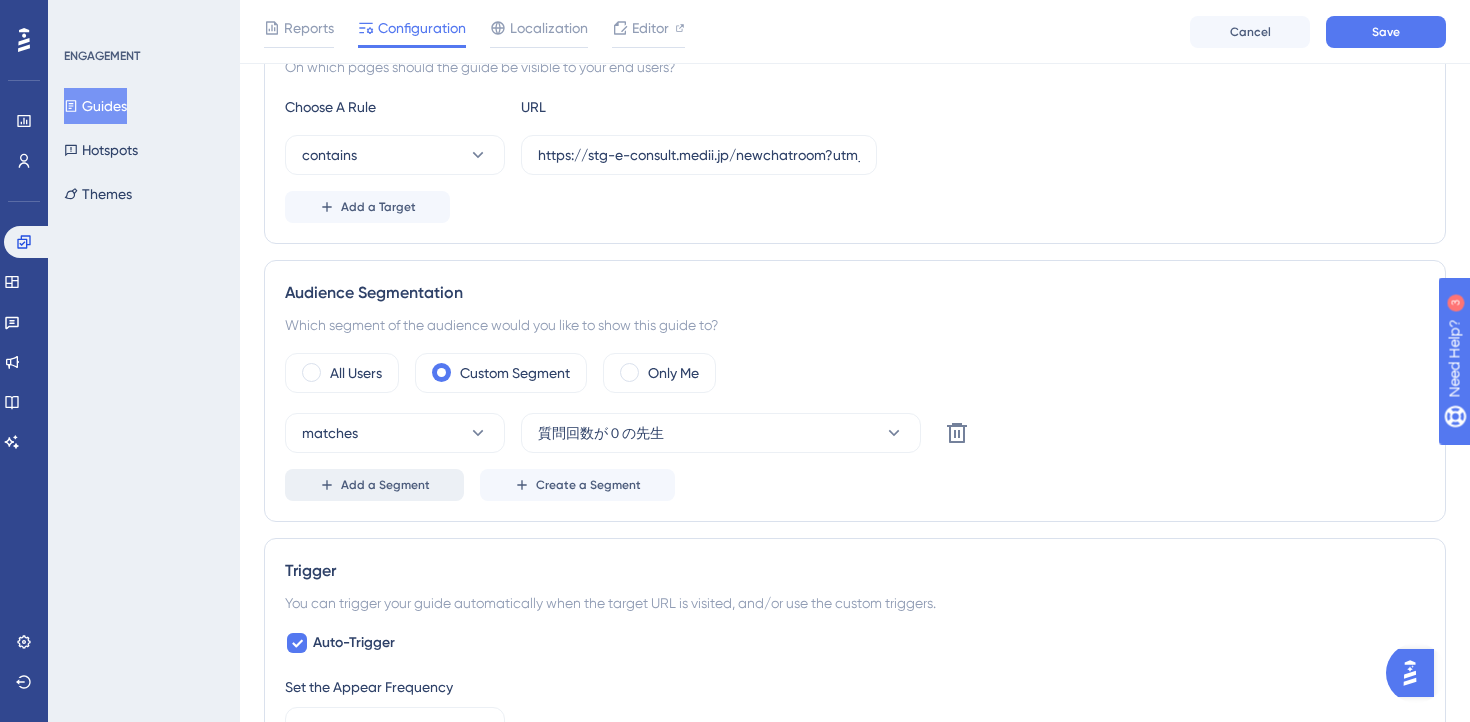 click on "Add a Segment" at bounding box center (385, 485) 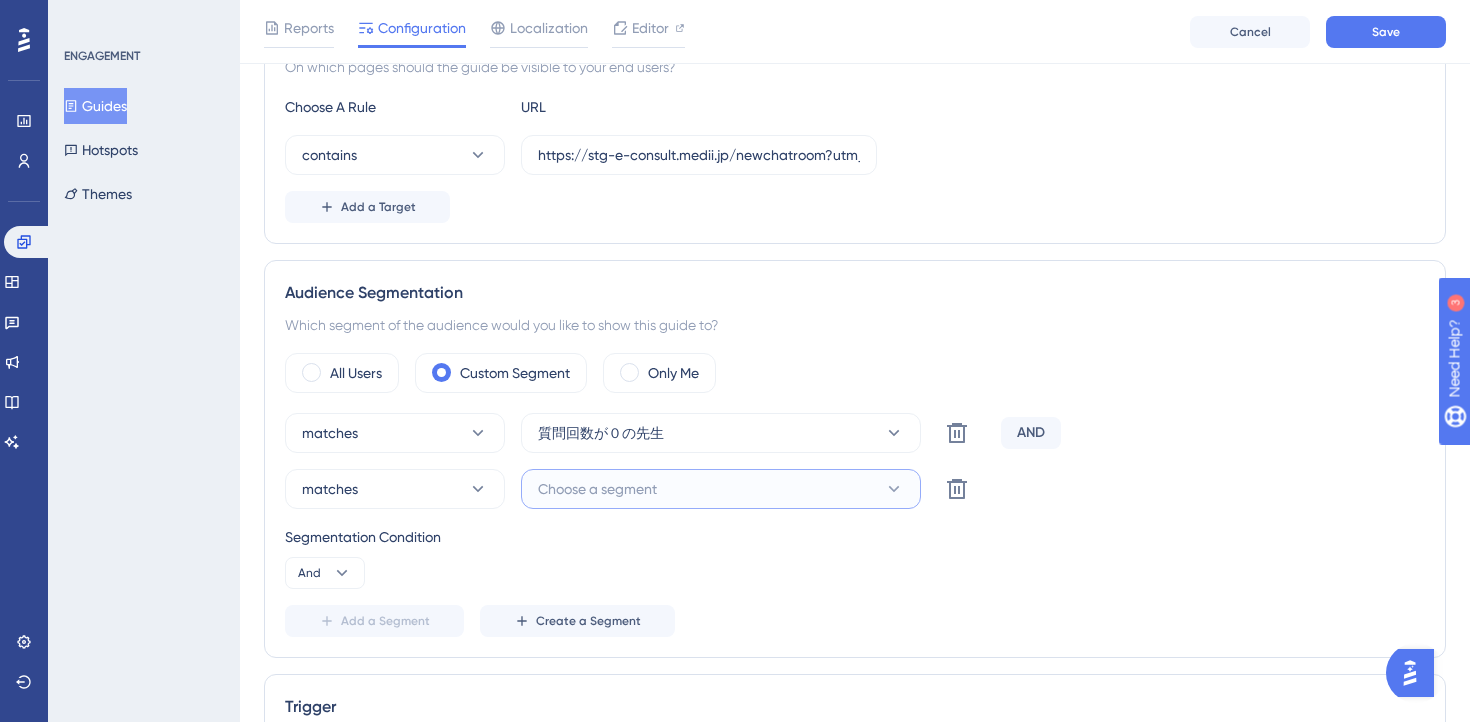 click on "Choose a segment" at bounding box center [597, 489] 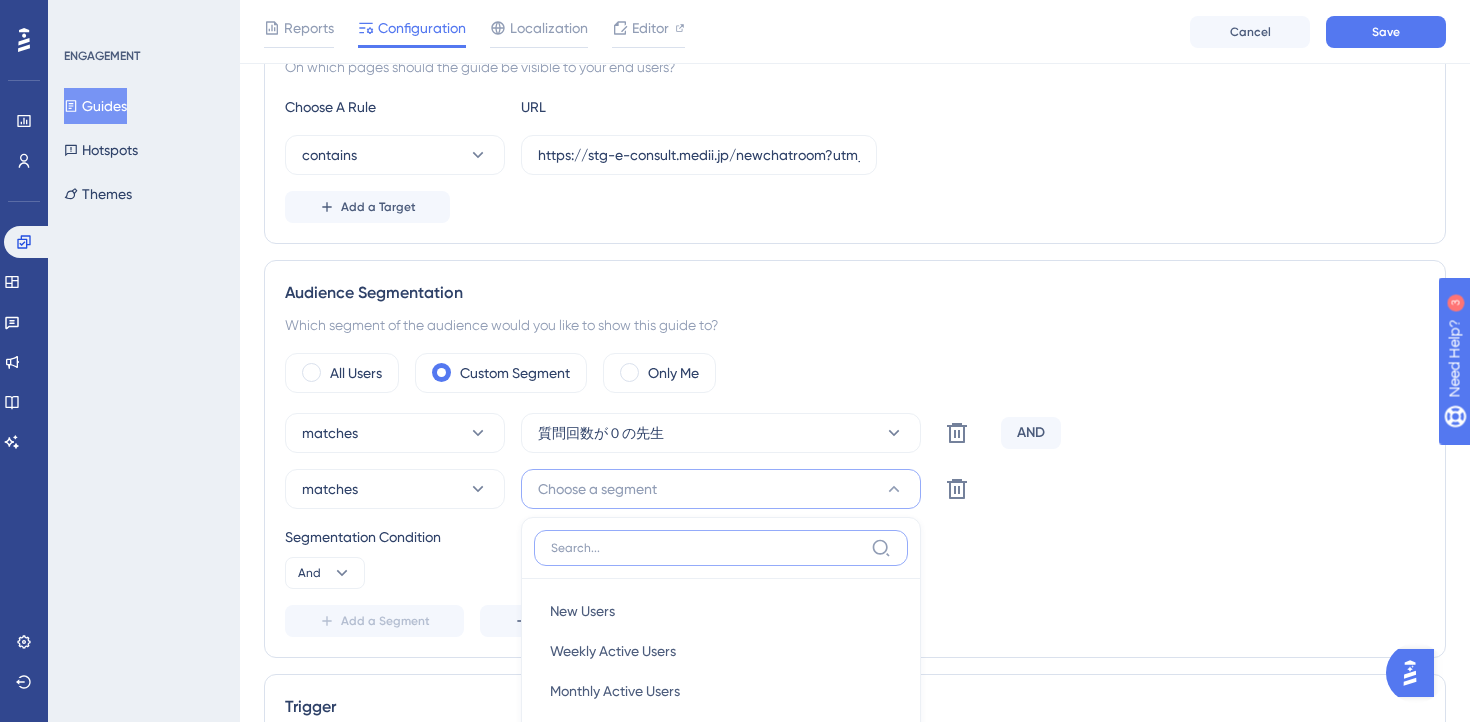 scroll, scrollTop: 869, scrollLeft: 0, axis: vertical 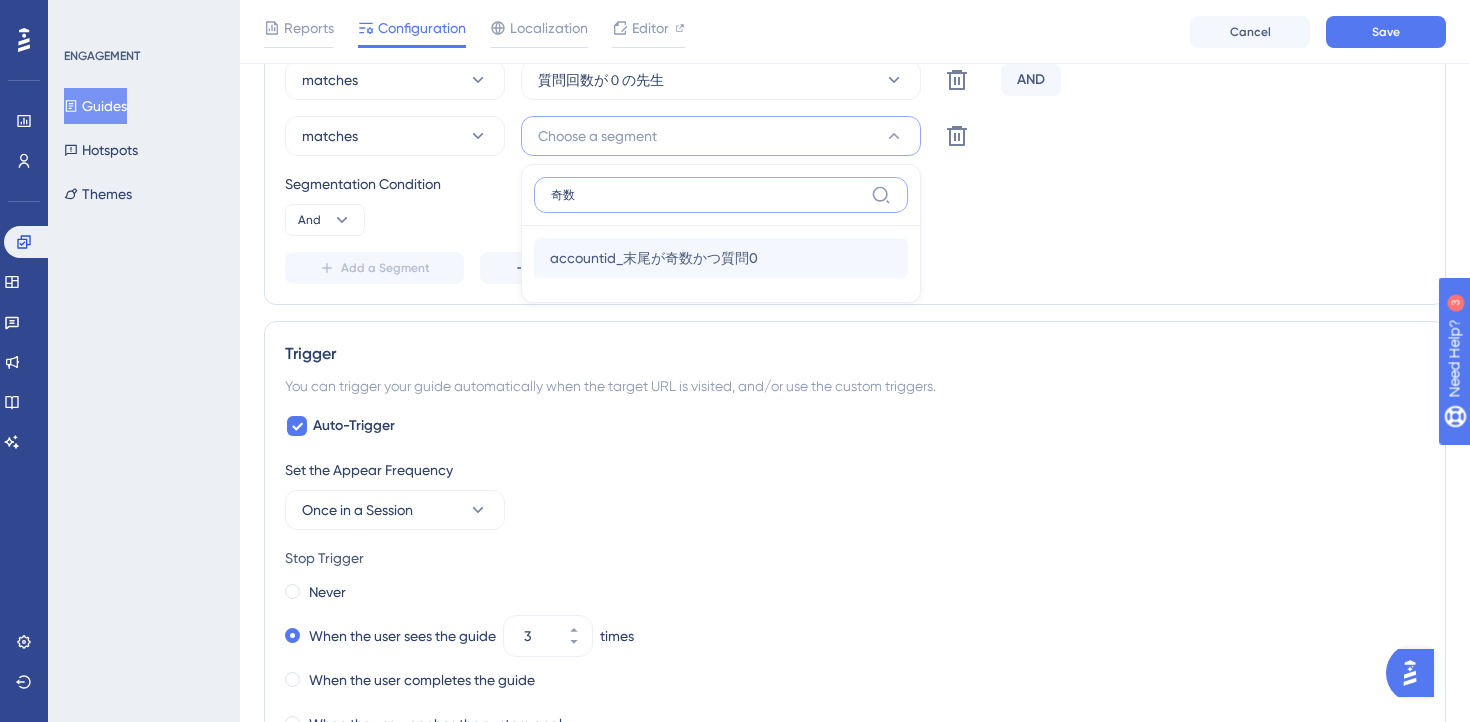 type on "奇数" 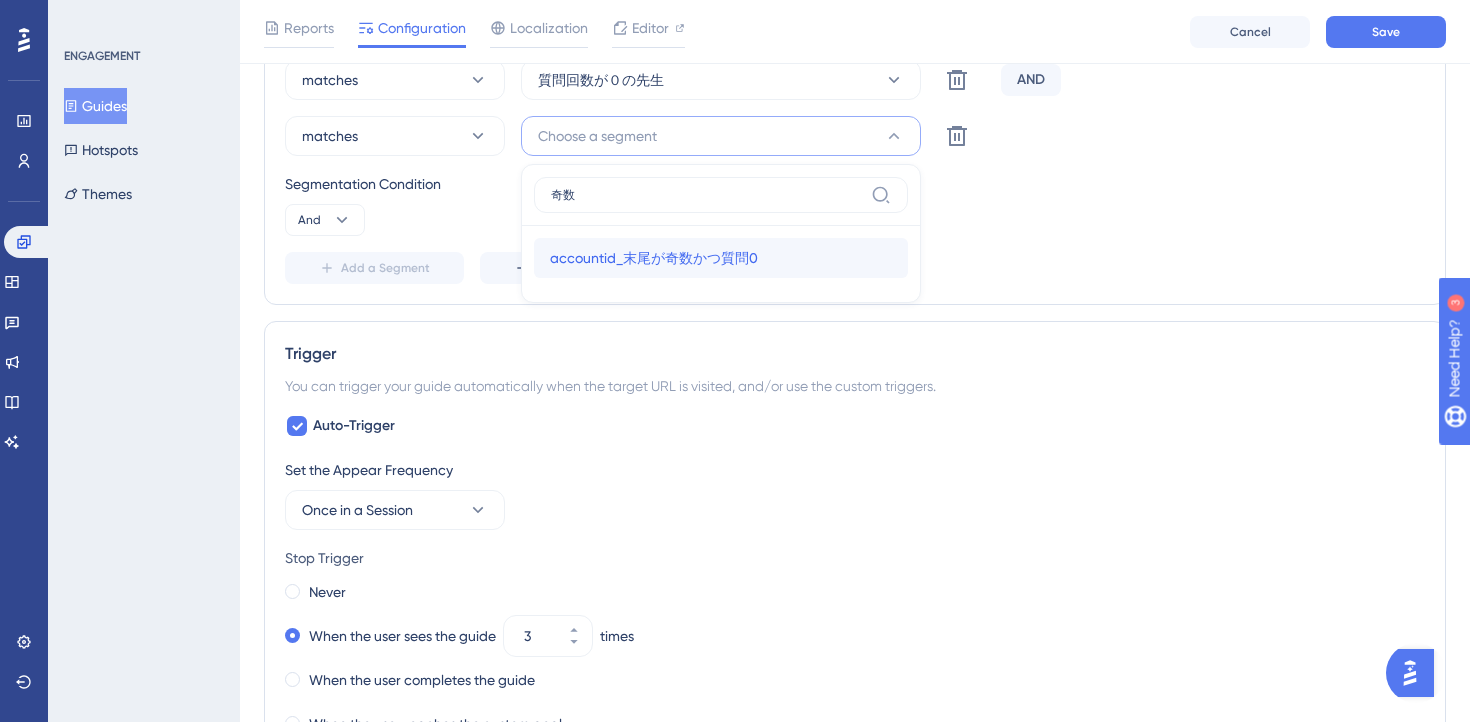 click on "accountid_末尾が奇数かつ質問0" at bounding box center [654, 258] 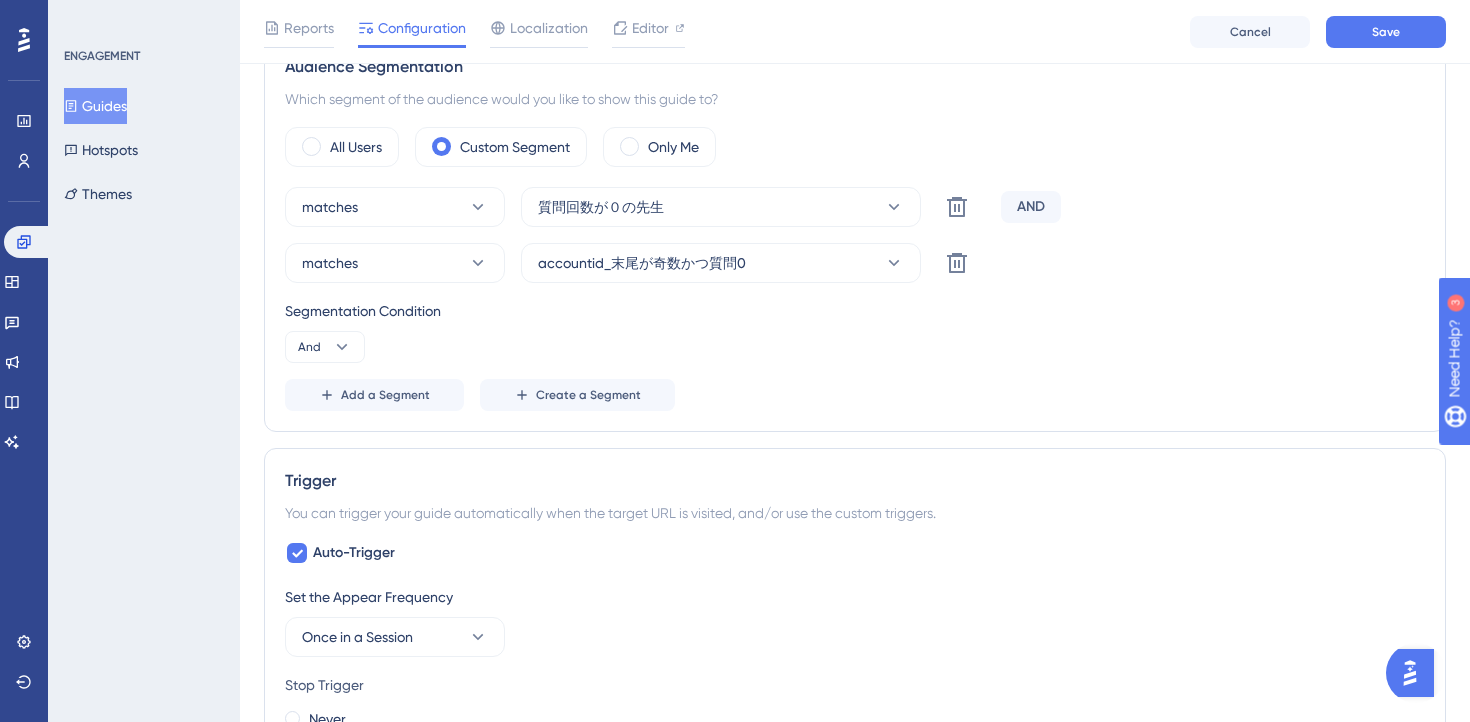 scroll, scrollTop: 727, scrollLeft: 0, axis: vertical 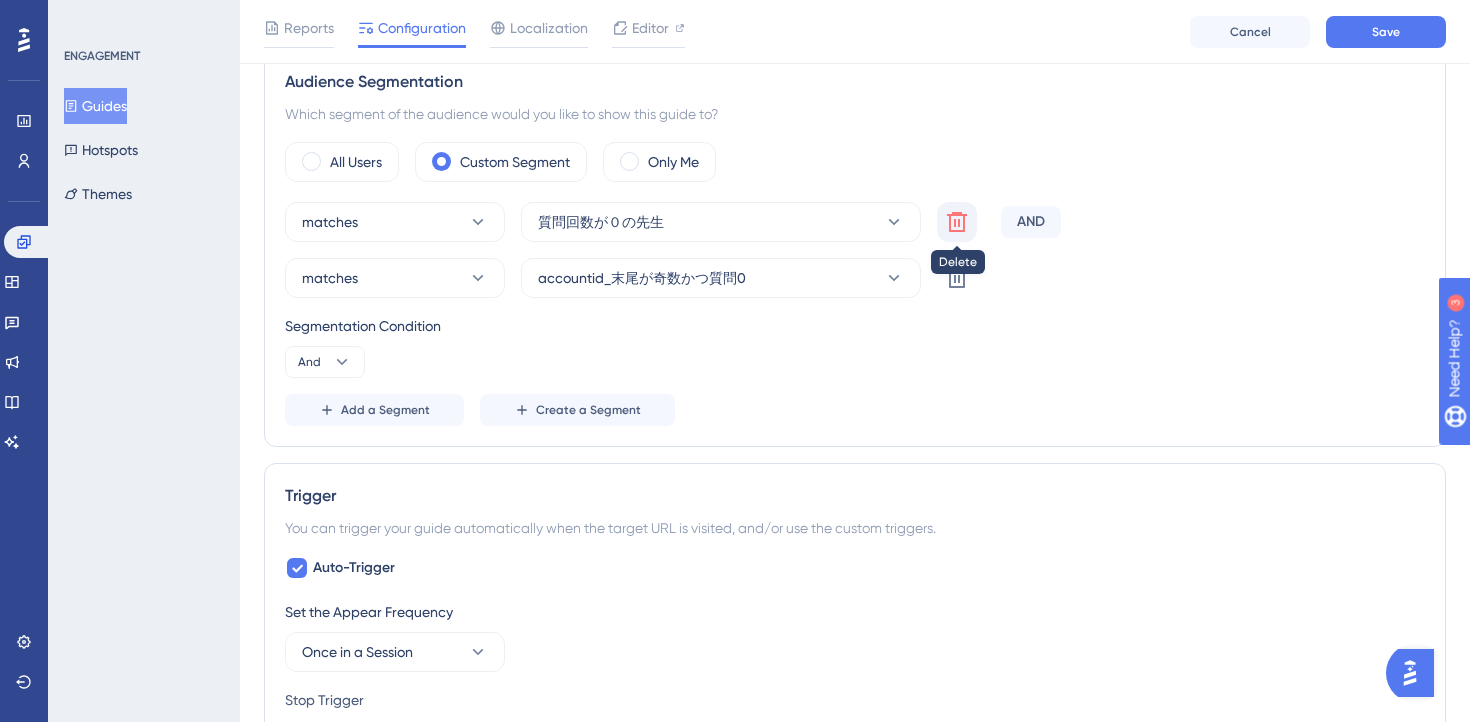 click 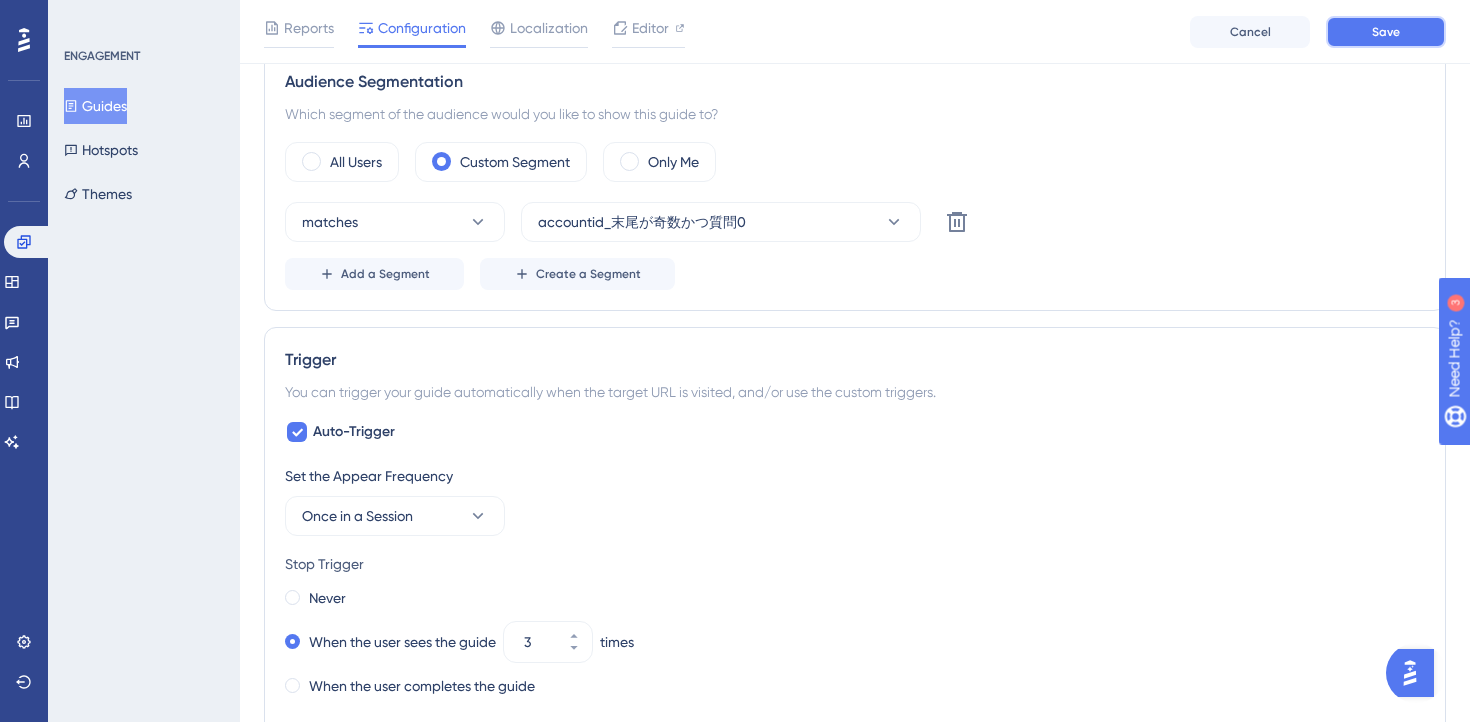 click on "Save" at bounding box center (1386, 32) 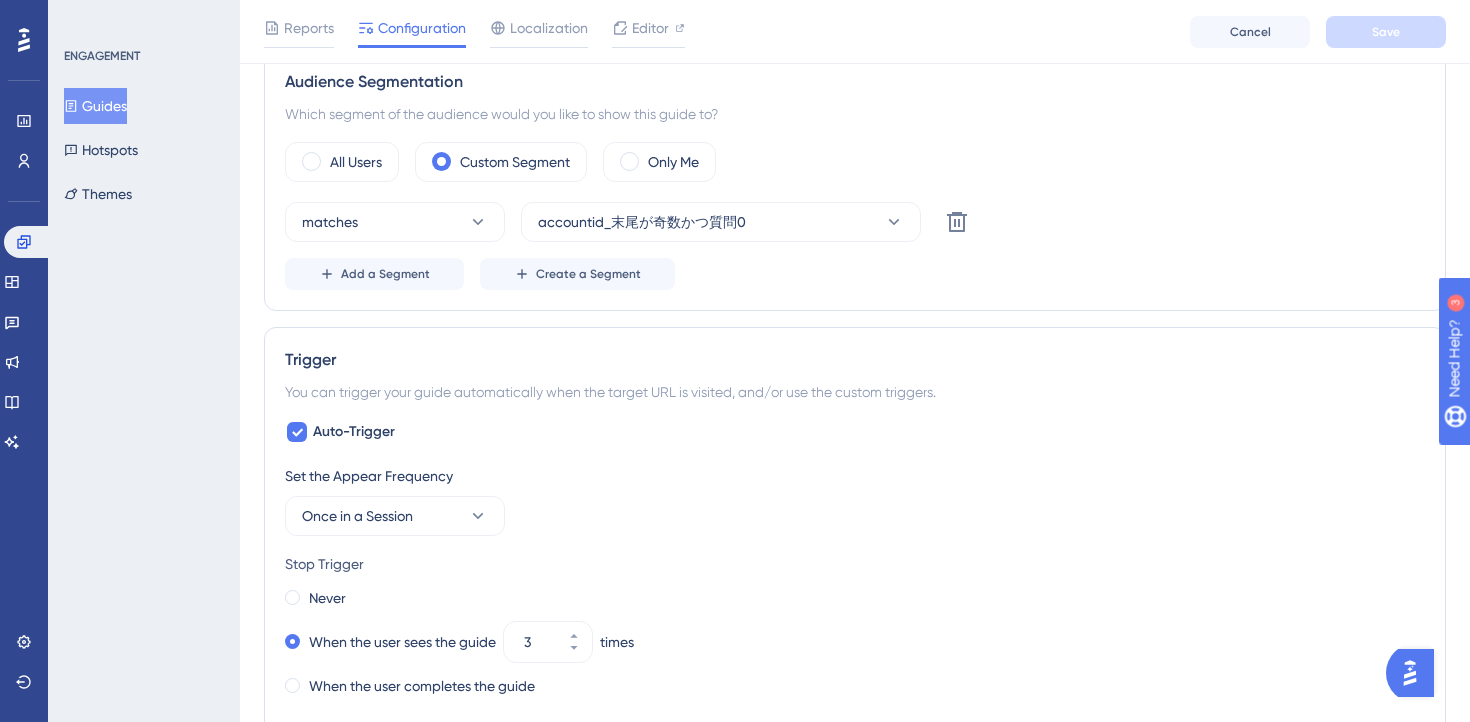 scroll, scrollTop: 0, scrollLeft: 0, axis: both 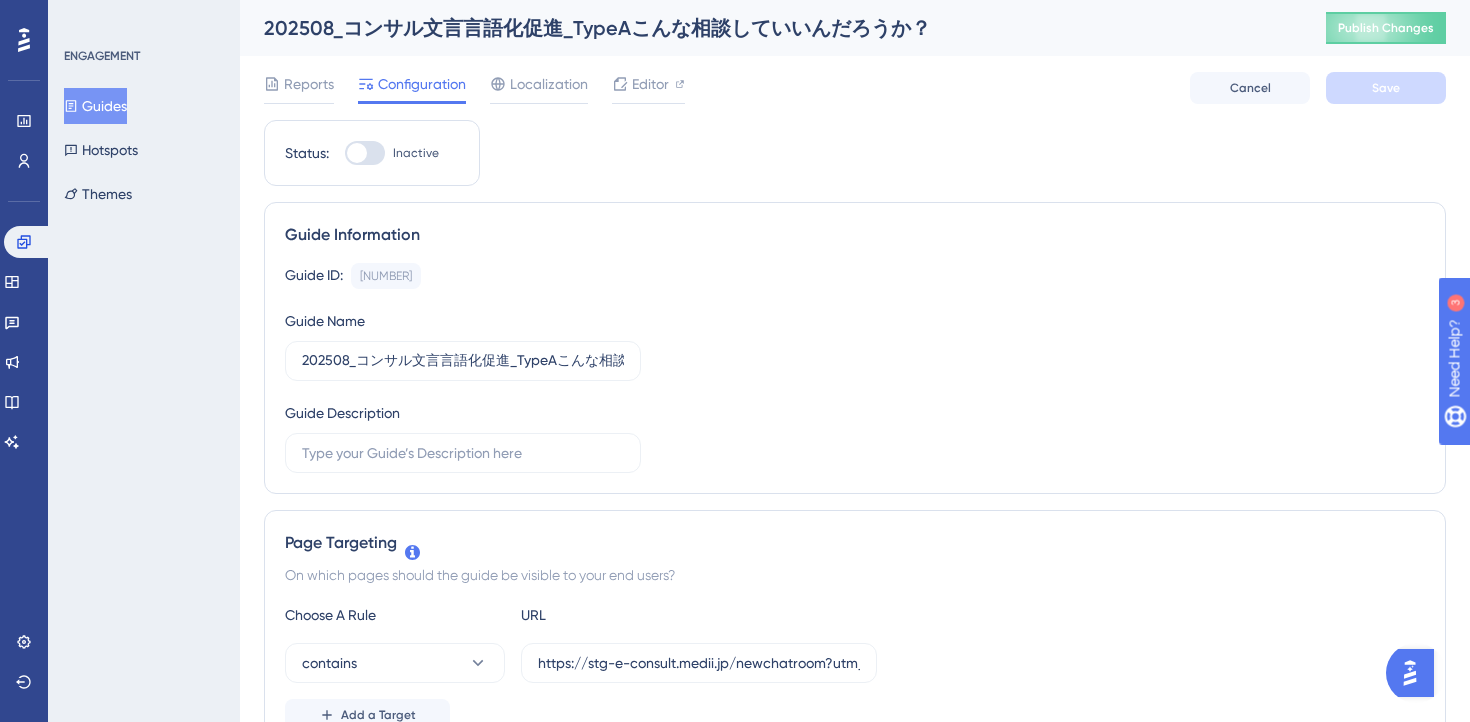 click on "Status: Inactive Guide Information Guide ID: 149128 Copy Guide Name 202508_コンサル文言言語化促進_TypeAこんな相談していいんだろうか？ Guide Description Page Targeting
On which pages should the guide be visible to your end users?
Choose A Rule URL contains https://stg-e-consult.medii.jp/newchatroom?utm_source=20250801_usgd_ai_1_gen_spn_newchatroom-test-a Add a Target Audience Segmentation Which segment of the audience would you like to show this guide to? All Users Custom Segment Only Me matches accountid_末尾が奇数かつ質問0 Delete Add a Segment Create a Segment Trigger You can trigger your guide automatically when the target URL is visited,
and/or use the custom triggers. Auto-Trigger Set the Appear Frequency Once in a Session Stop Trigger Never When the user sees the guide 3 times When the user completes the guide When the user reaches the custom goal Set the Display Priority High Custom Triggers Scheduling Schedule a time period Redirection Learn more. Default" at bounding box center (855, 1179) 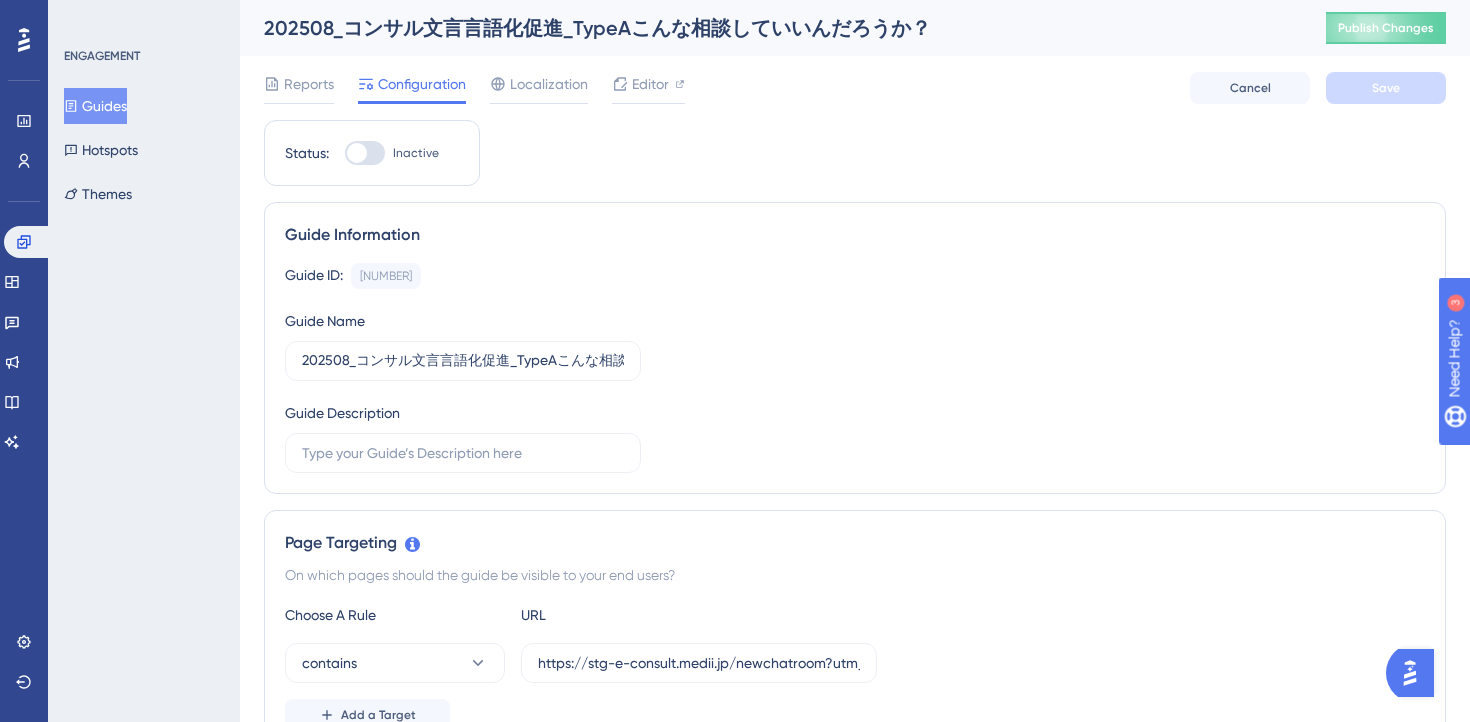 click on "Guides" at bounding box center (95, 106) 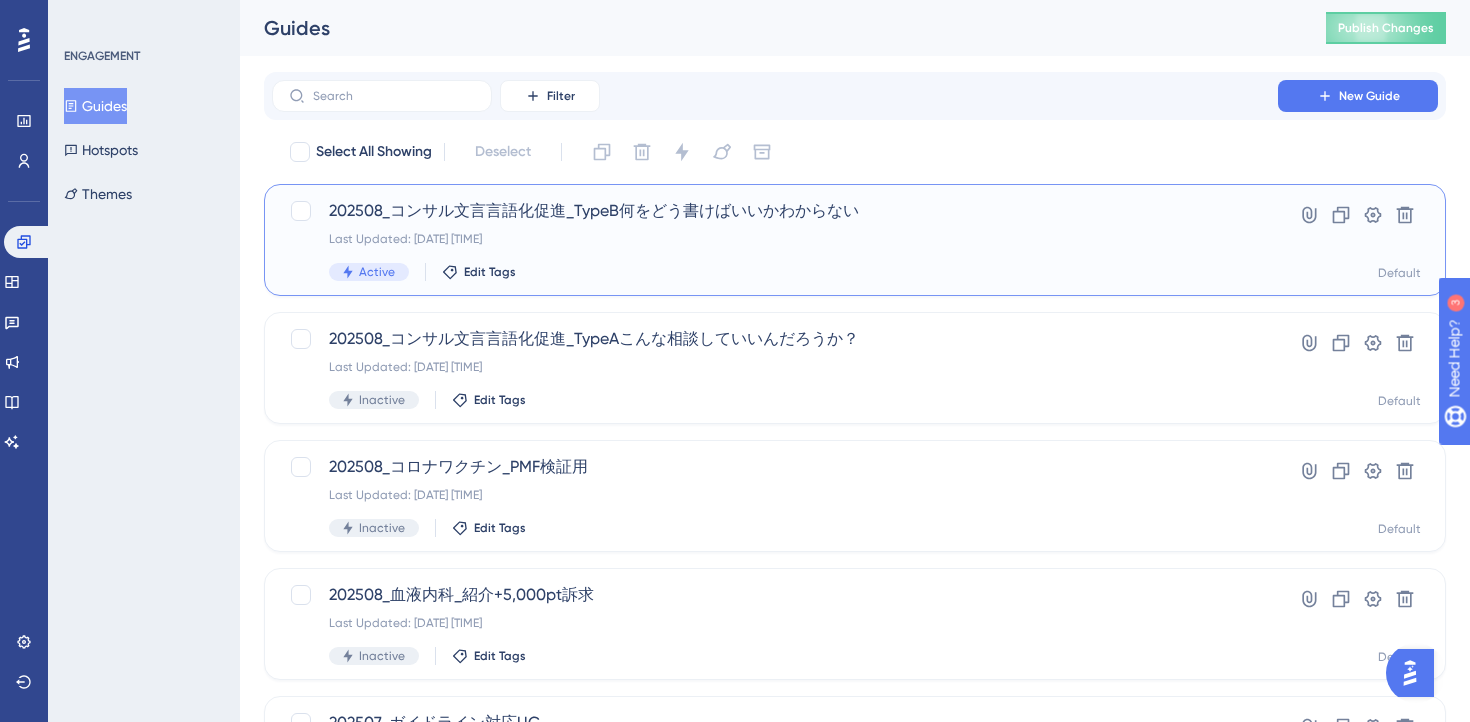 click on "Last Updated: 2025年8月04日 午後04:29" at bounding box center (775, 239) 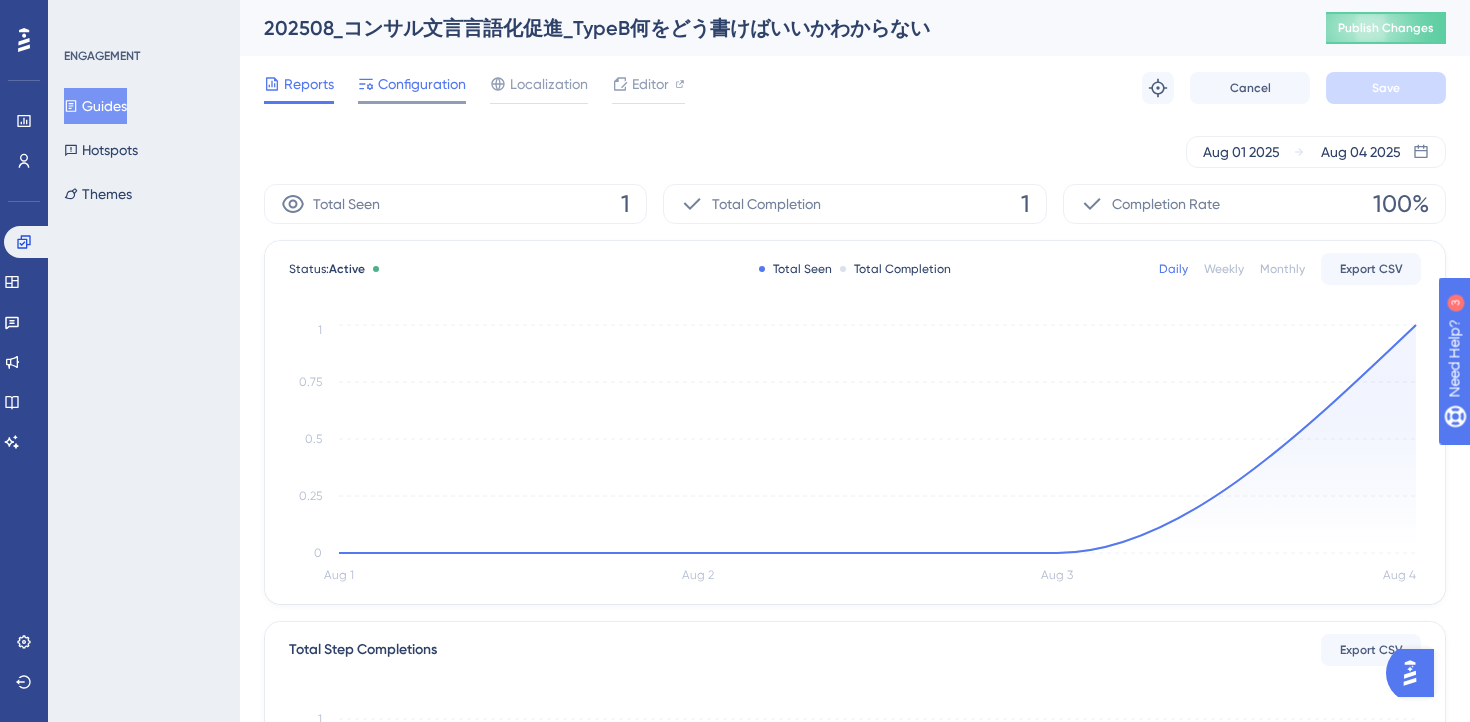 click on "Configuration" at bounding box center [422, 84] 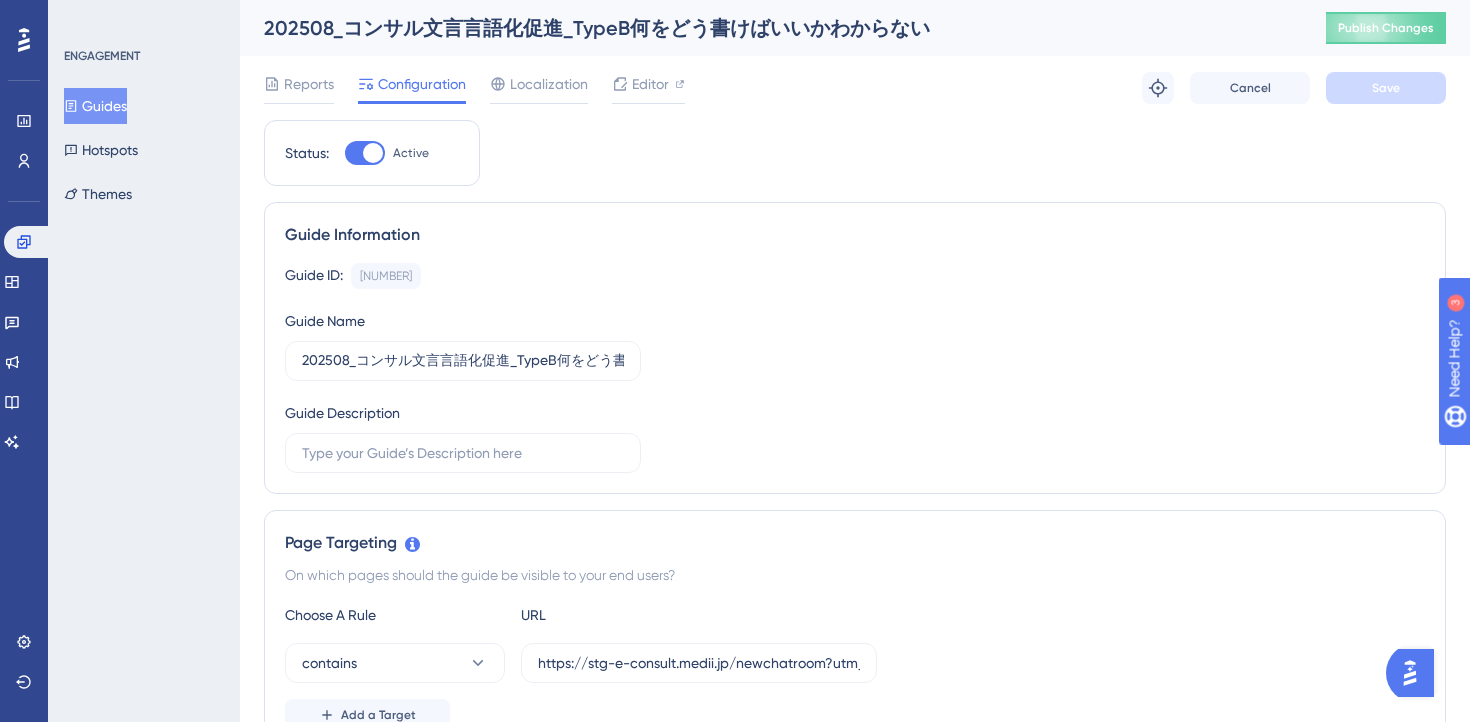 click at bounding box center [365, 153] 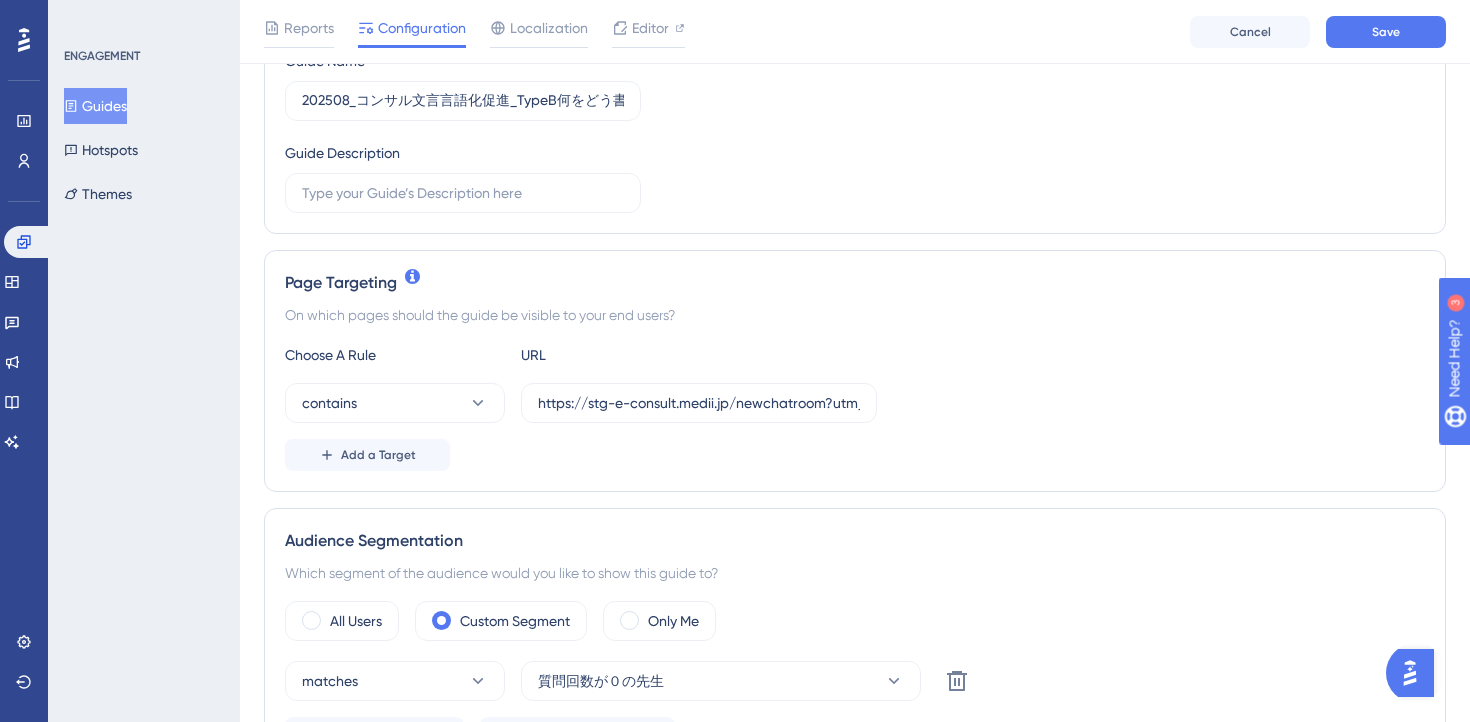 scroll, scrollTop: 294, scrollLeft: 0, axis: vertical 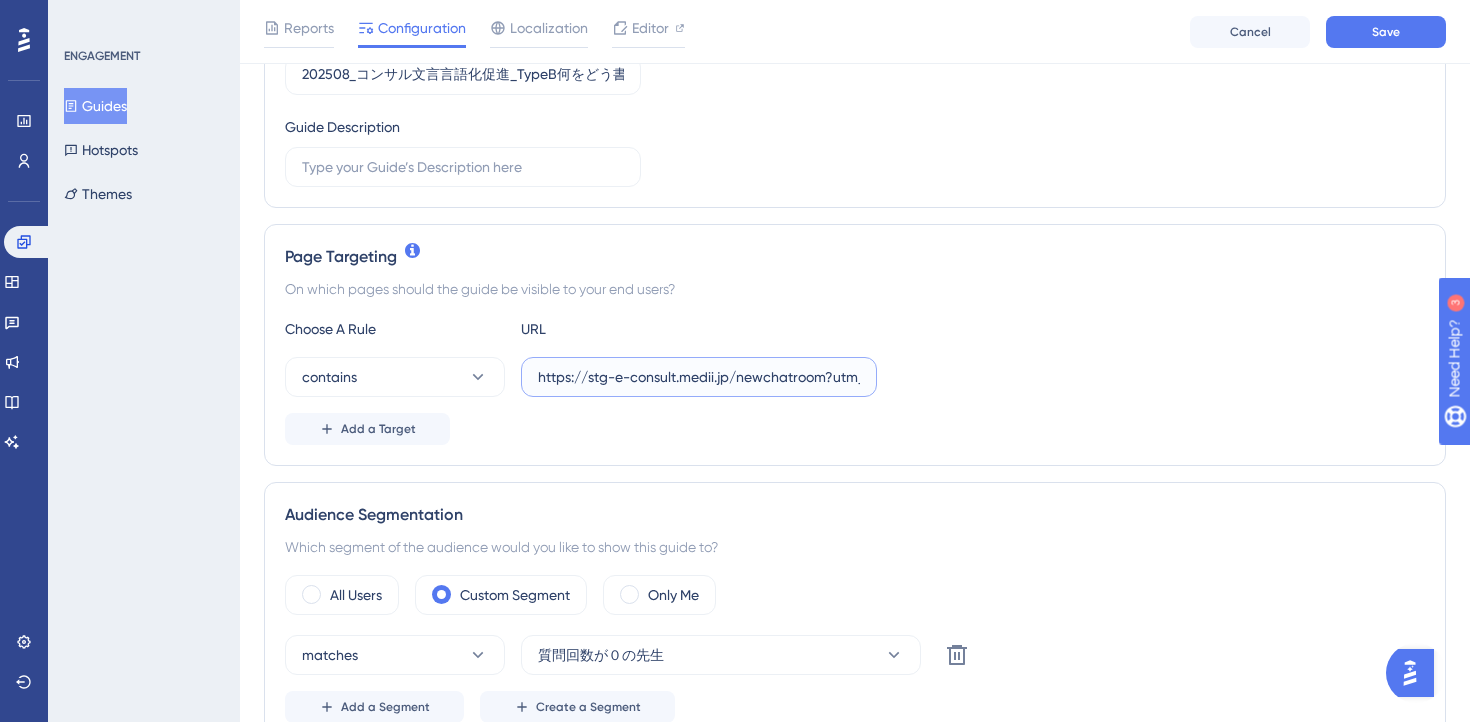 click on "https://stg-e-consult.medii.jp/newchatroom?utm_source=20250801_usgd_ai_1_gen_spn_newchatroom-test-b" at bounding box center [699, 377] 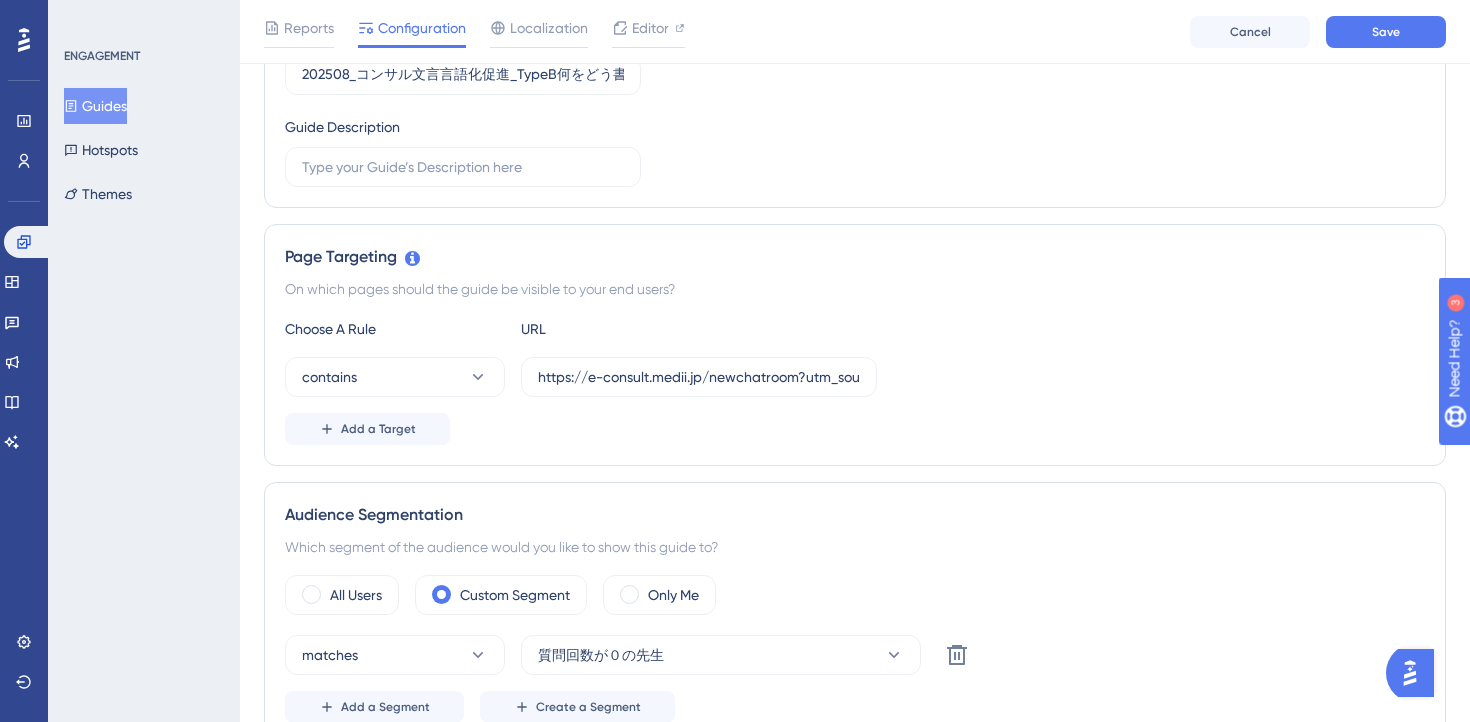 click on "Page Targeting
On which pages should the guide be visible to your end users?
Choose A Rule URL contains https://e-consult.medii.jp/newchatroom?utm_source=20250801_usgd_ai_1_gen_spn_newchatroom-test-b Add a Target" at bounding box center (855, 345) 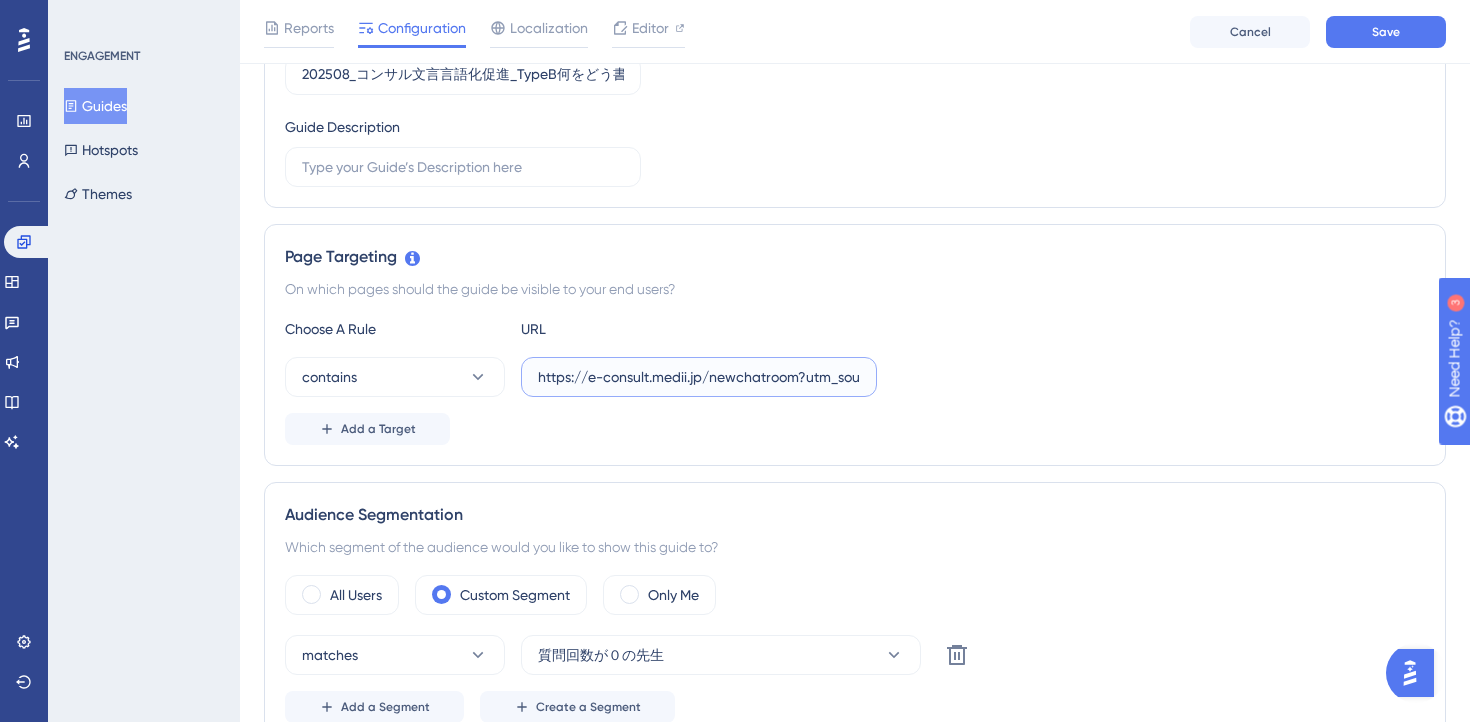 click on "https://e-consult.medii.jp/newchatroom?utm_source=20250801_usgd_ai_1_gen_spn_newchatroom-test-b" at bounding box center [699, 377] 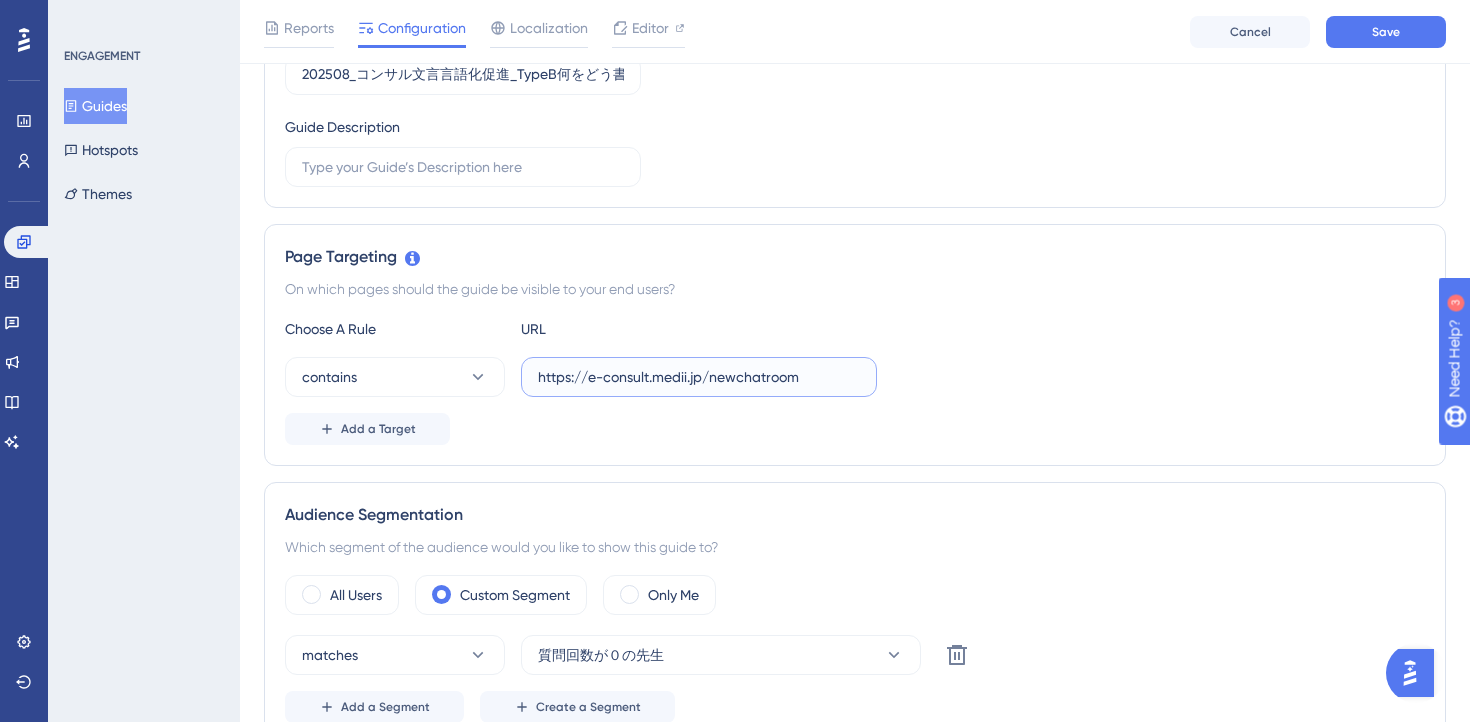 scroll, scrollTop: 0, scrollLeft: 0, axis: both 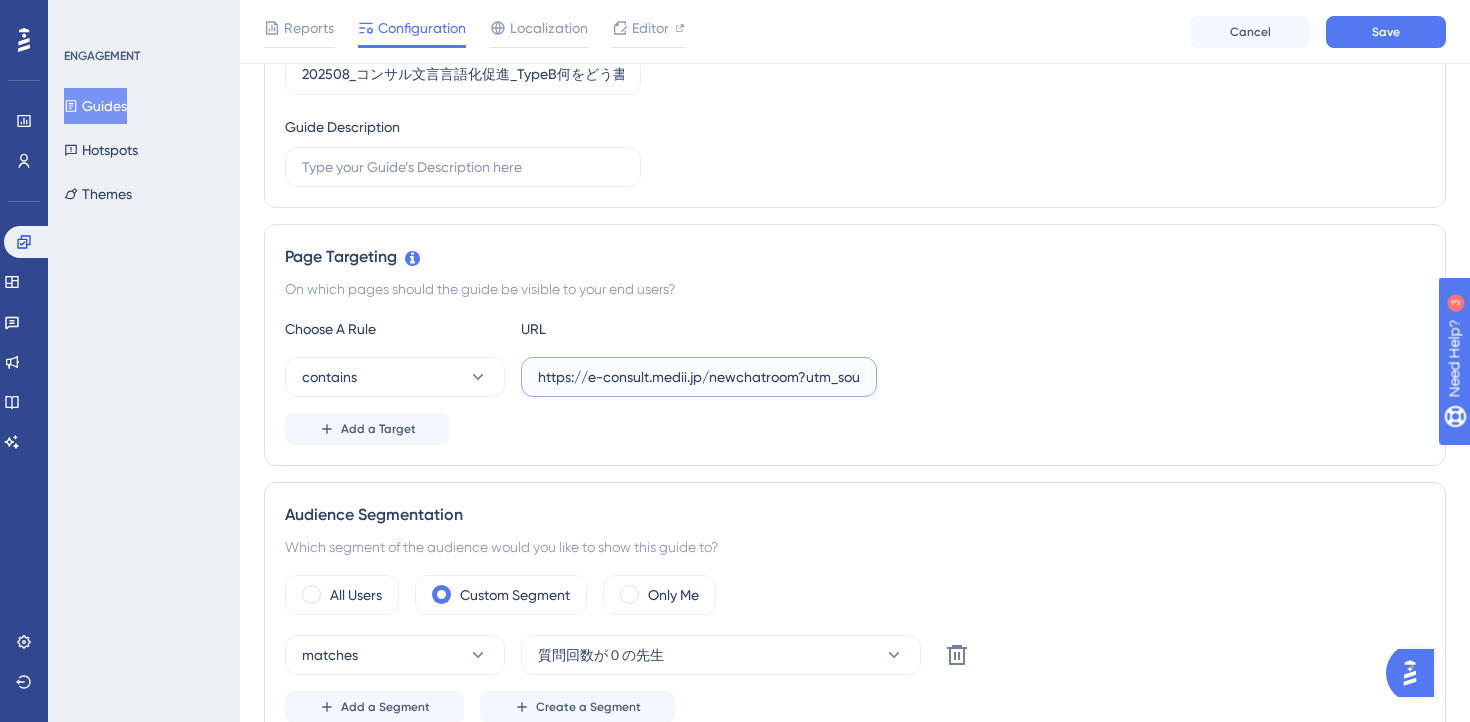 click on "https://e-consult.medii.jp/newchatroom?utm_source=20250801_usgd_ai_1_gen_spn_newchatroom-test-b" at bounding box center (699, 377) 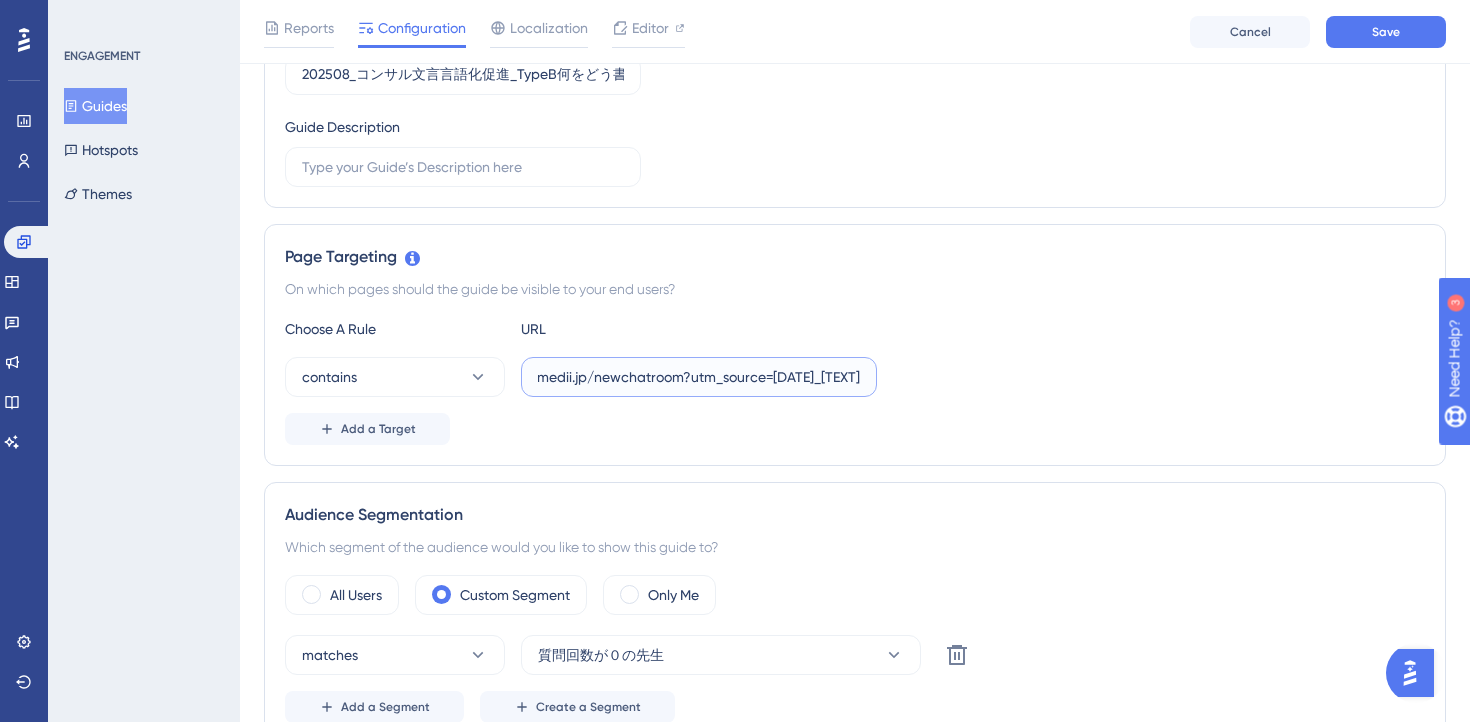 scroll, scrollTop: 0, scrollLeft: 364, axis: horizontal 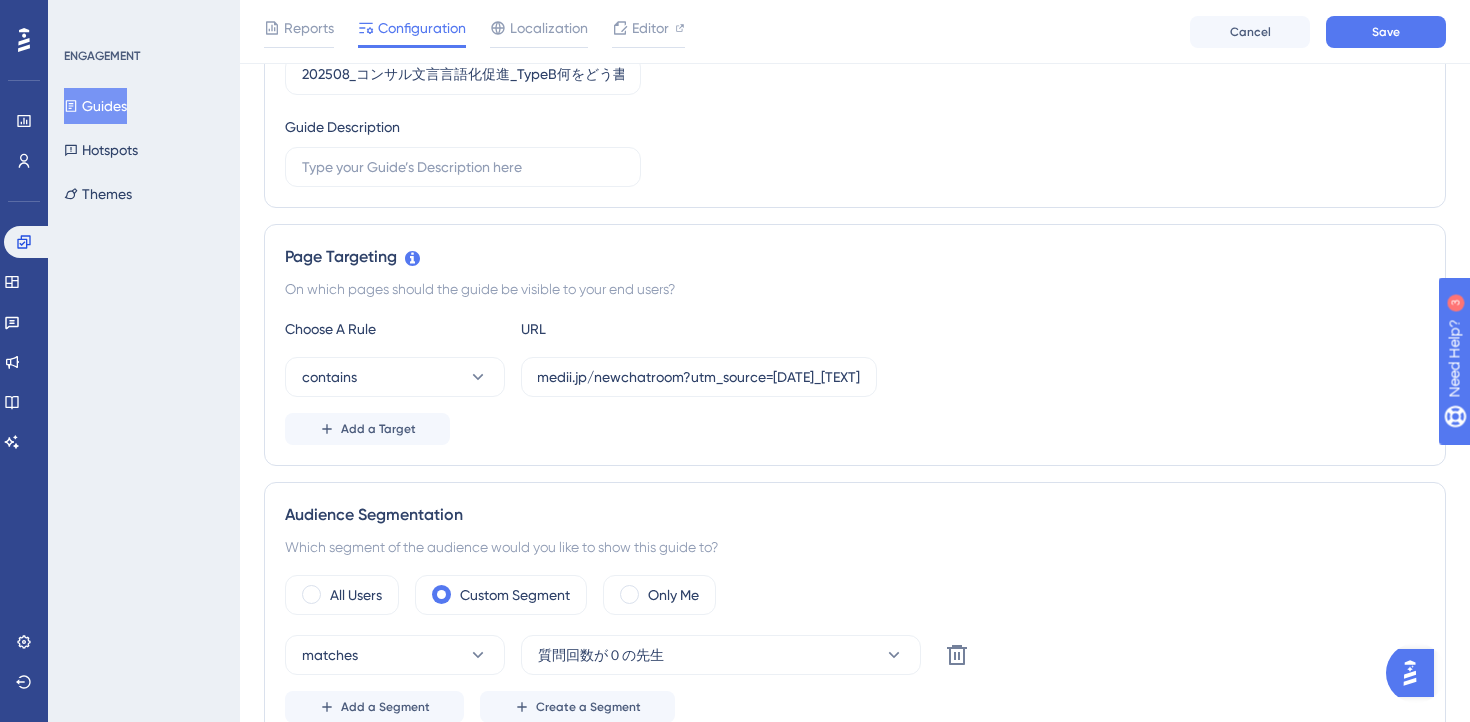 click on "Add a Target" at bounding box center (855, 429) 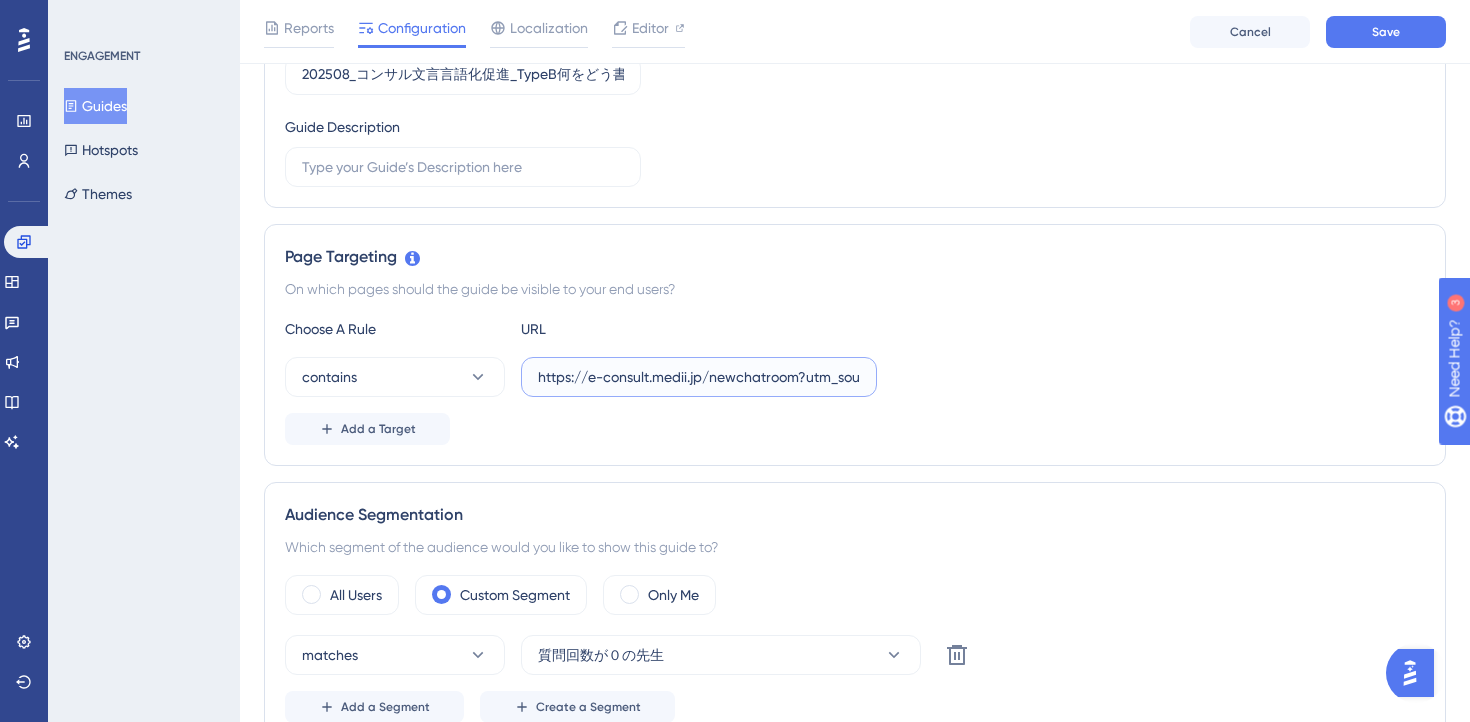 click on "https://e-consult.medii.jp/newchatroom?utm_source=20250801_usgd_ai_1_gen_spn_newchatroom-test-b" at bounding box center [699, 377] 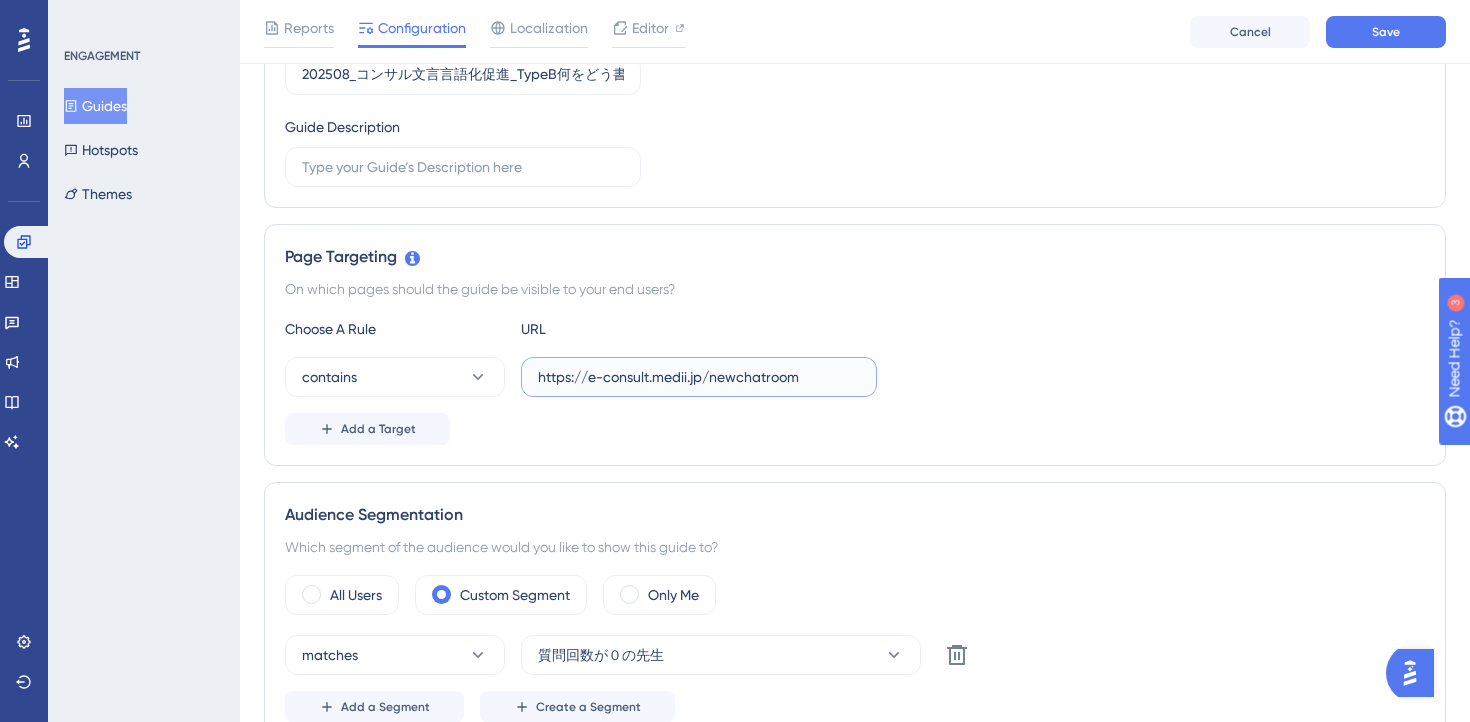scroll, scrollTop: 0, scrollLeft: 0, axis: both 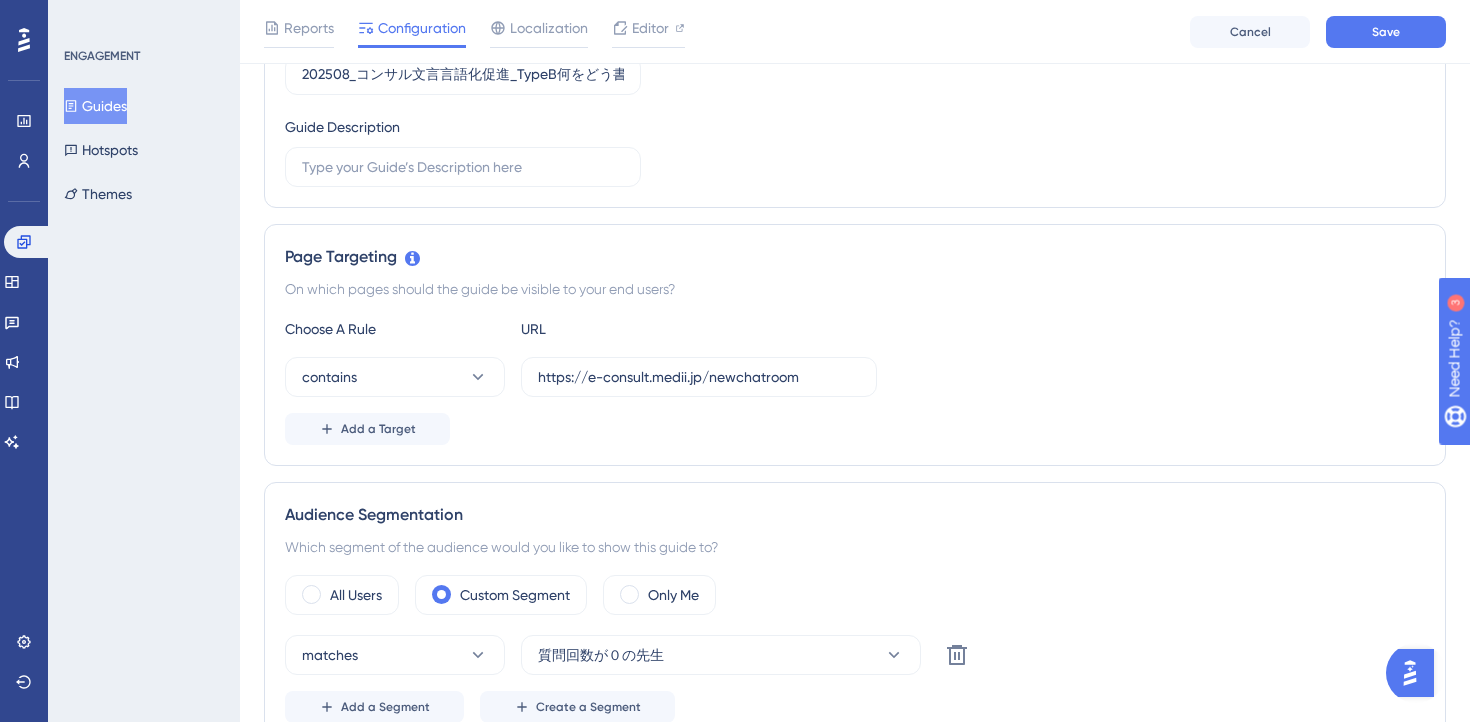 click on "Page Targeting
On which pages should the guide be visible to your end users?
Choose A Rule URL contains https://e-consult.medii.jp/newchatroom Add a Target" at bounding box center [855, 345] 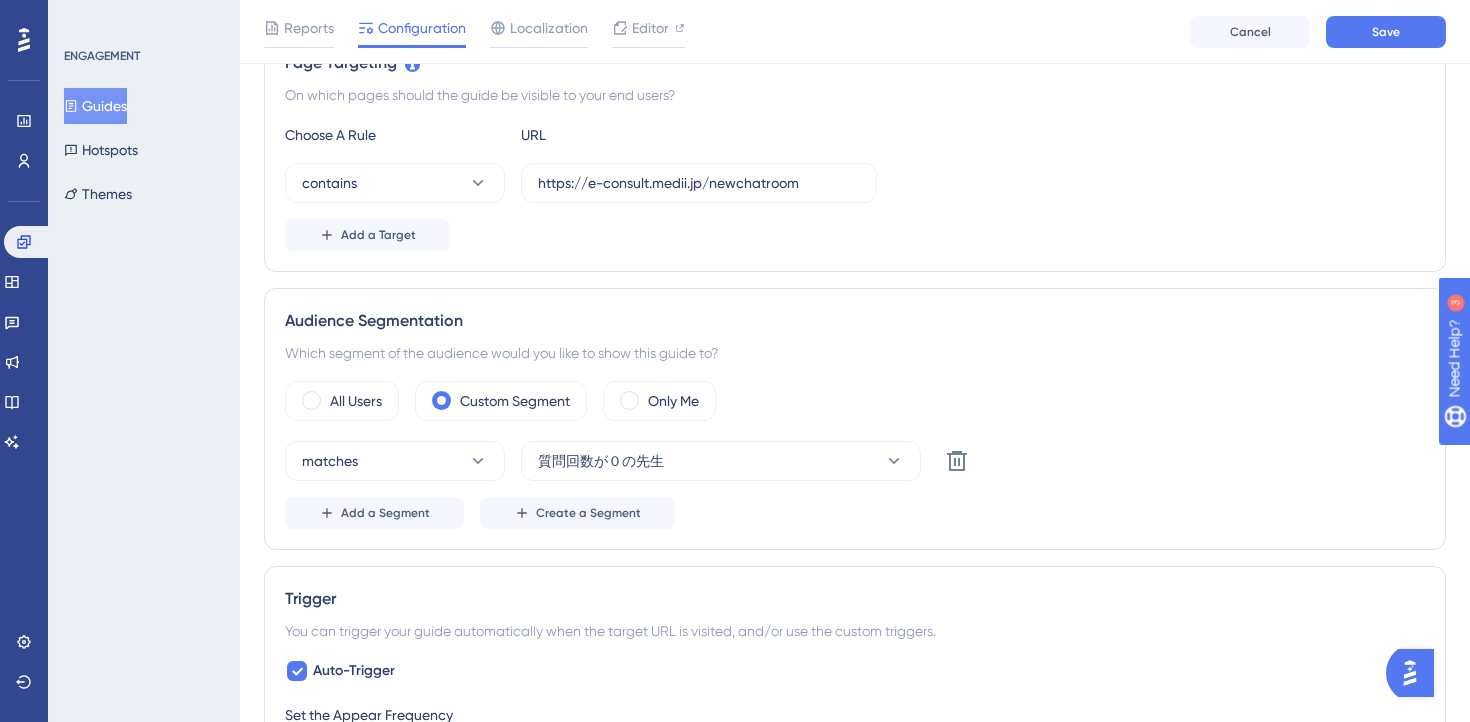 scroll, scrollTop: 520, scrollLeft: 0, axis: vertical 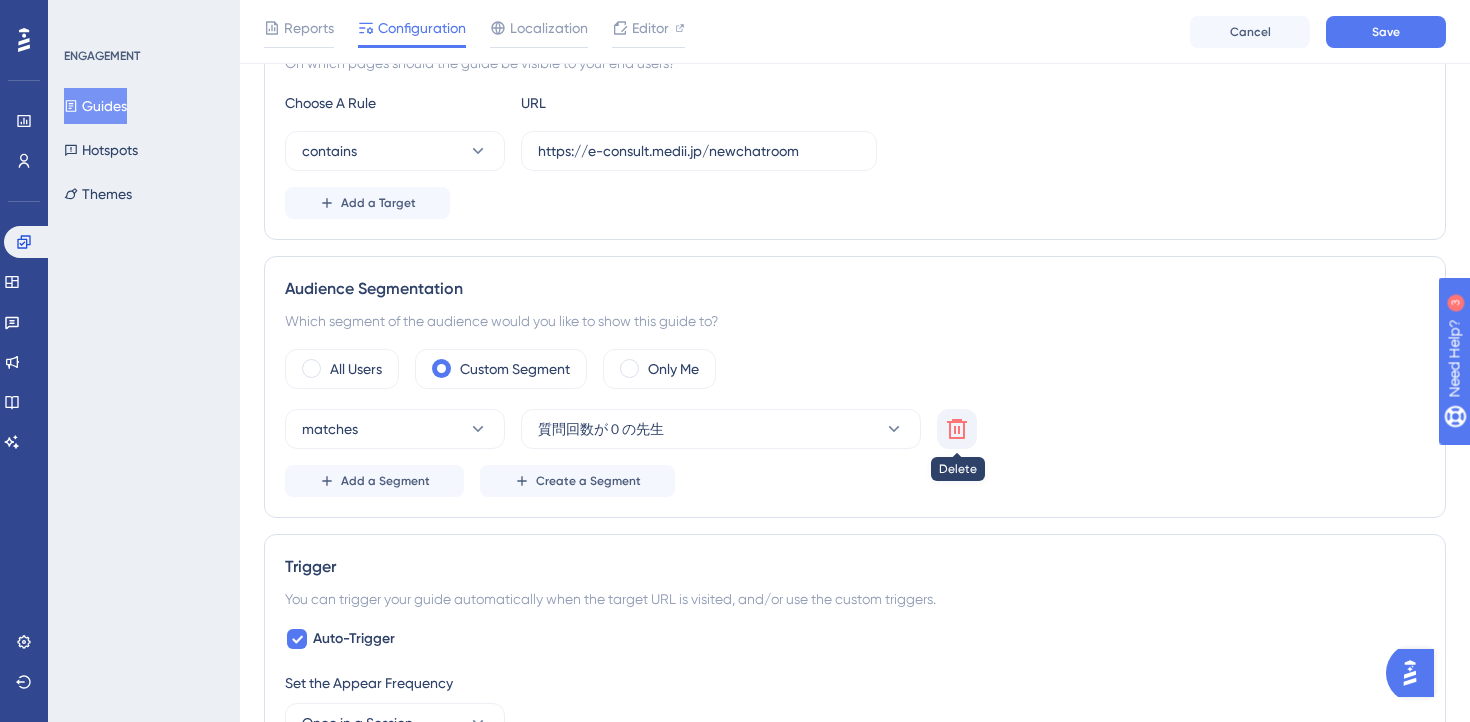 click 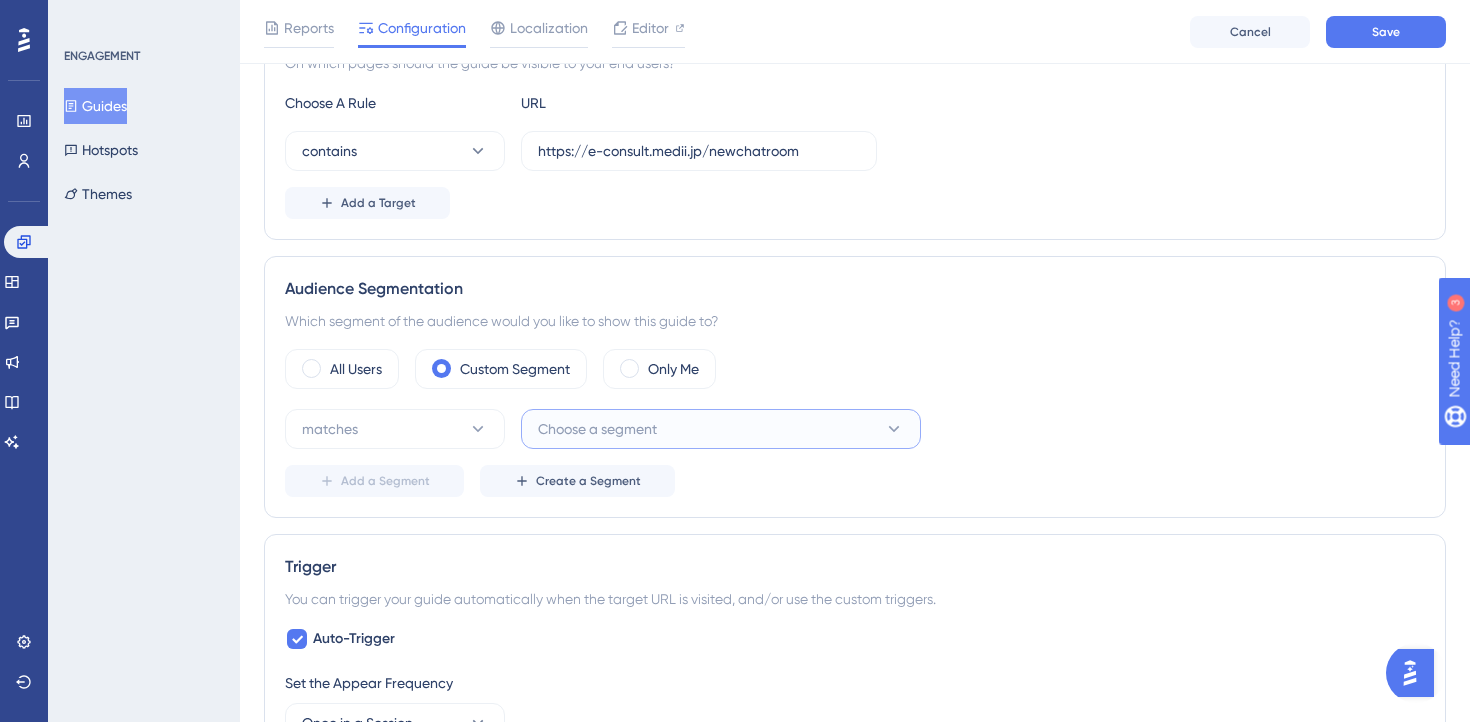 click on "Choose a segment" at bounding box center (721, 429) 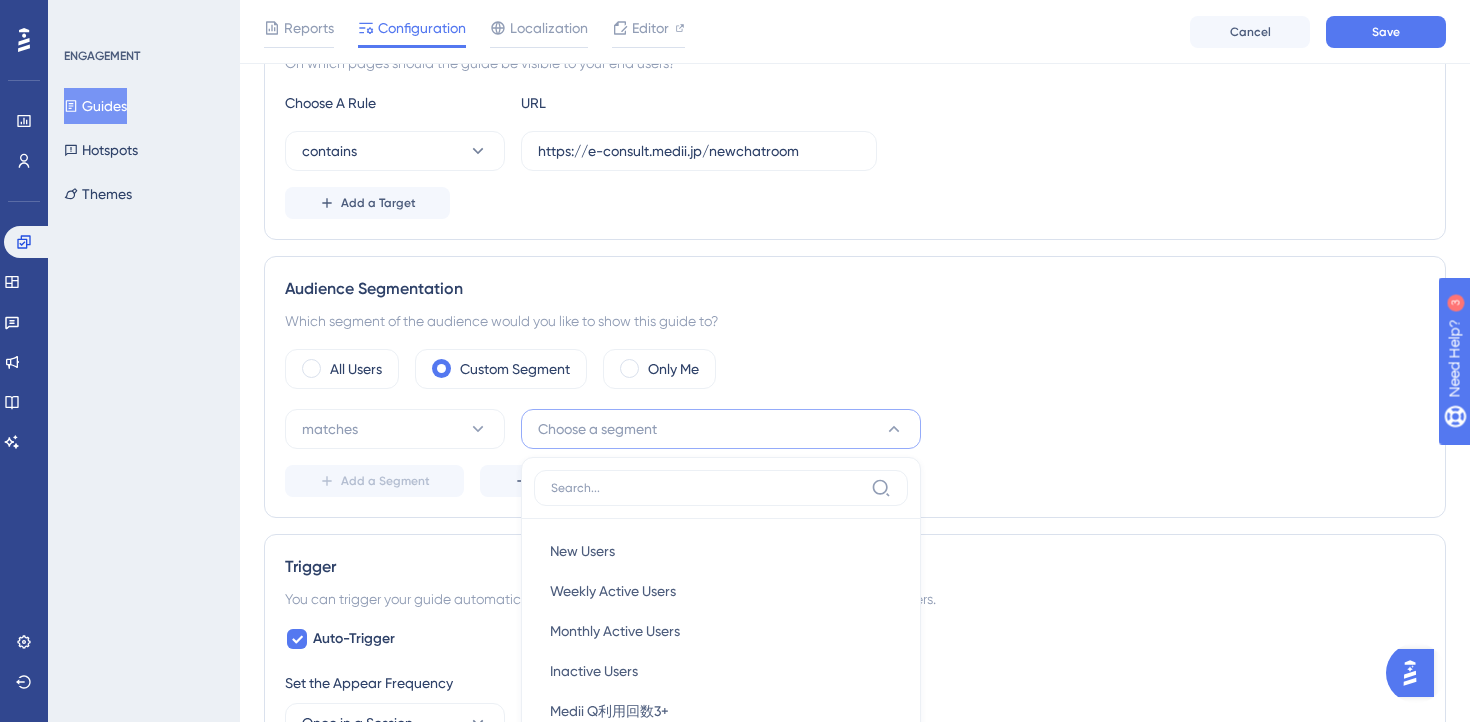 scroll, scrollTop: 802, scrollLeft: 0, axis: vertical 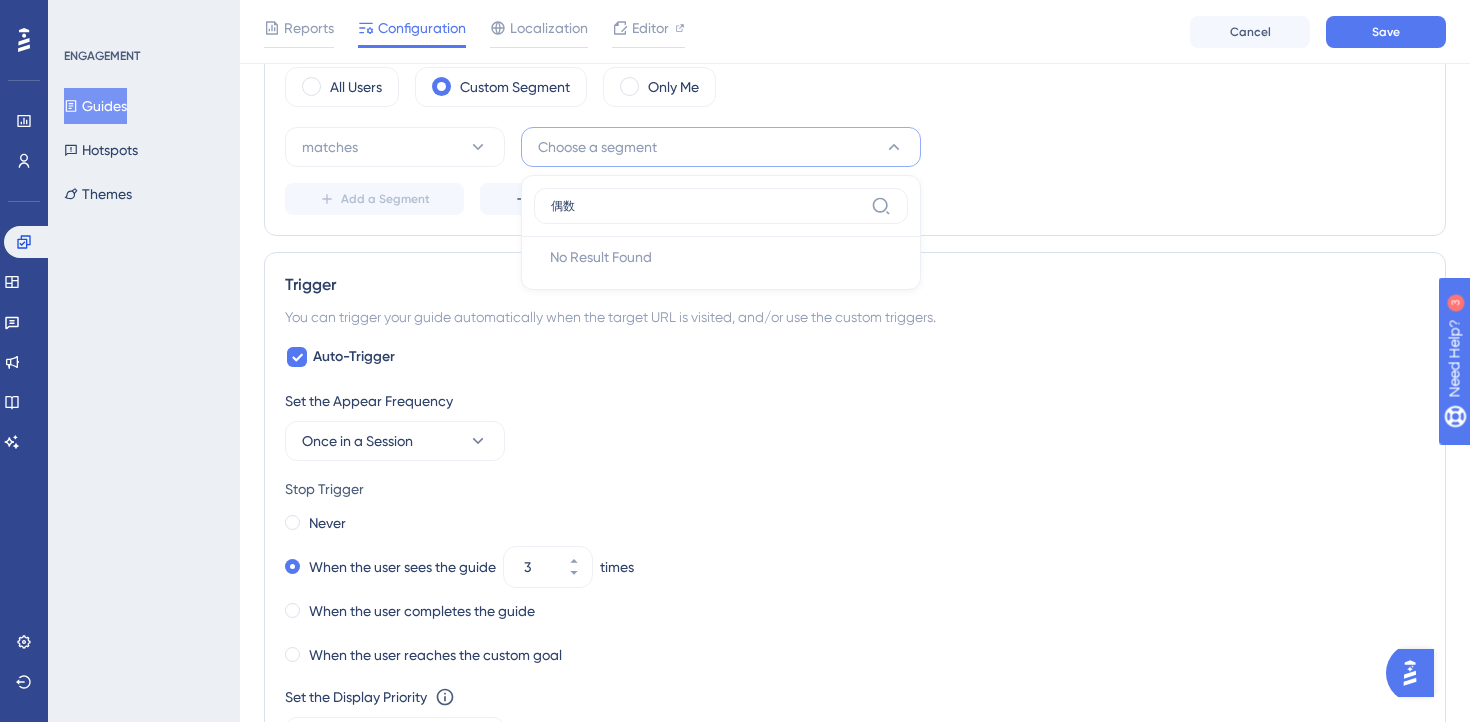 click on "偶数" at bounding box center [707, 206] 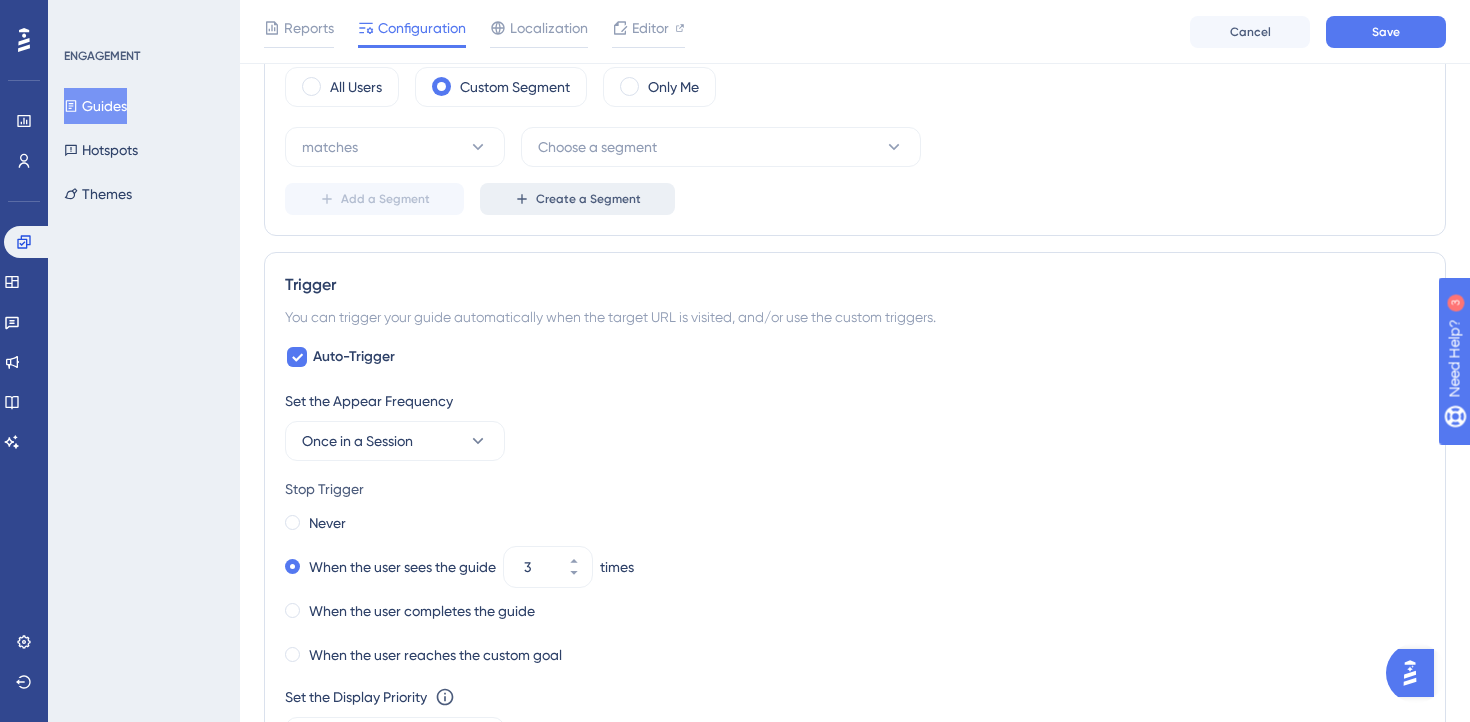 click on "Create a Segment" at bounding box center [588, 199] 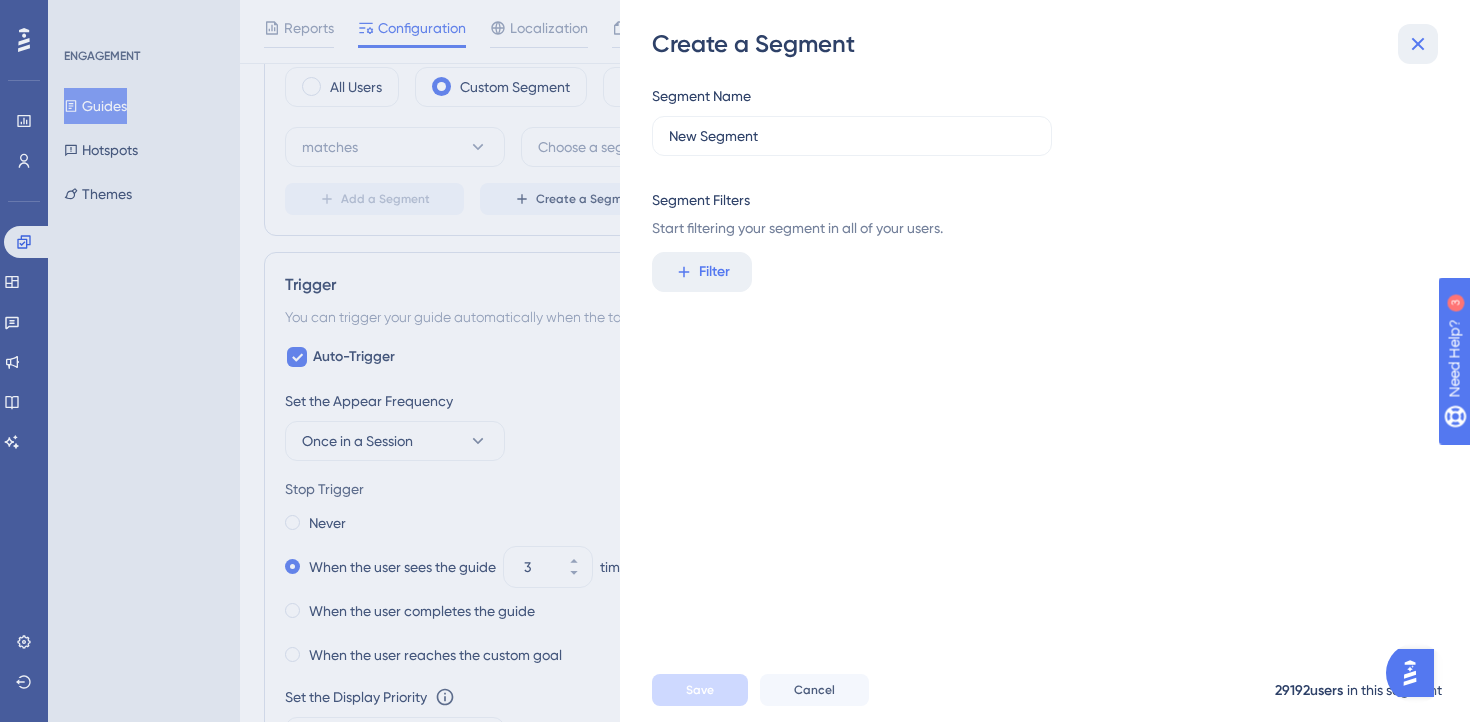 click 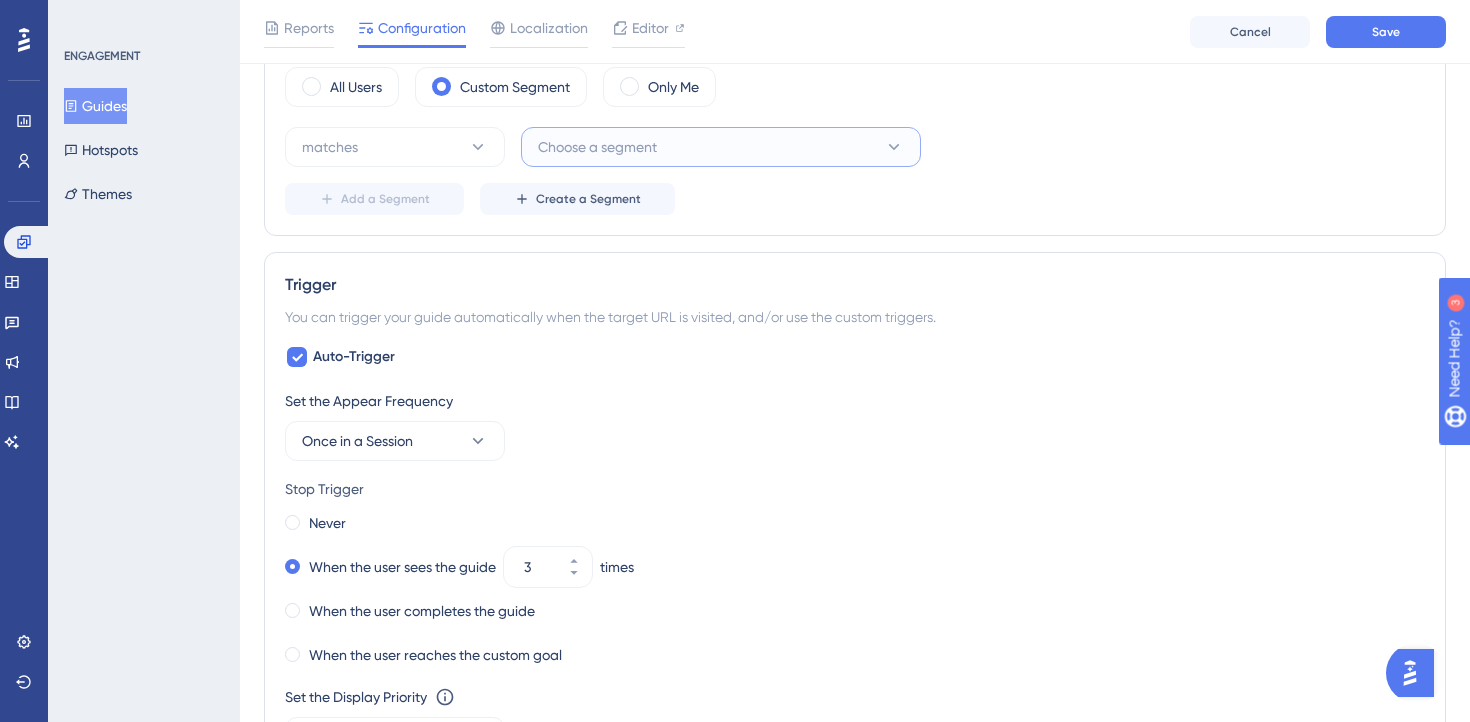 click on "Choose a segment" at bounding box center [597, 147] 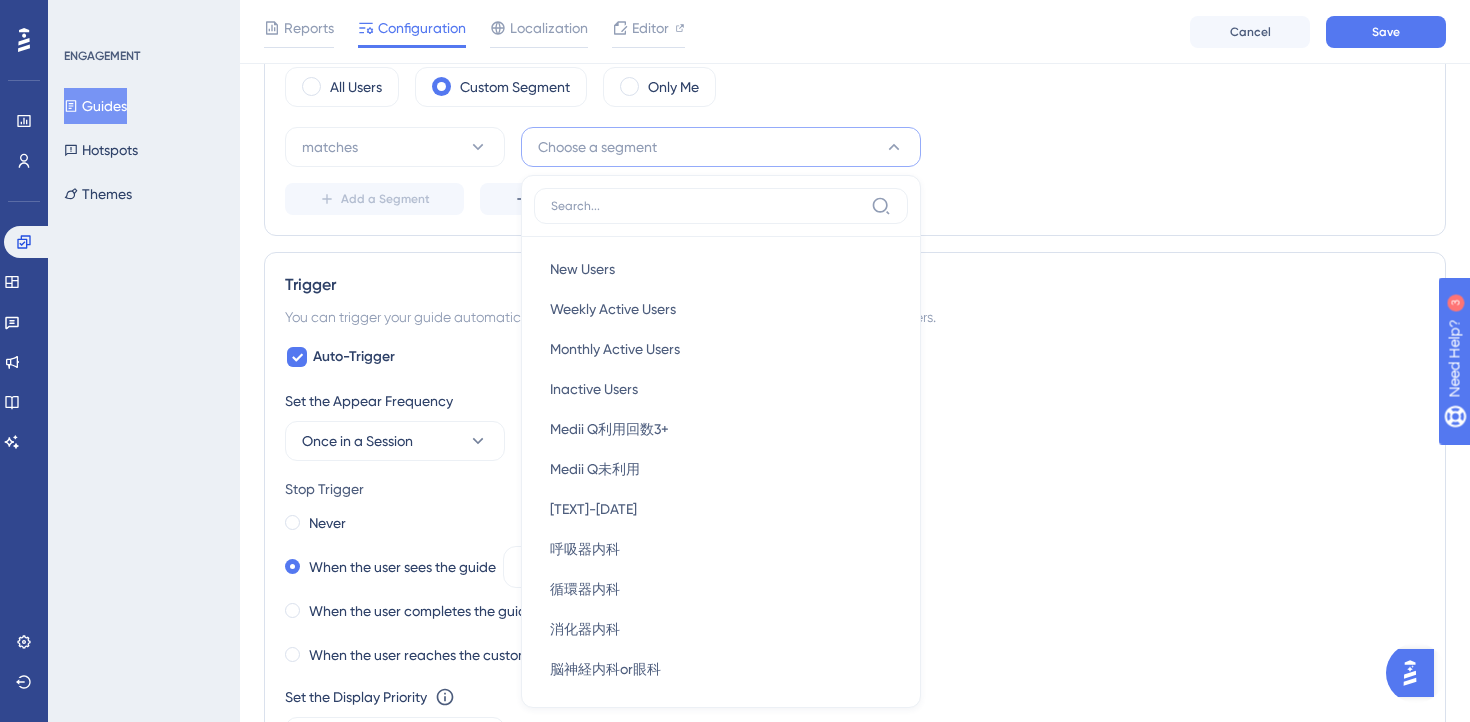 scroll, scrollTop: 877, scrollLeft: 0, axis: vertical 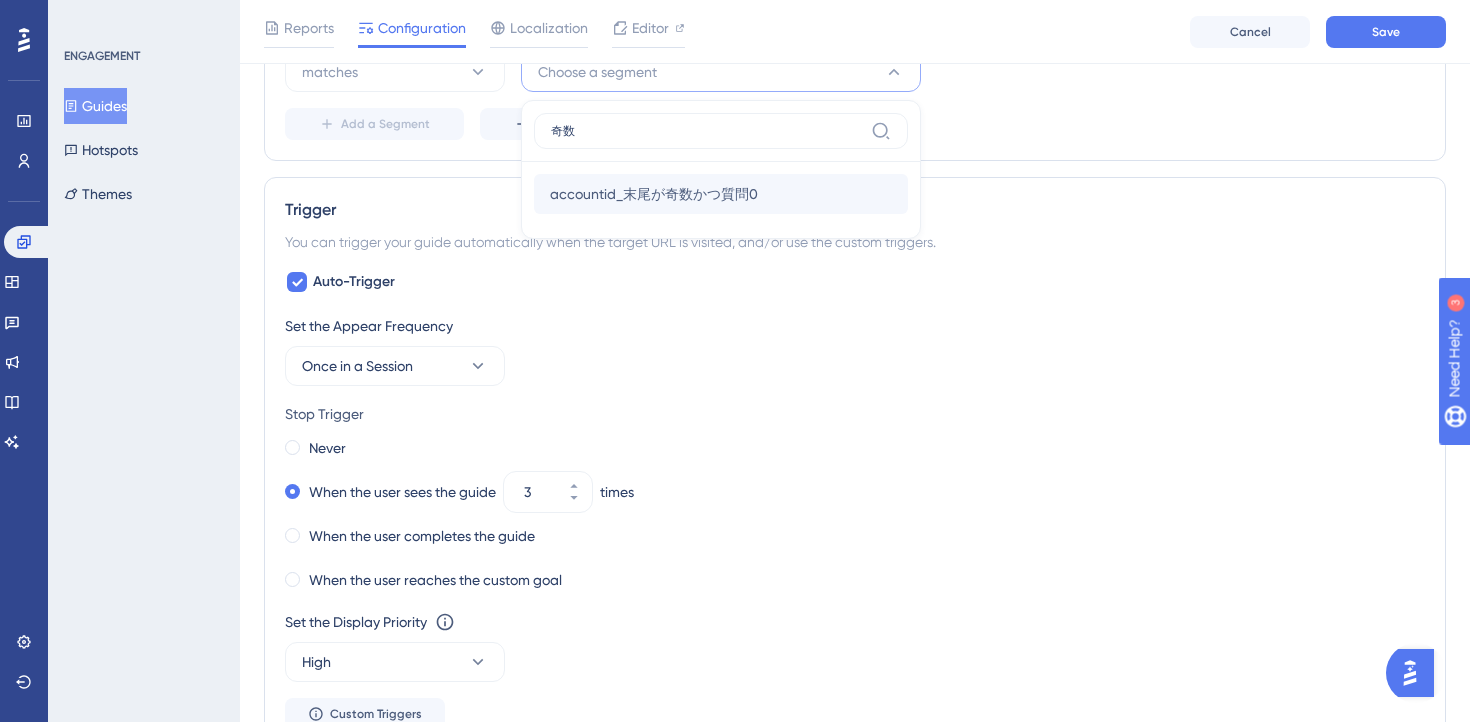 type on "奇数" 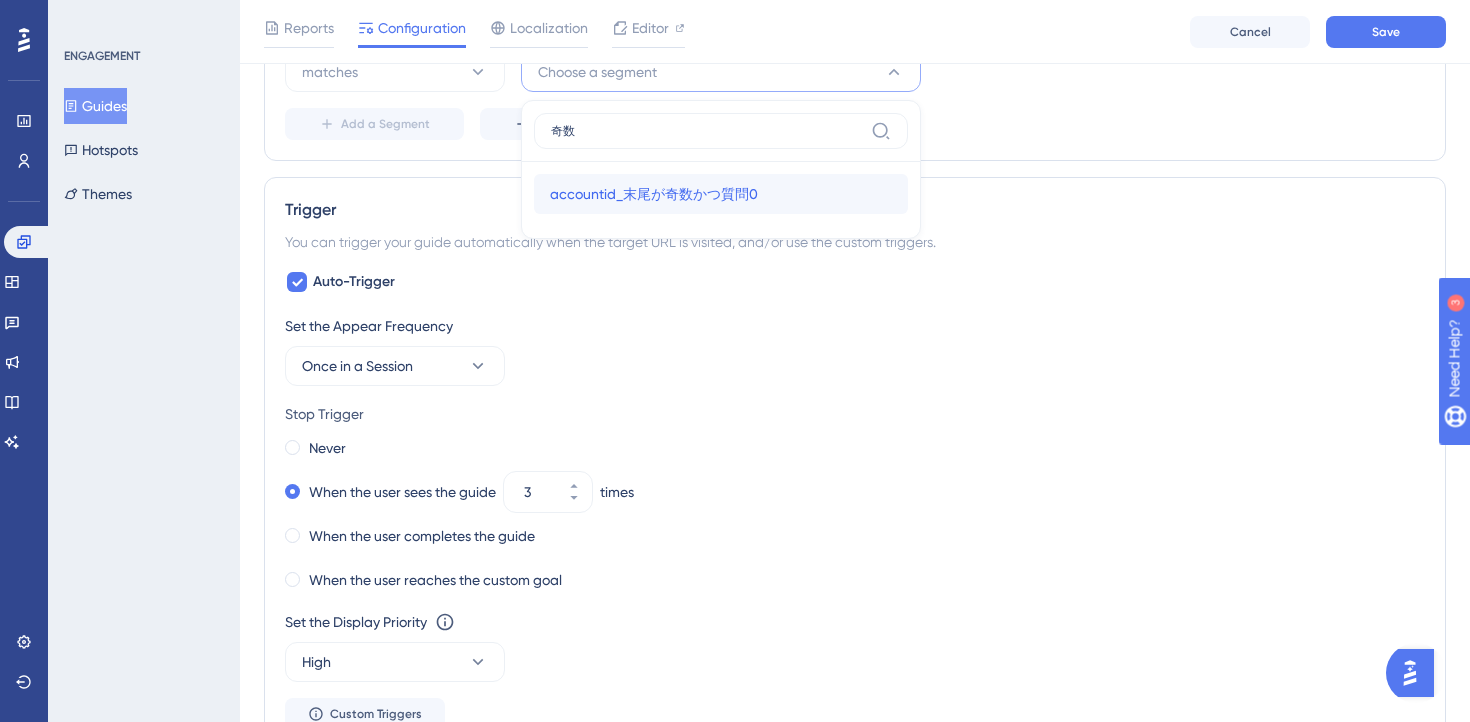 click on "accountid_末尾が奇数かつ質問0" at bounding box center [654, 194] 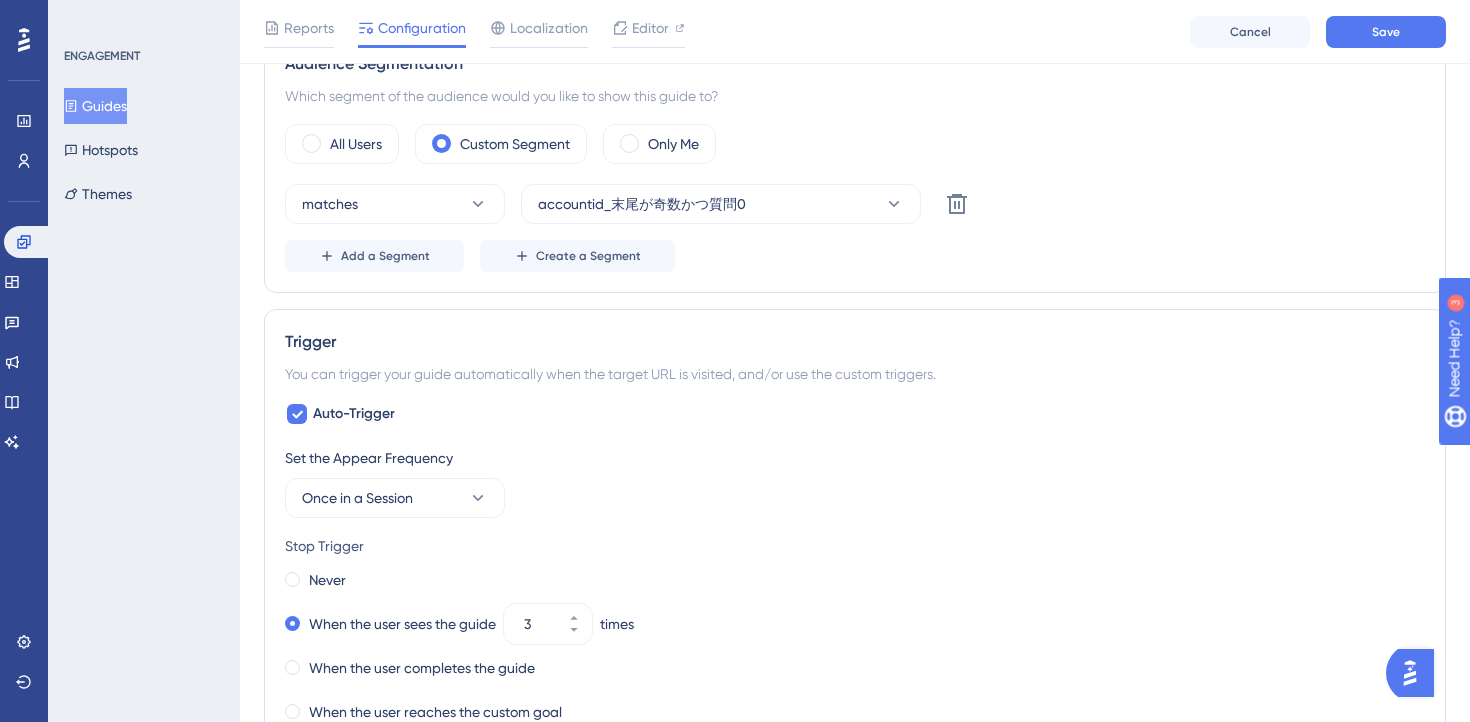 scroll, scrollTop: 697, scrollLeft: 0, axis: vertical 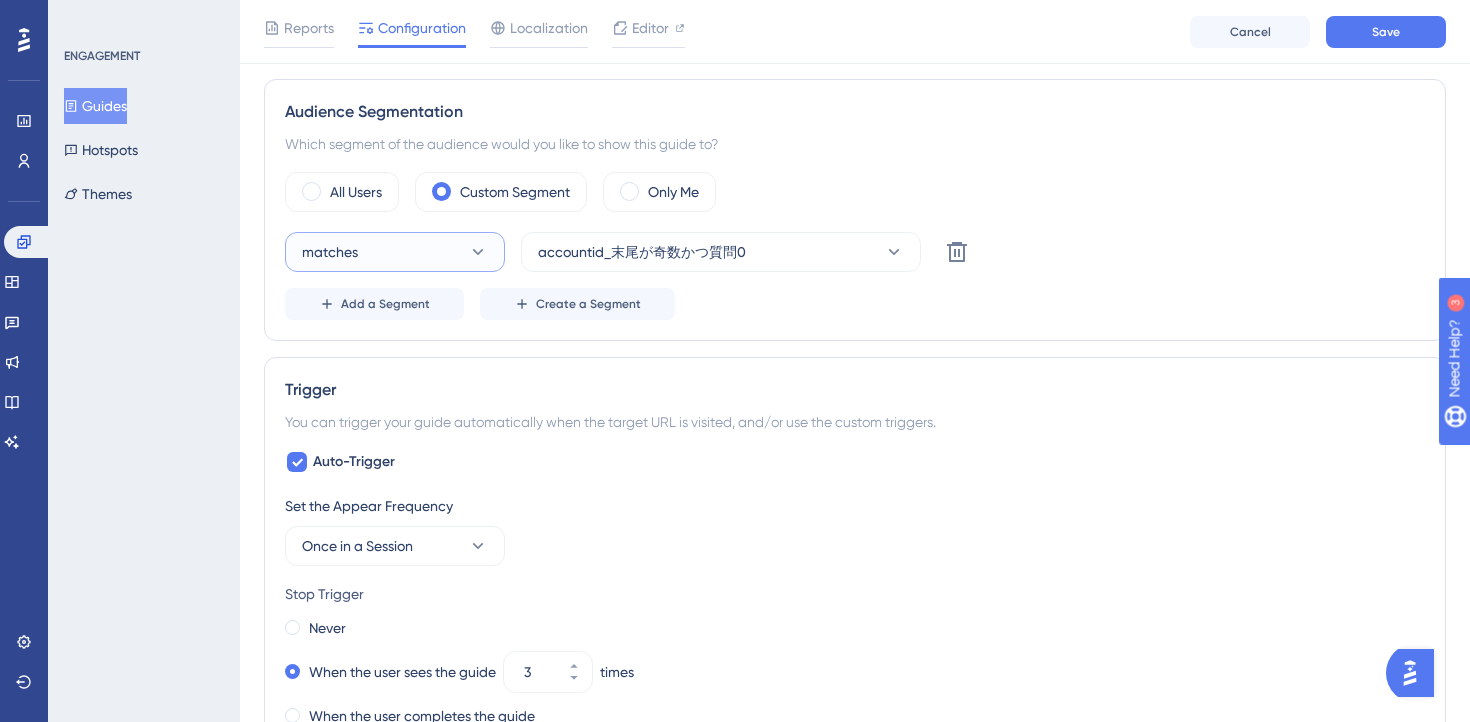 click 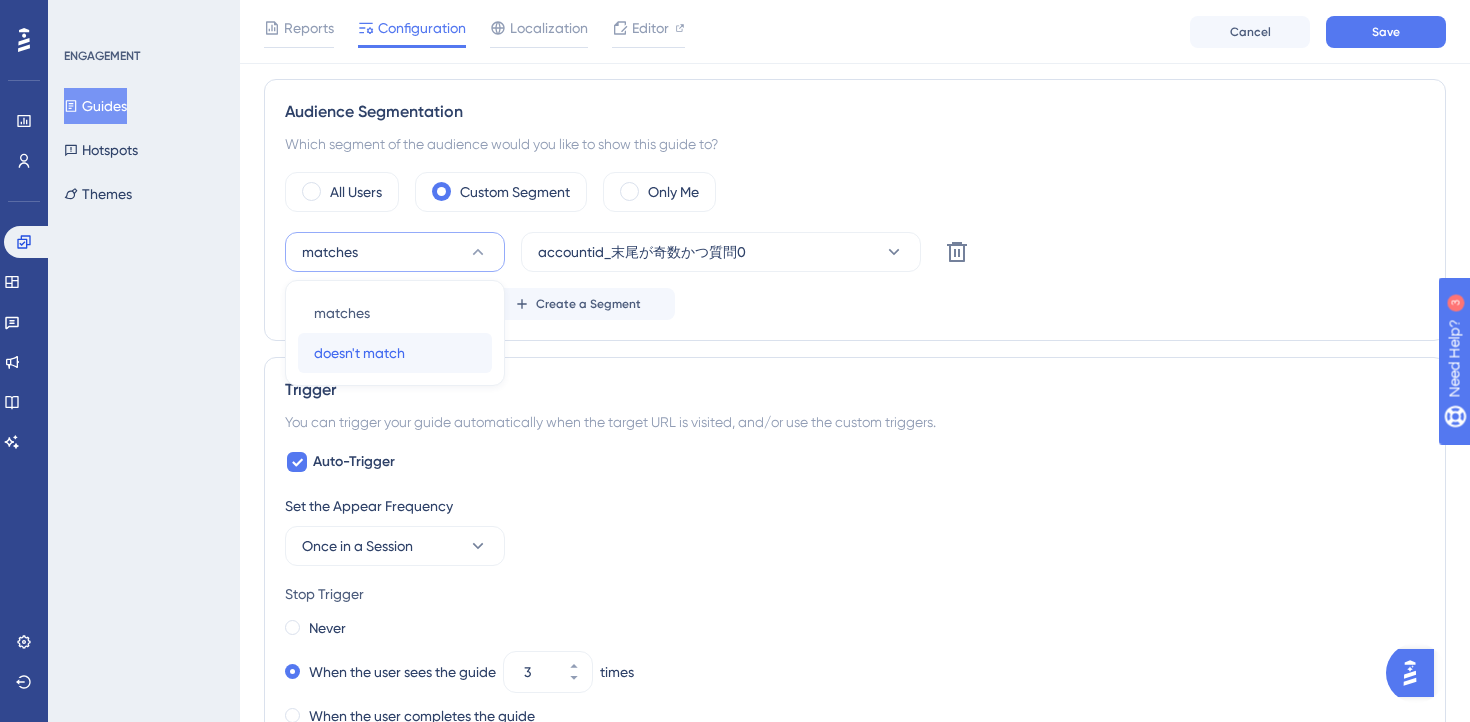 click on "doesn't match doesn't match" at bounding box center (395, 353) 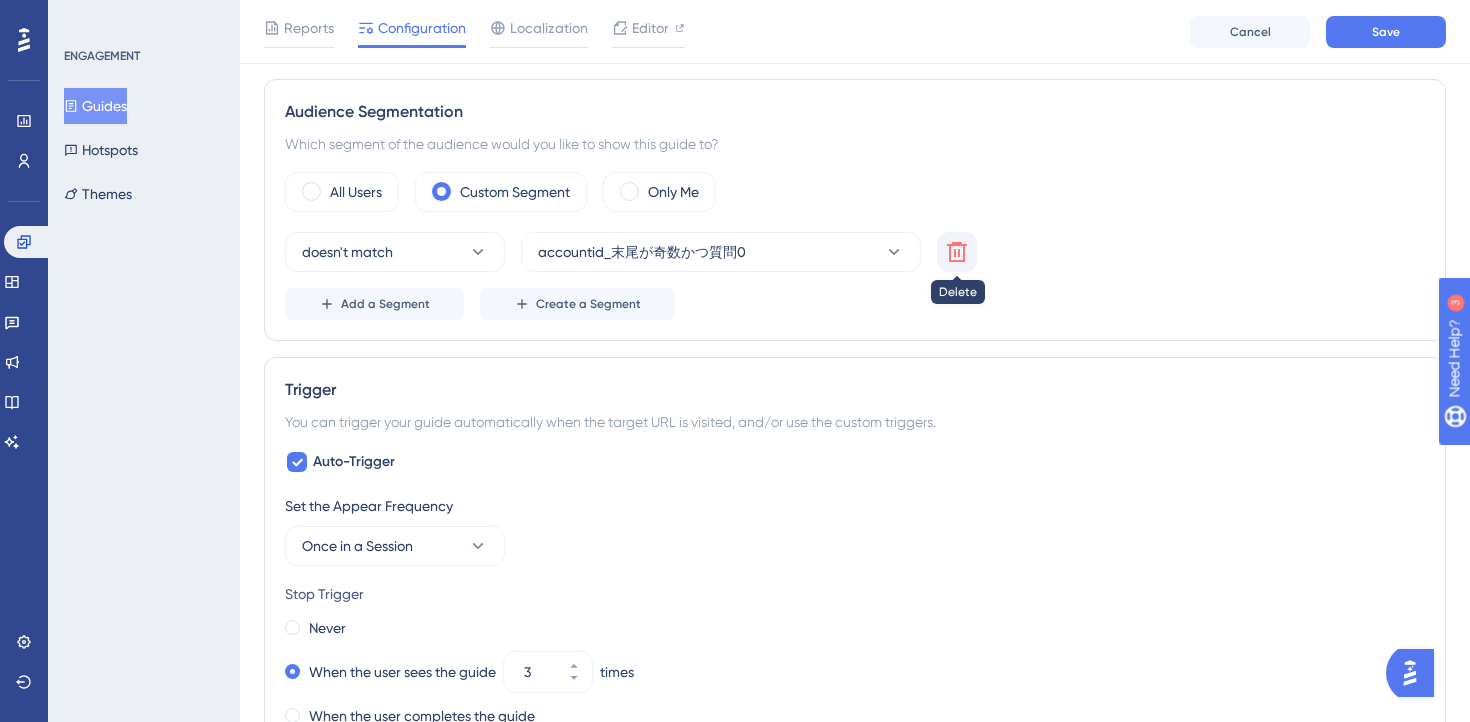 click 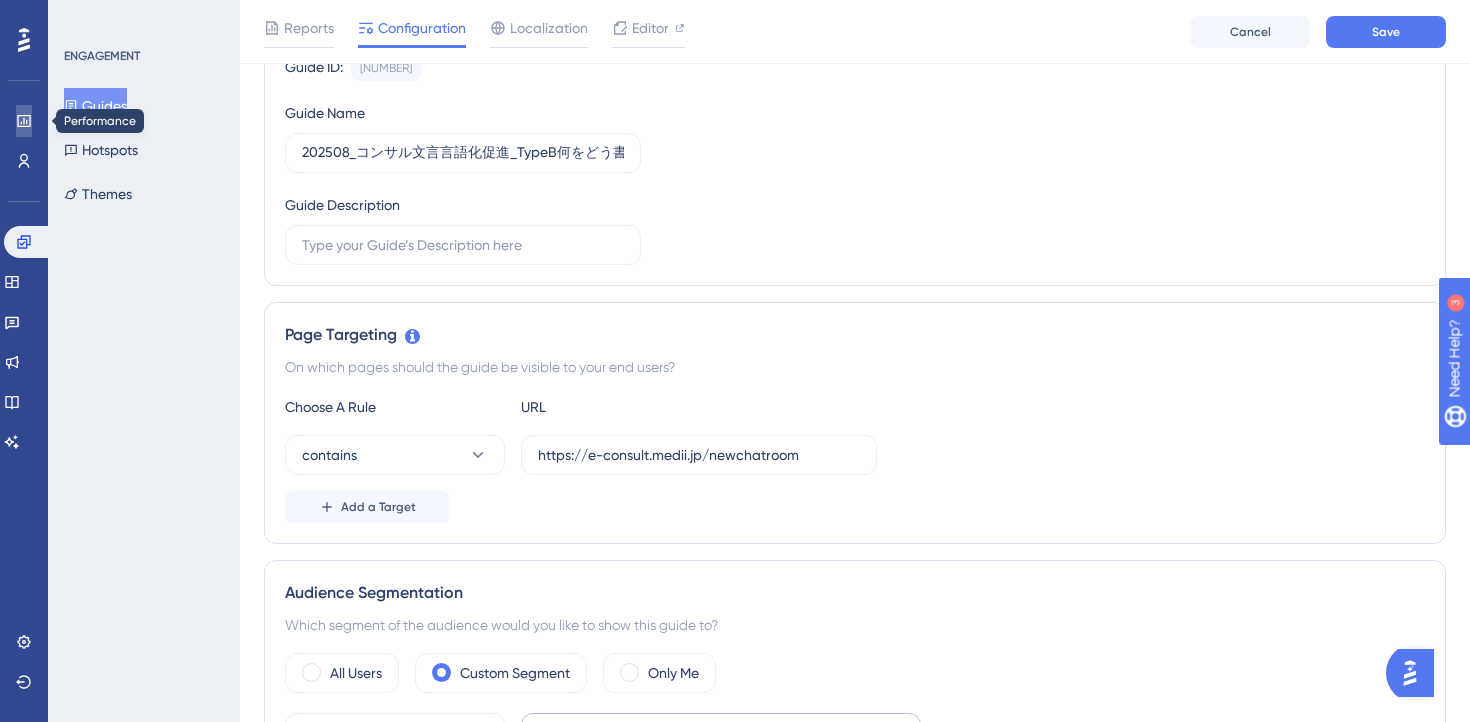 scroll, scrollTop: 0, scrollLeft: 0, axis: both 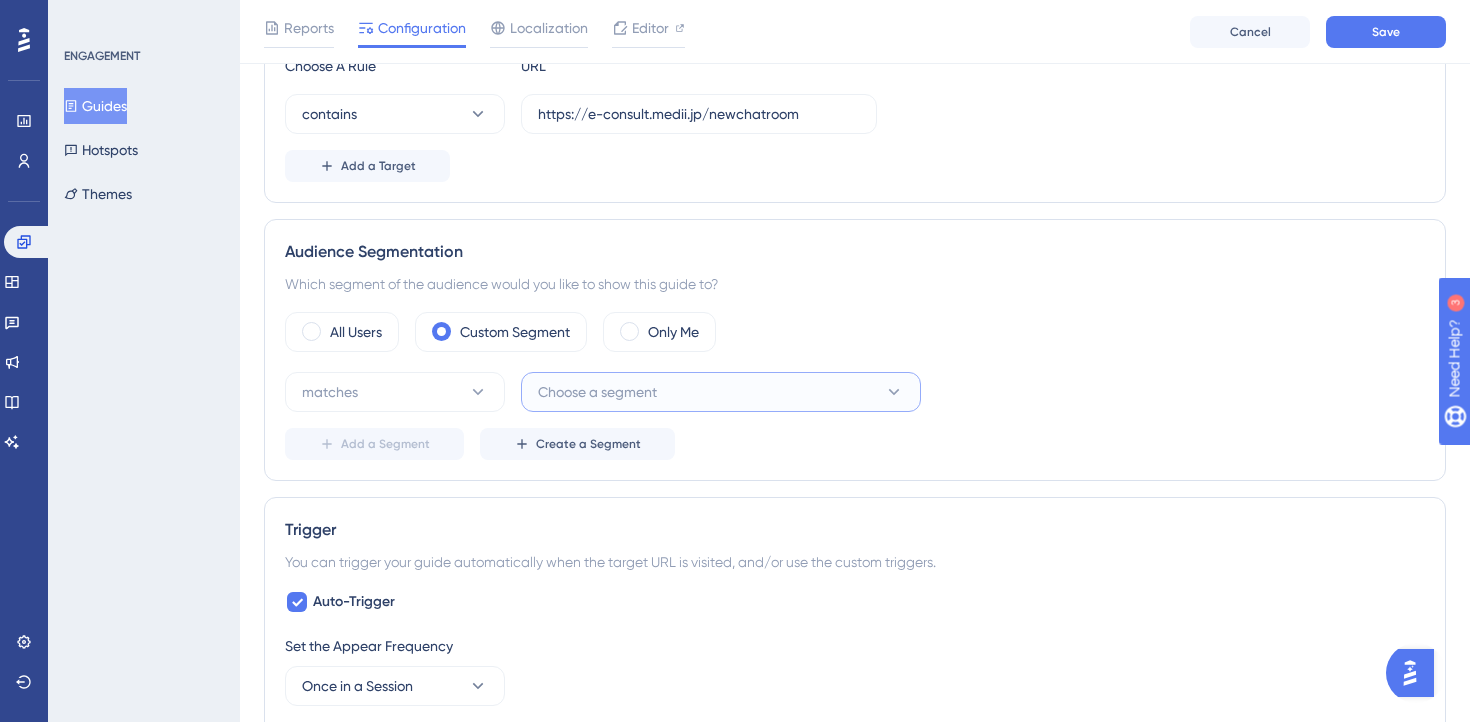 click on "Choose a segment" at bounding box center (721, 392) 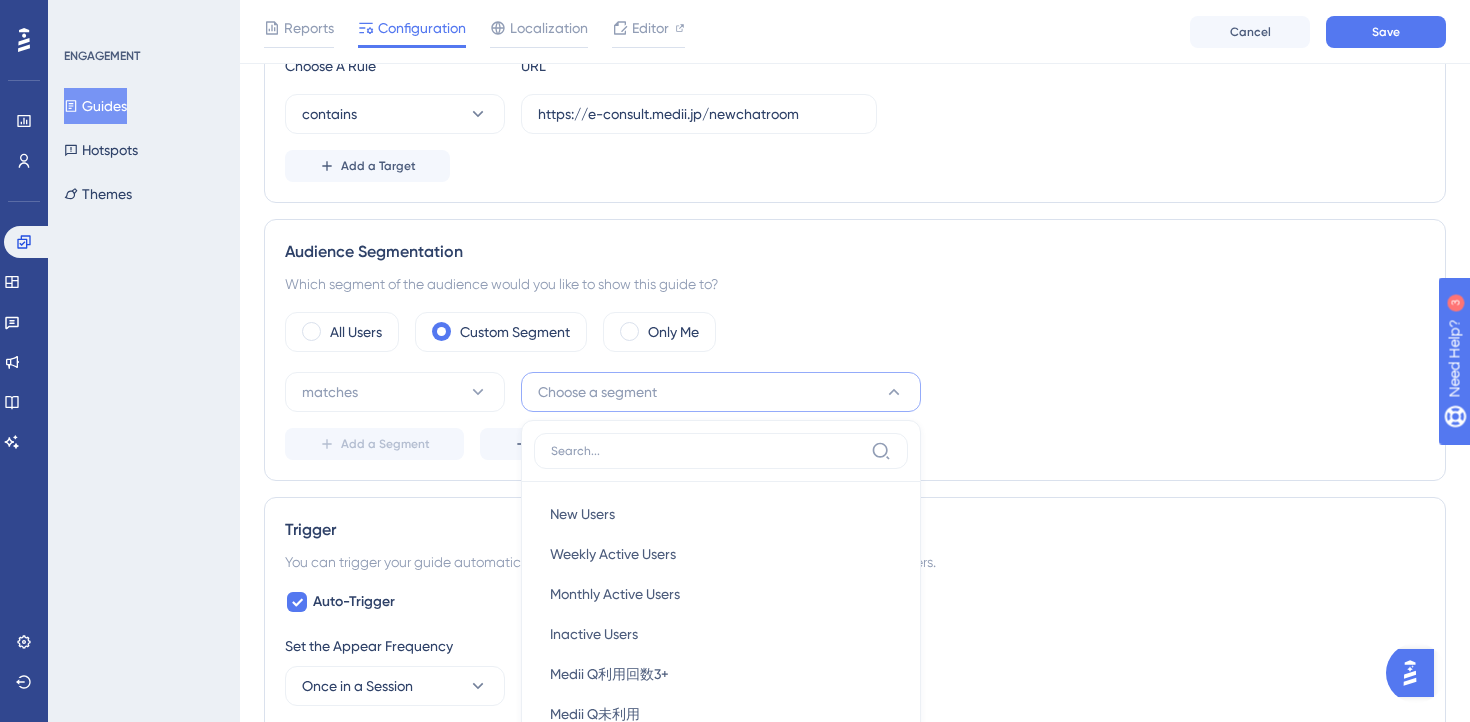 scroll, scrollTop: 813, scrollLeft: 0, axis: vertical 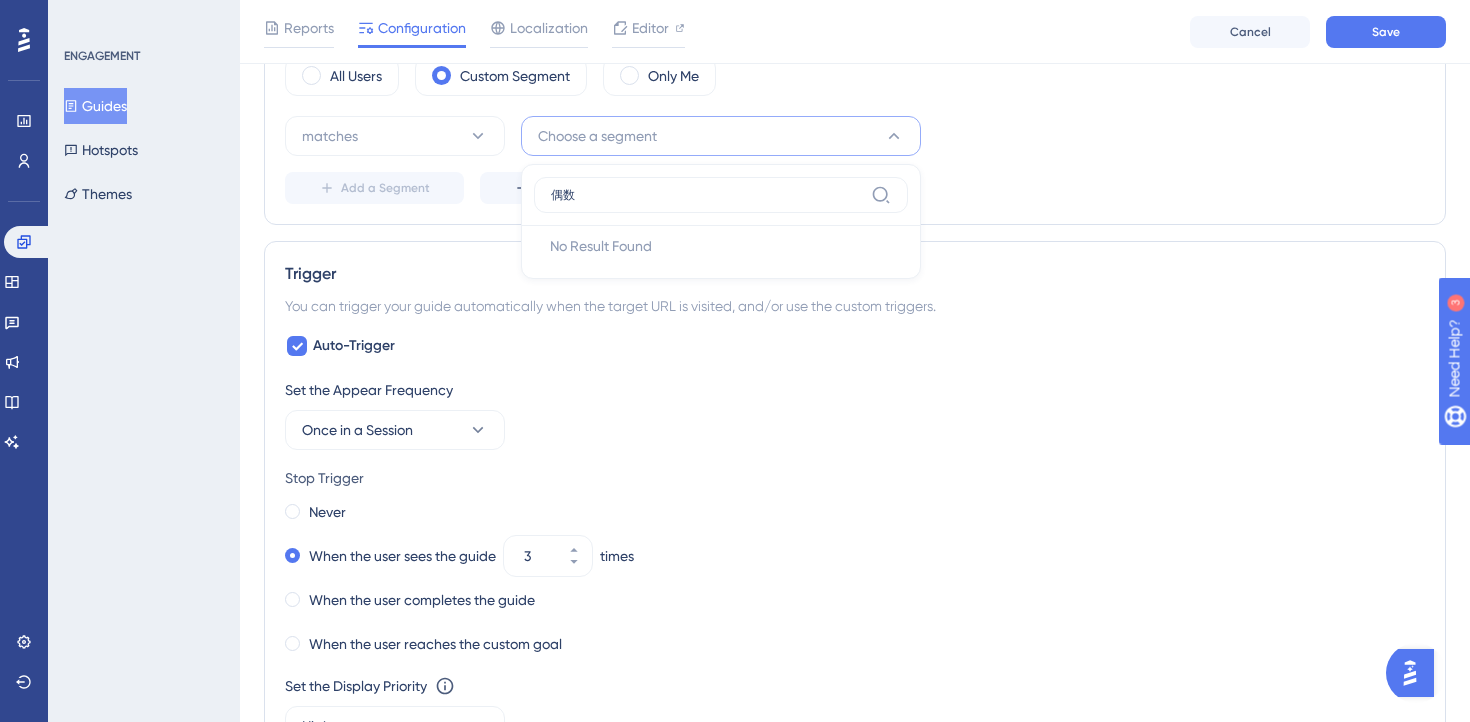 type on "偶" 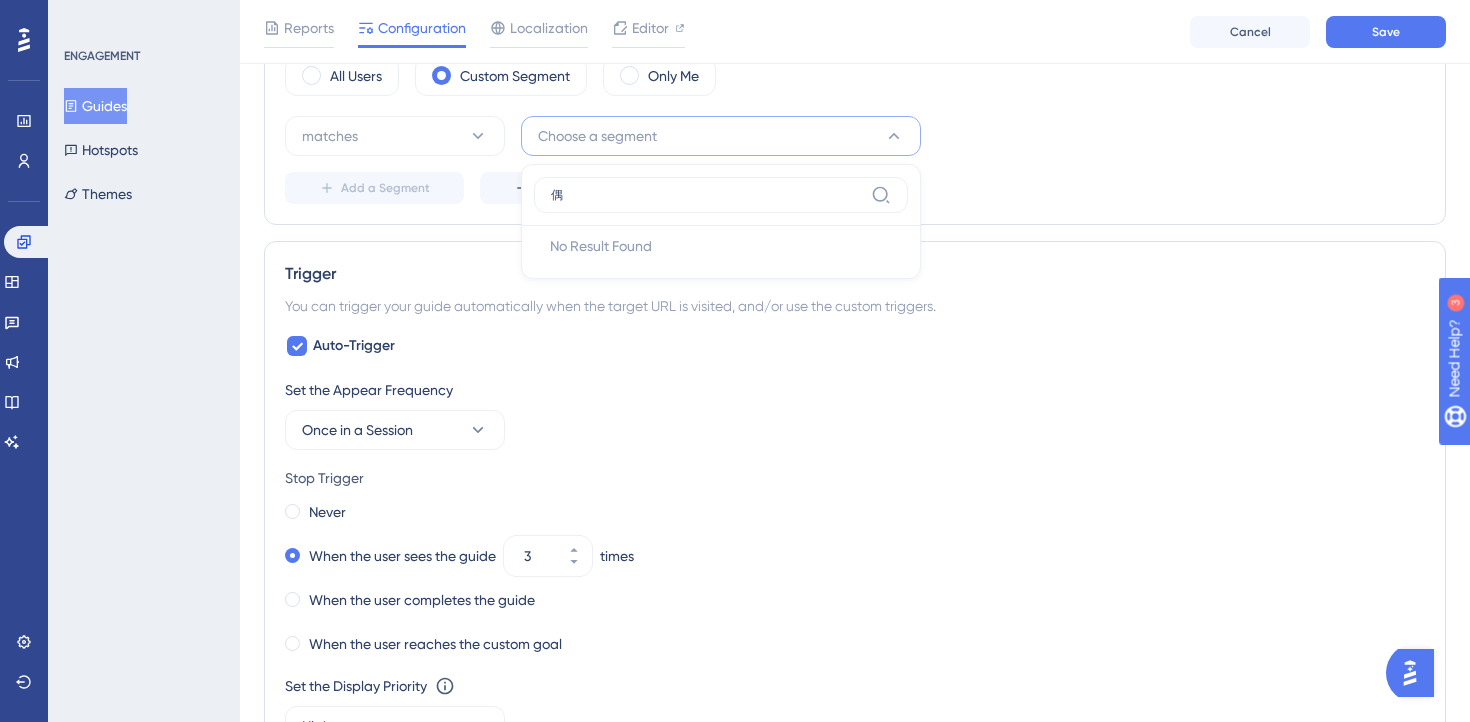 type 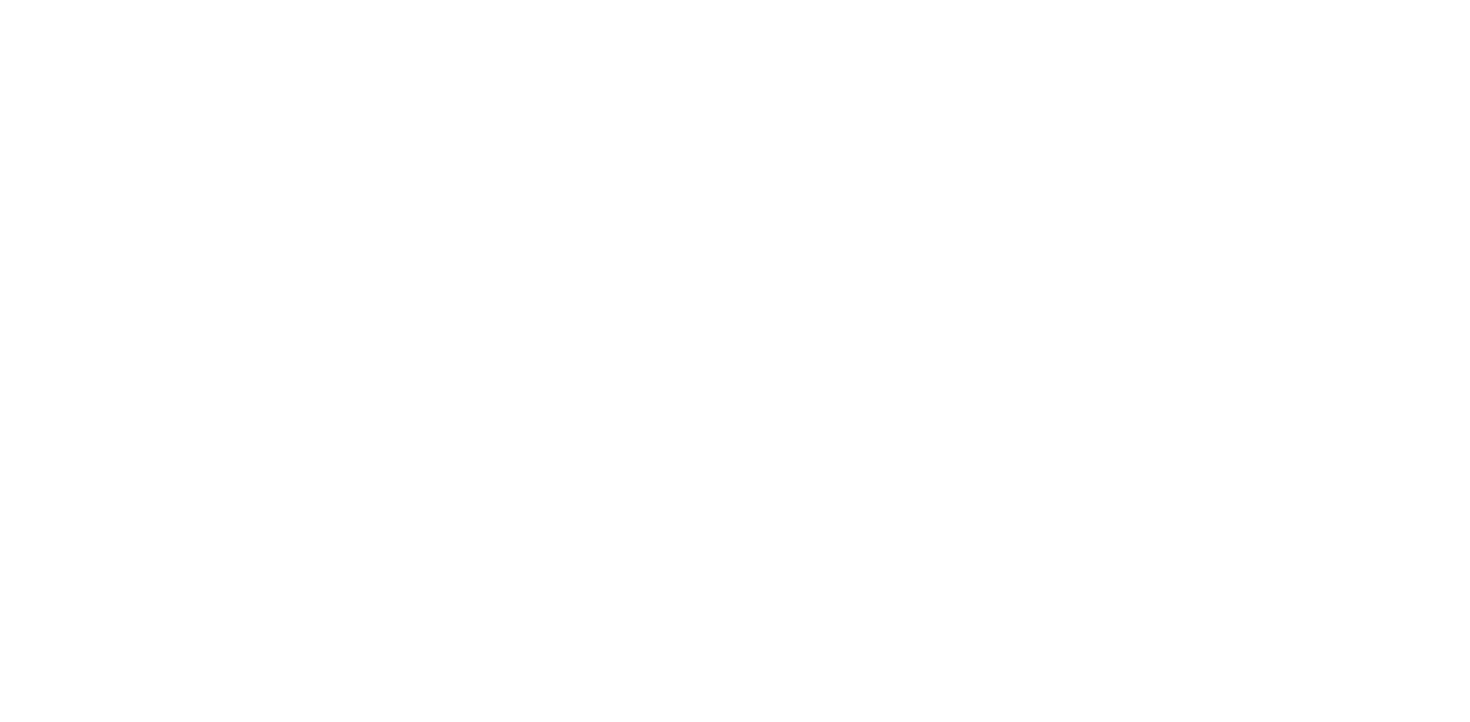 scroll, scrollTop: 0, scrollLeft: 0, axis: both 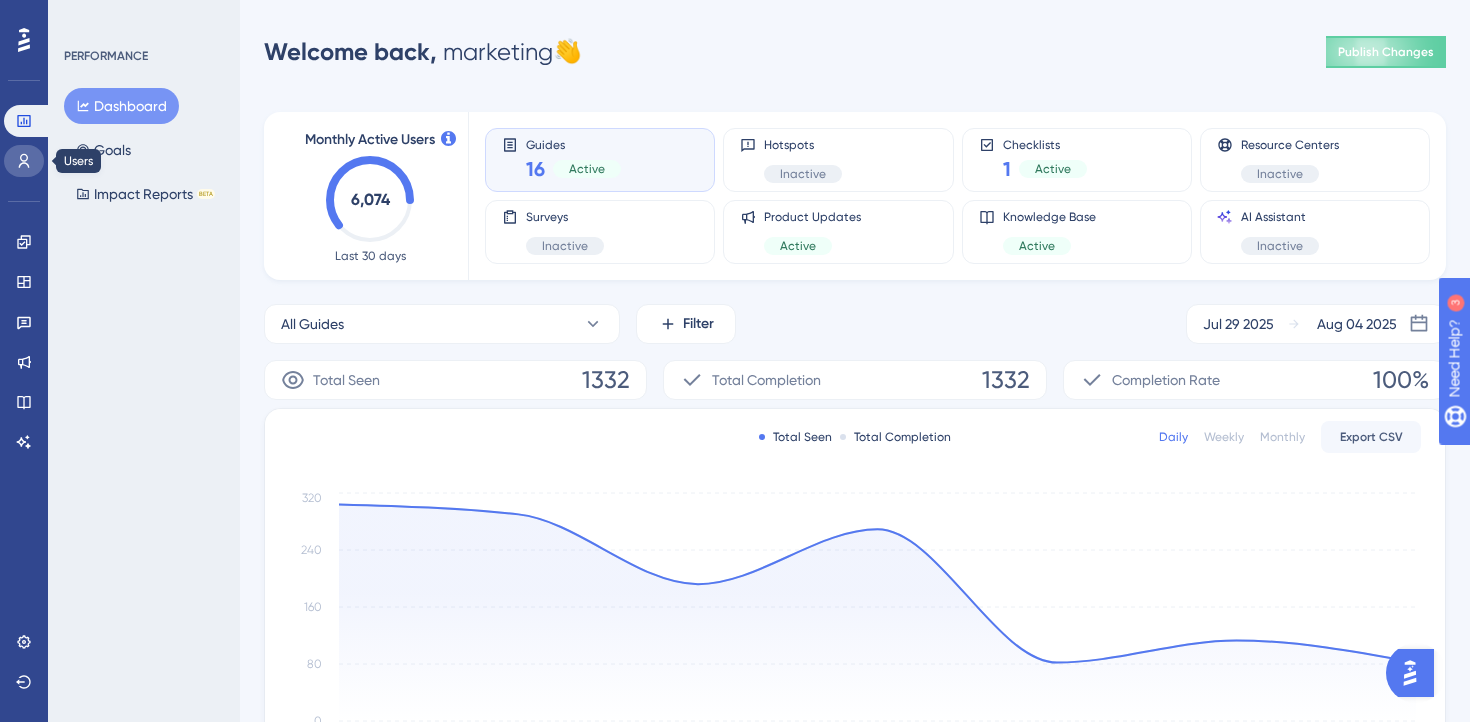 click 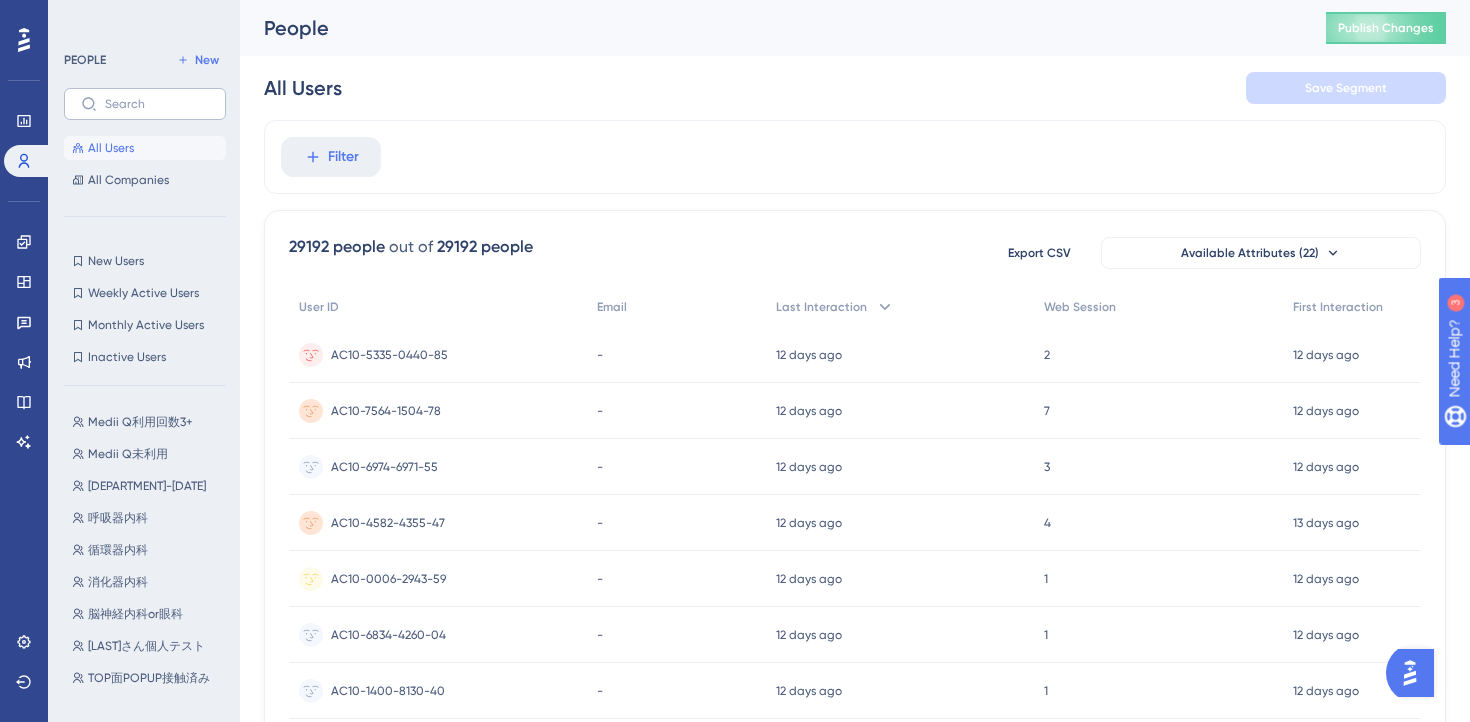 click at bounding box center (145, 104) 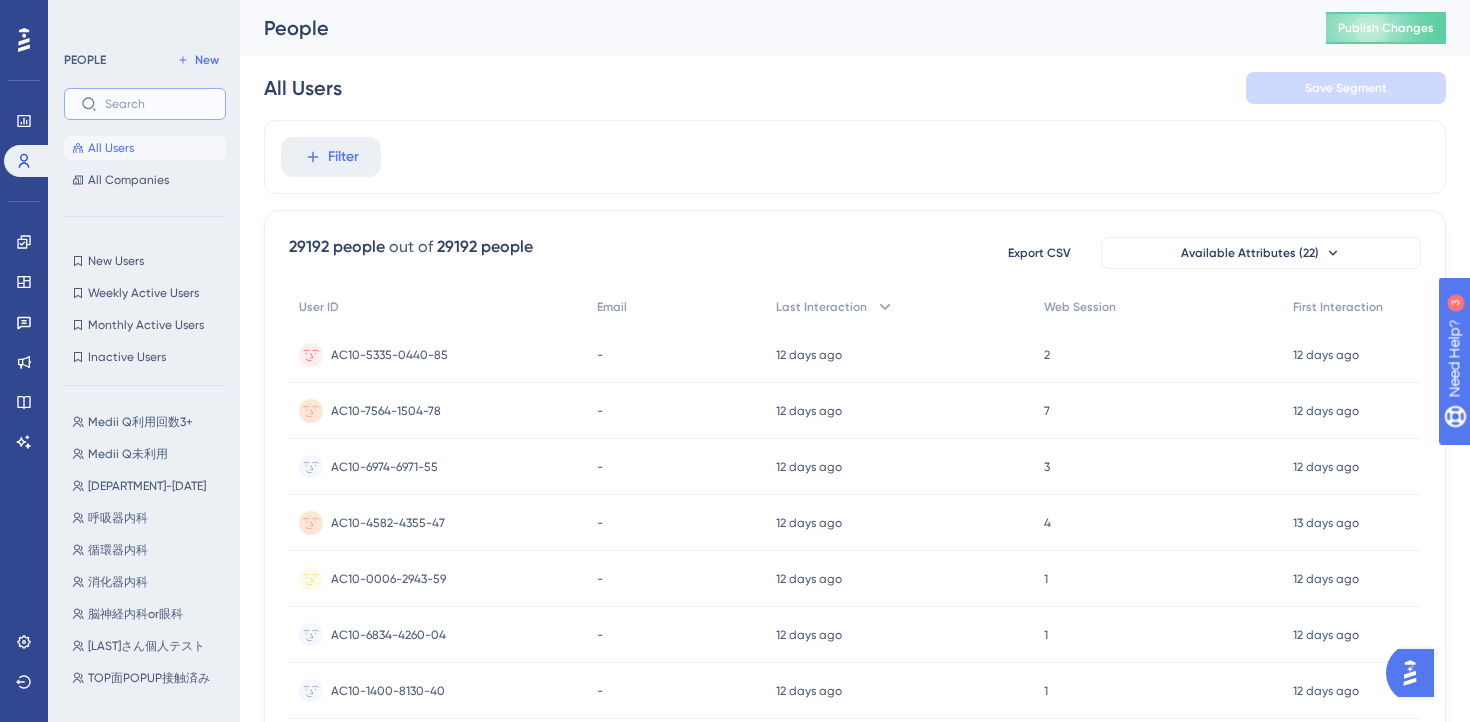 click at bounding box center (157, 104) 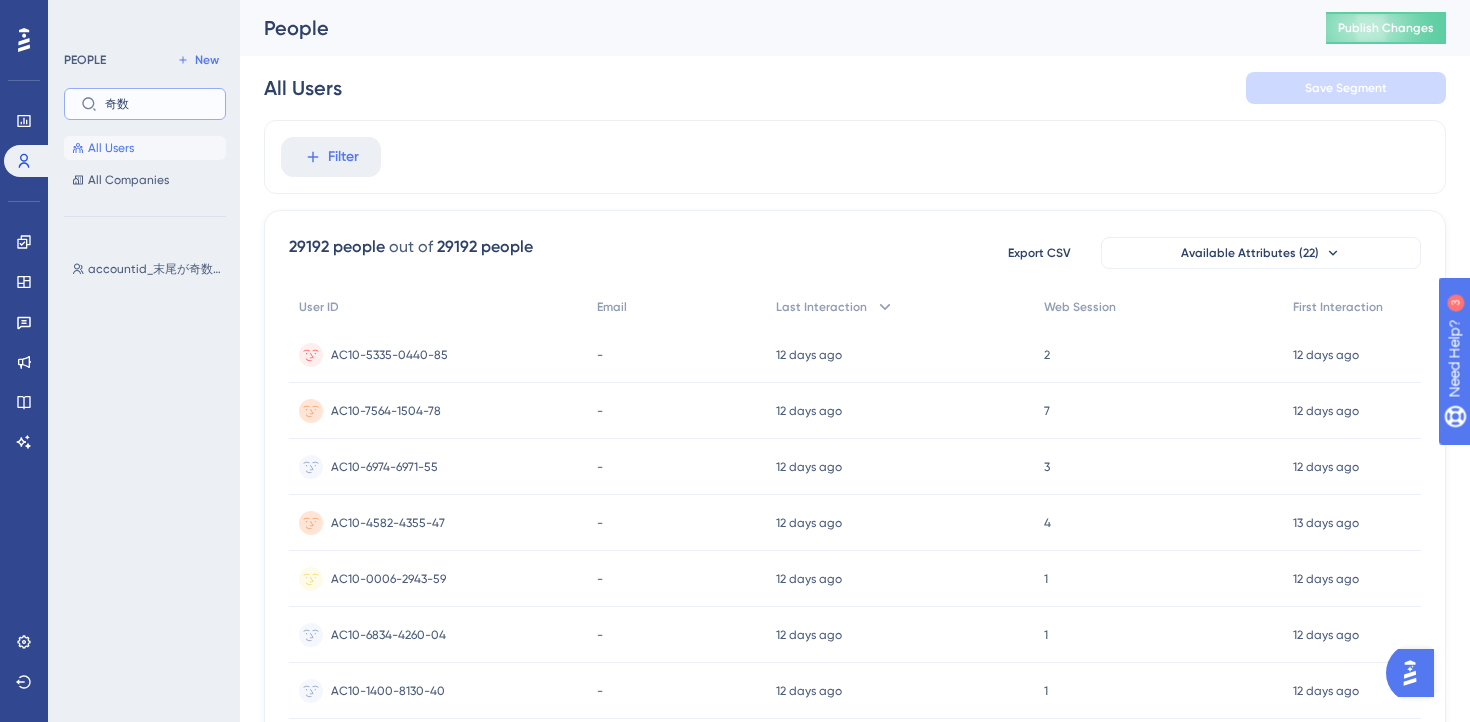 type on "奇" 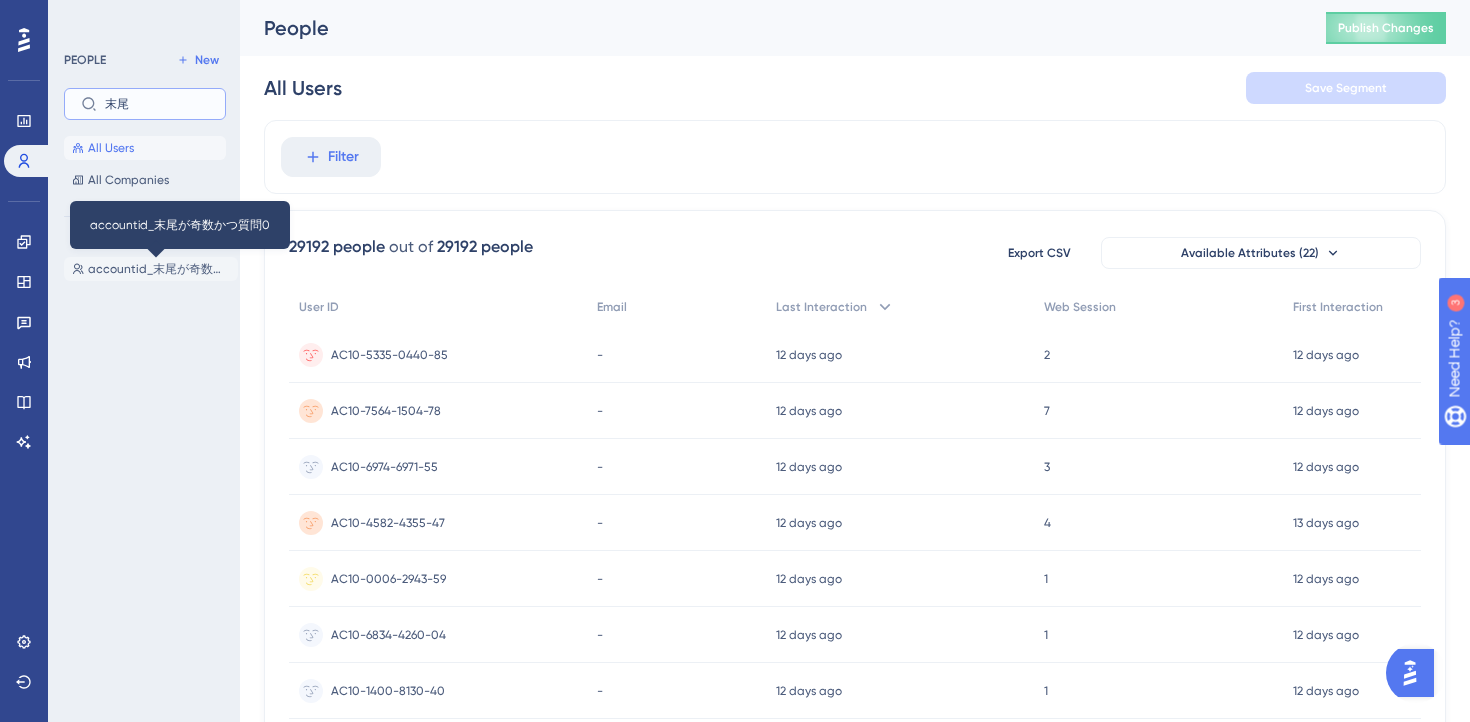 type on "末尾" 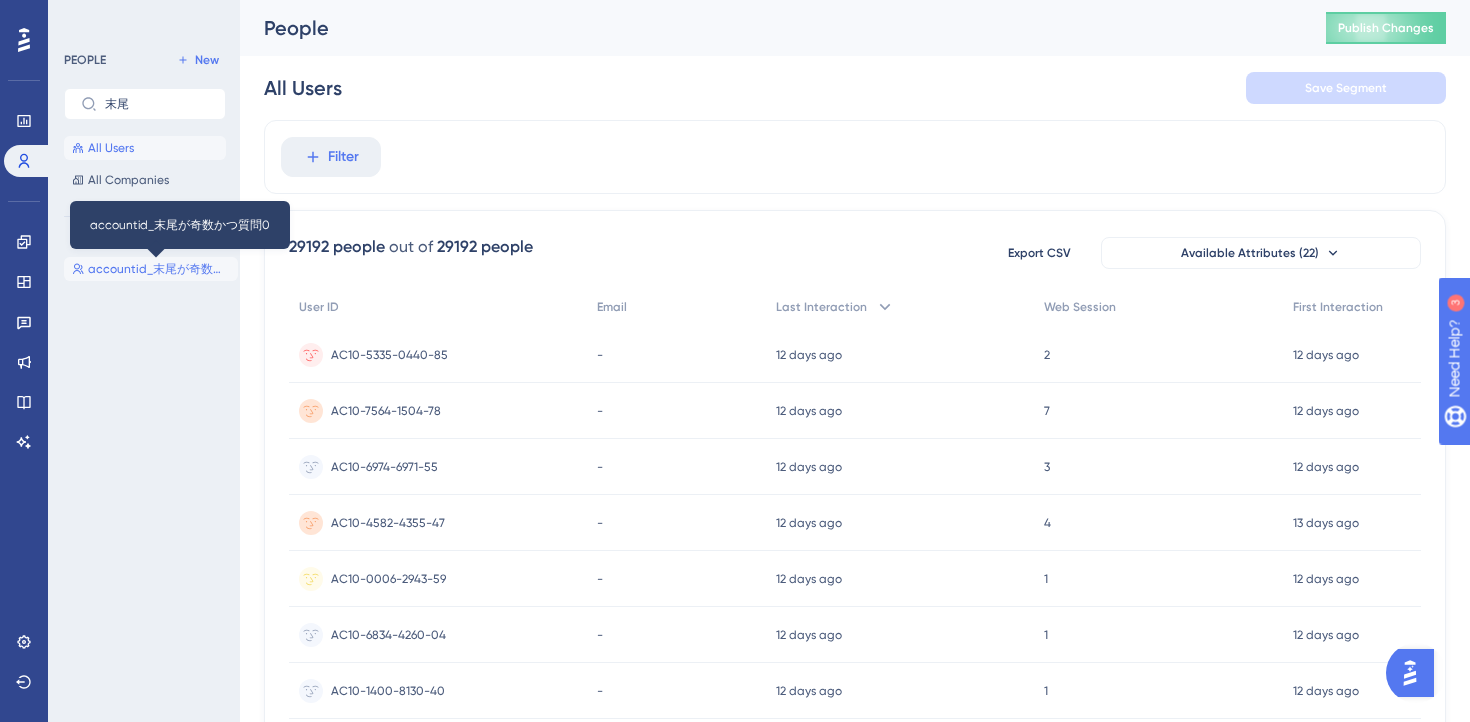 click on "accountid_末尾が奇数かつ質問0" at bounding box center [159, 269] 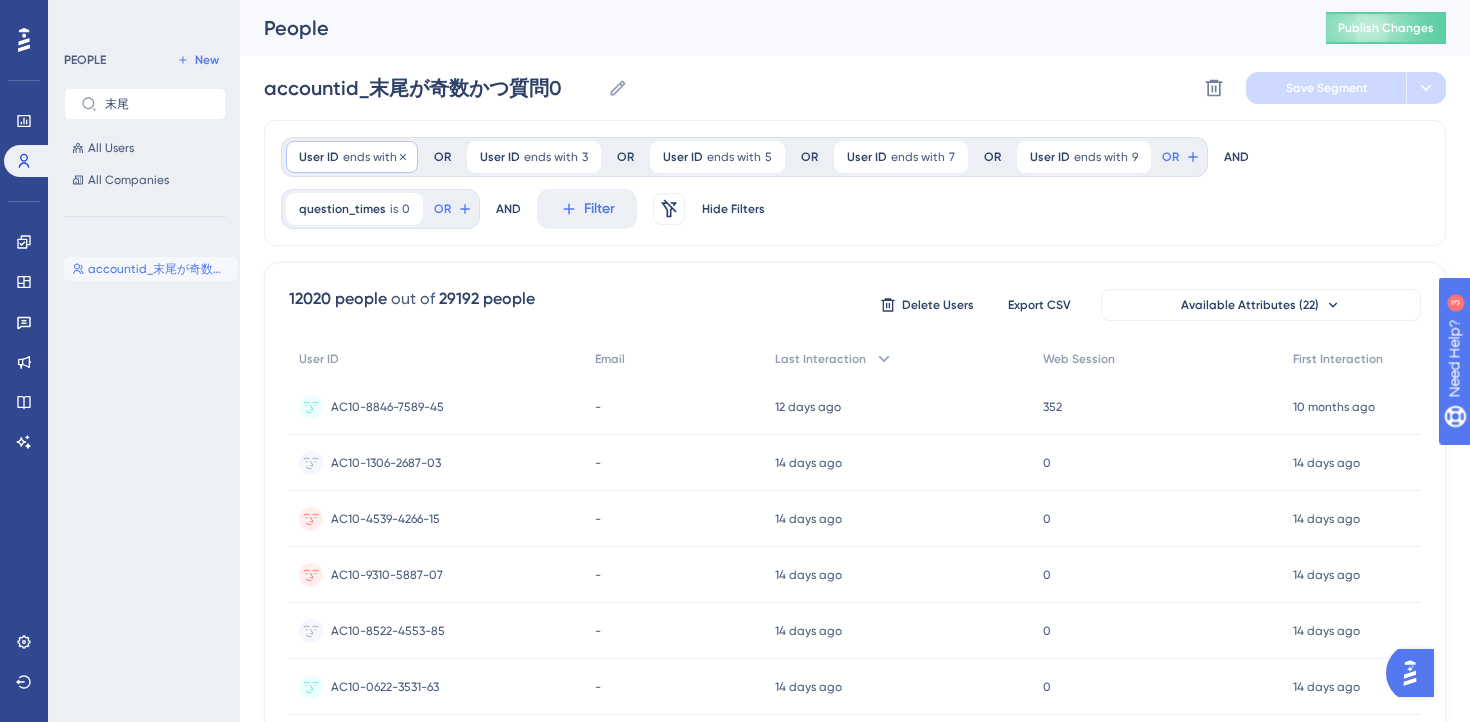 click on "ends with" at bounding box center (370, 157) 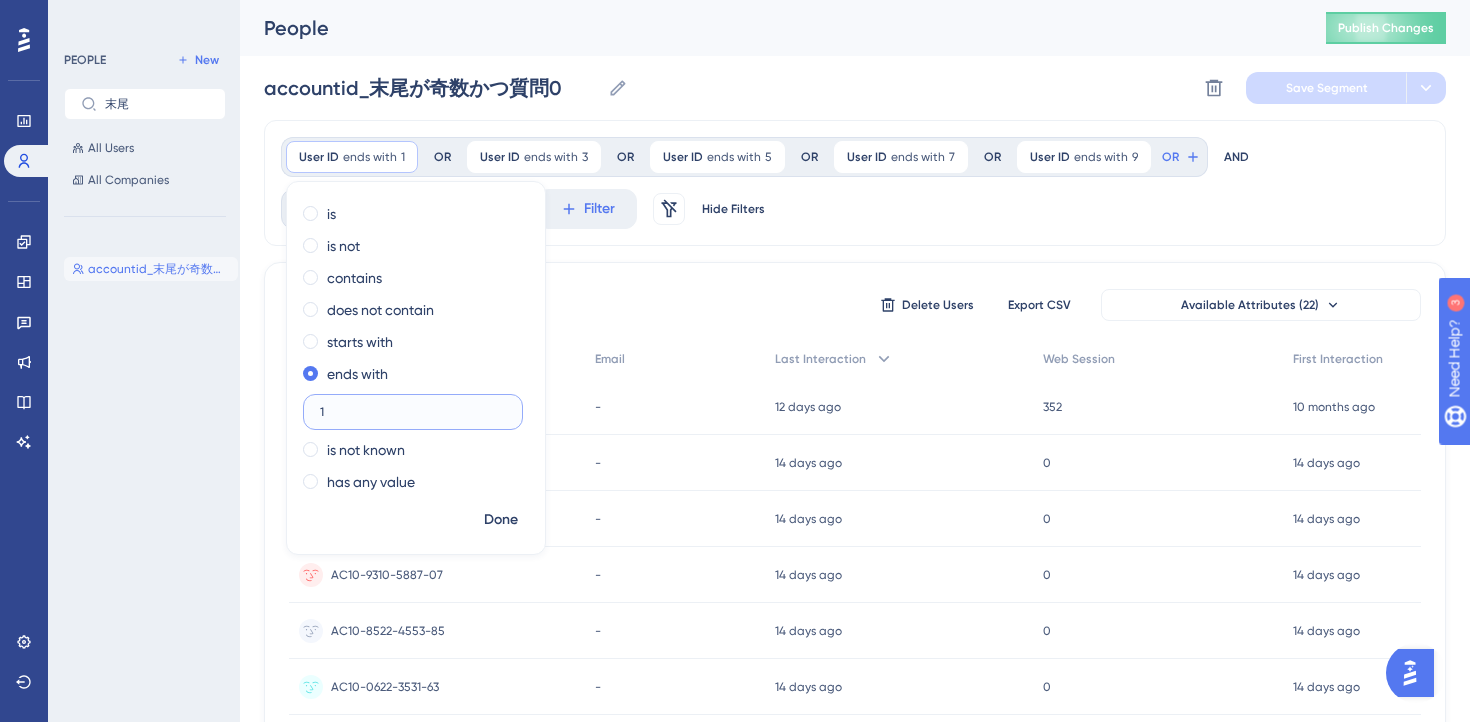click on "1" at bounding box center (413, 412) 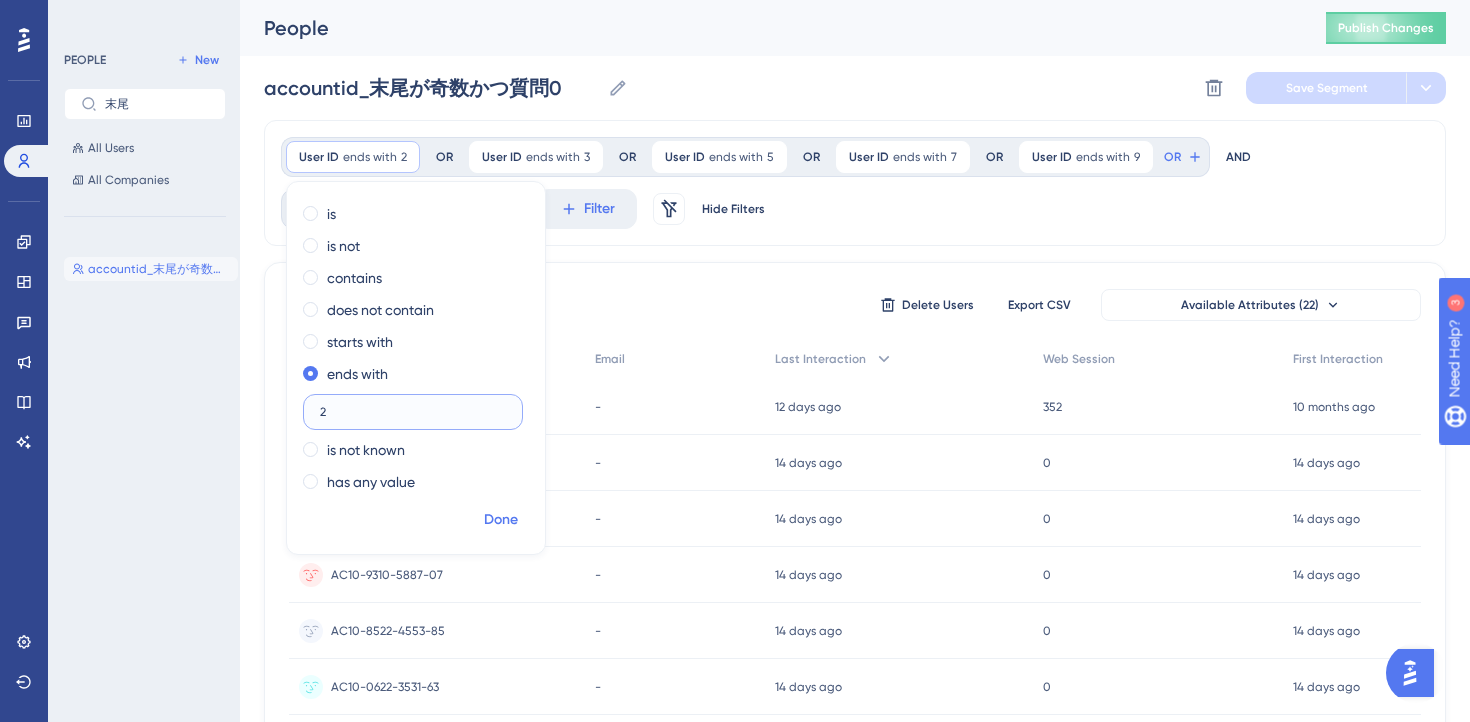 type on "2" 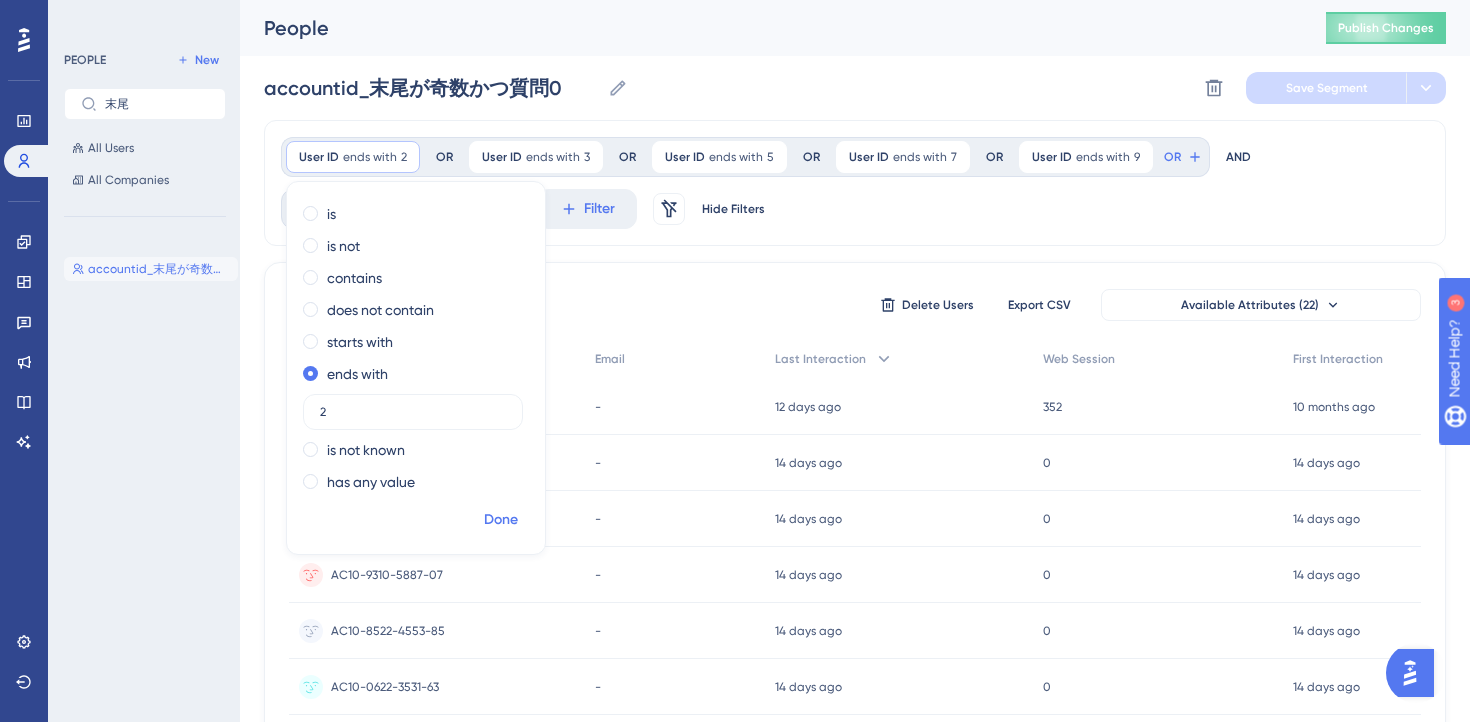 click on "Done" at bounding box center [501, 520] 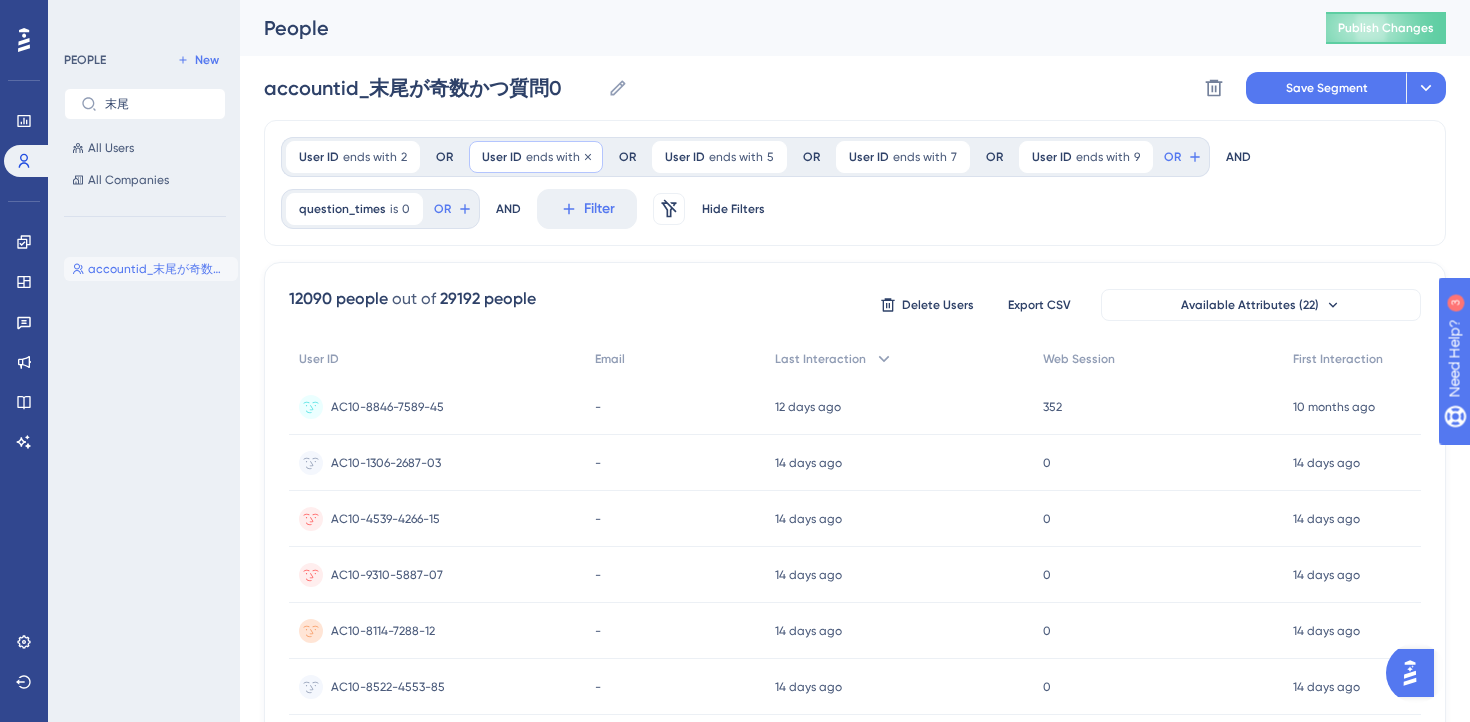 click on "ends with" at bounding box center (553, 157) 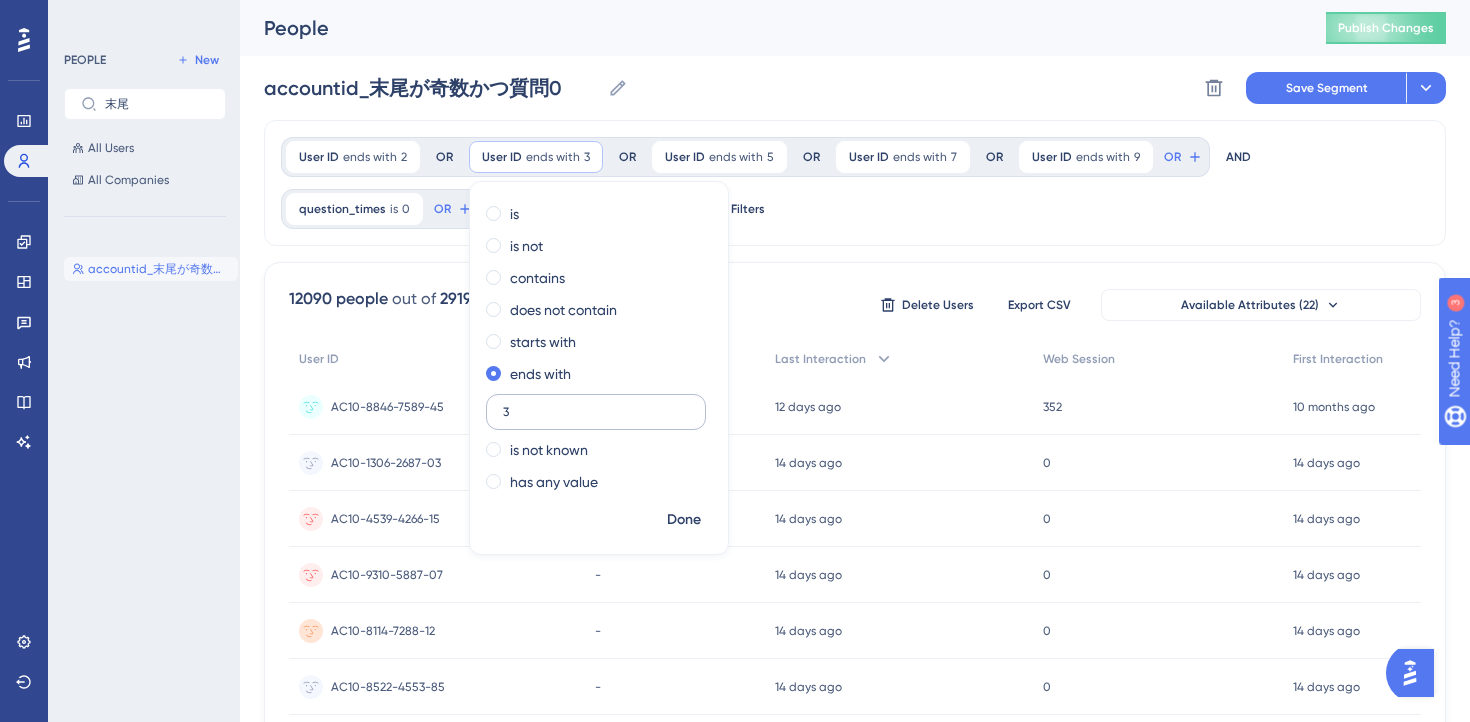 click on "3" at bounding box center (596, 412) 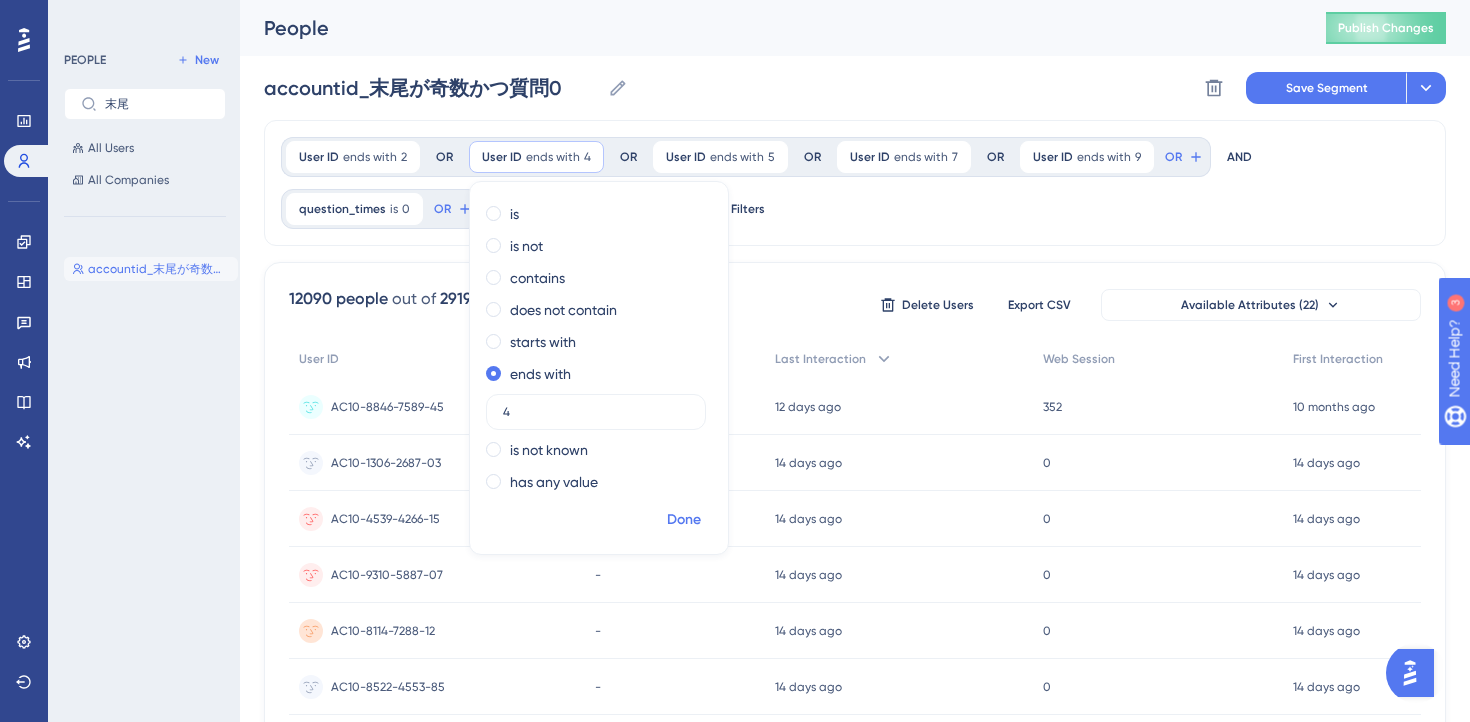 type on "4" 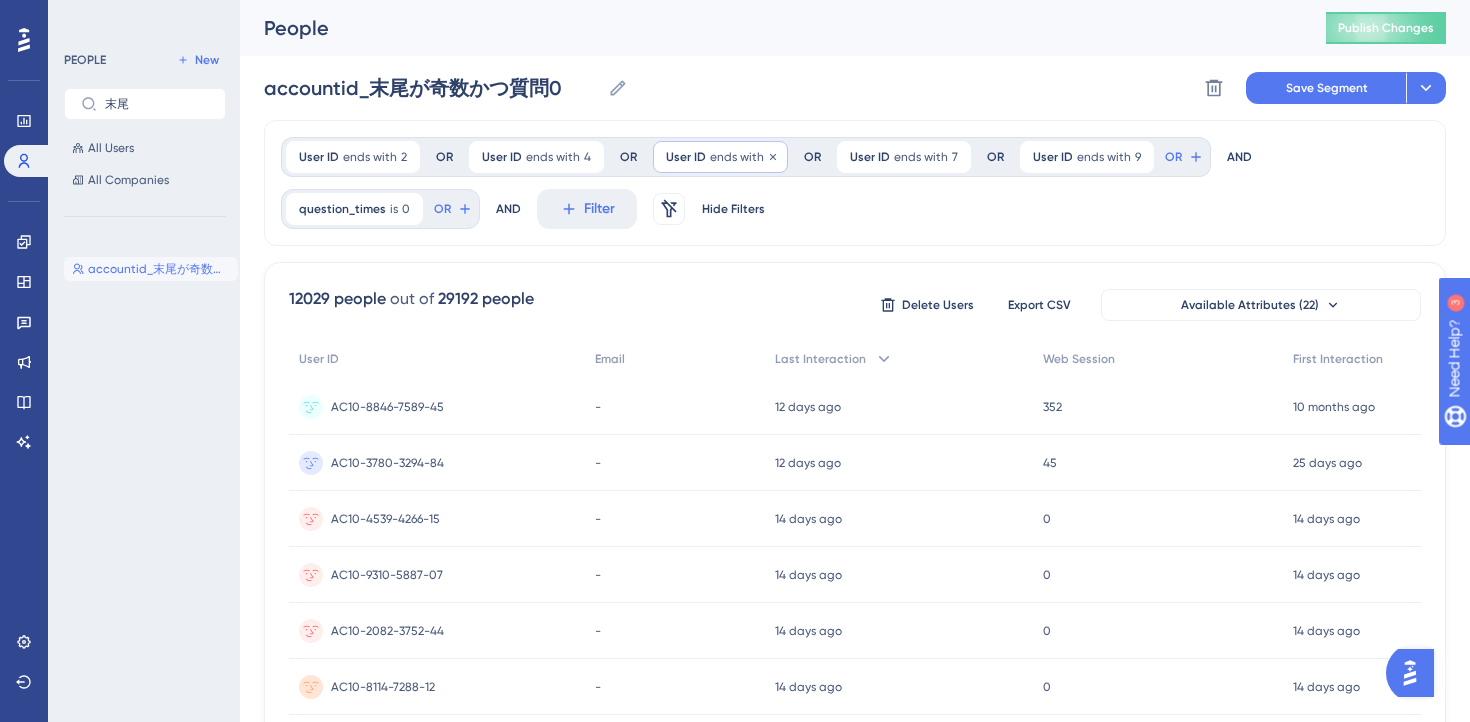 click on "ends with" at bounding box center (737, 157) 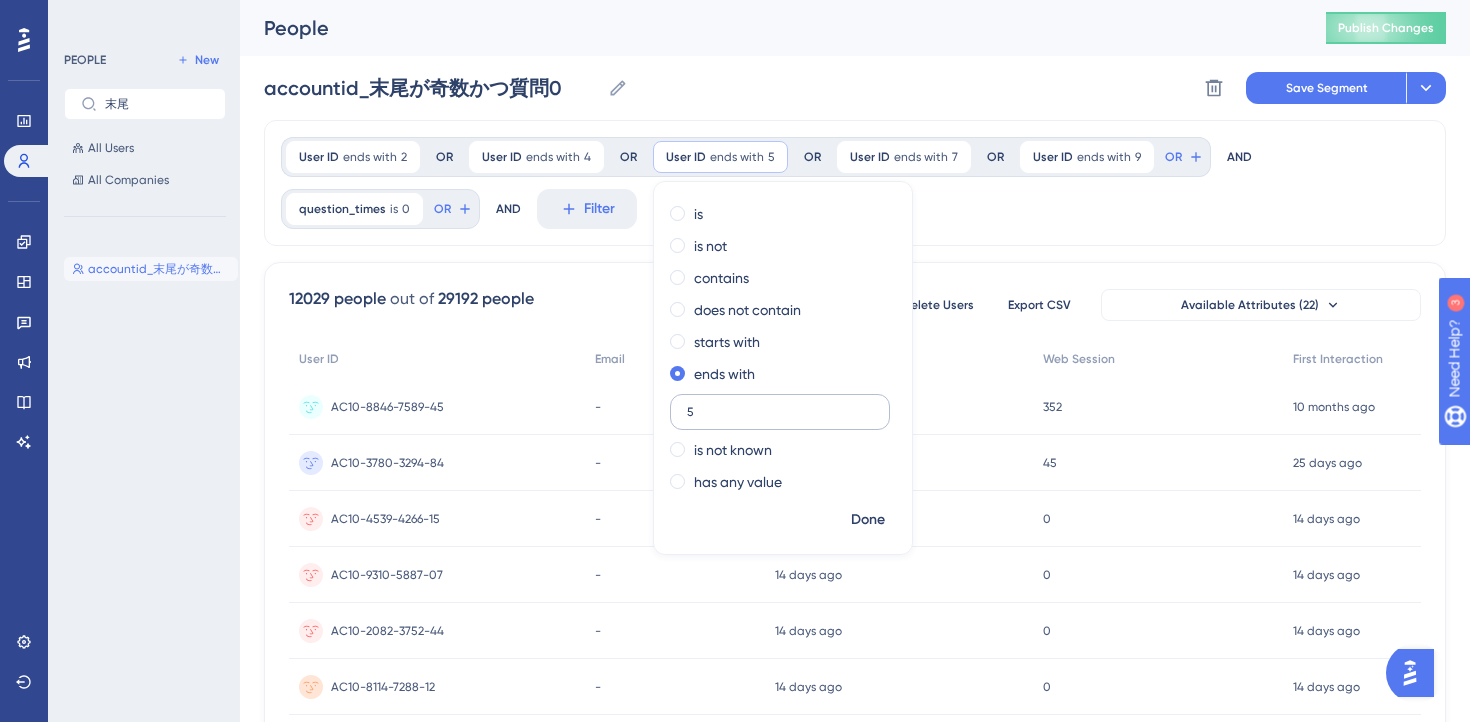 click on "5" at bounding box center [780, 412] 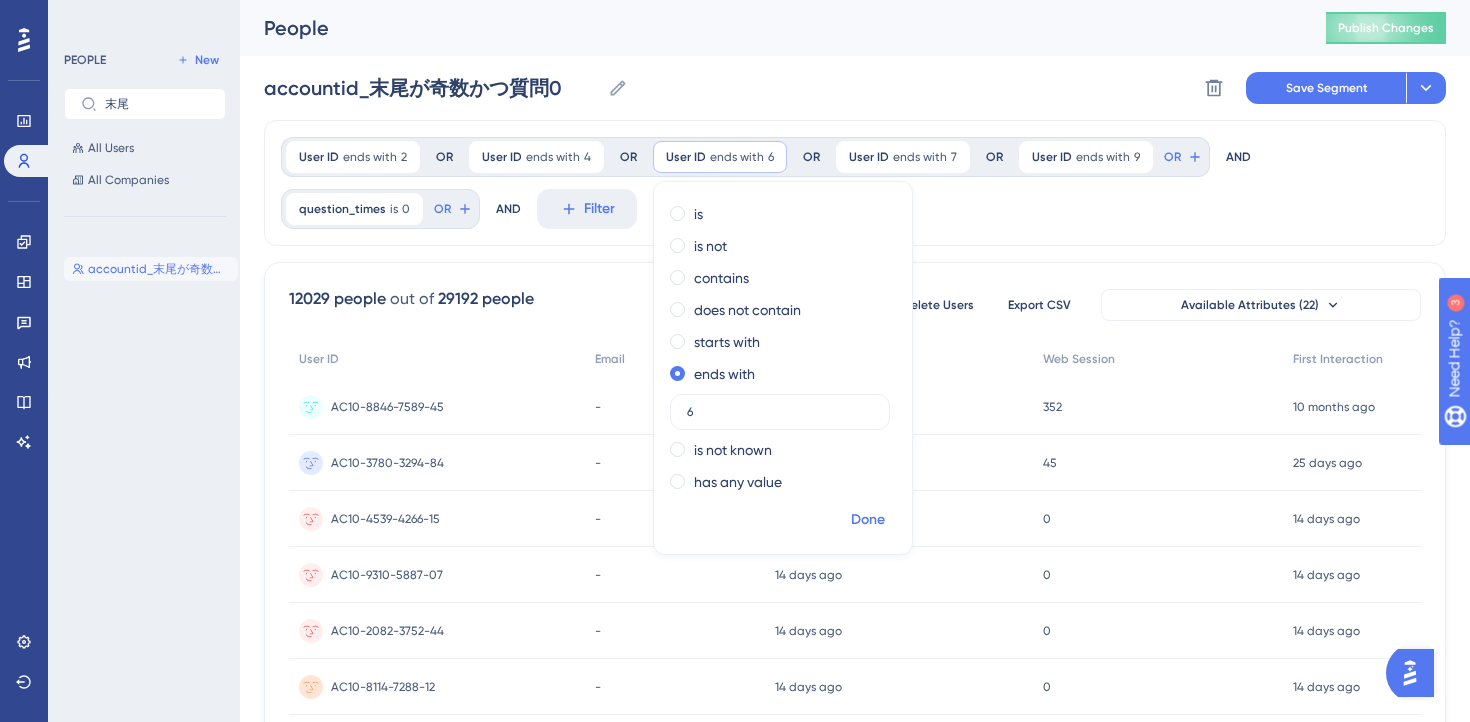 type on "6" 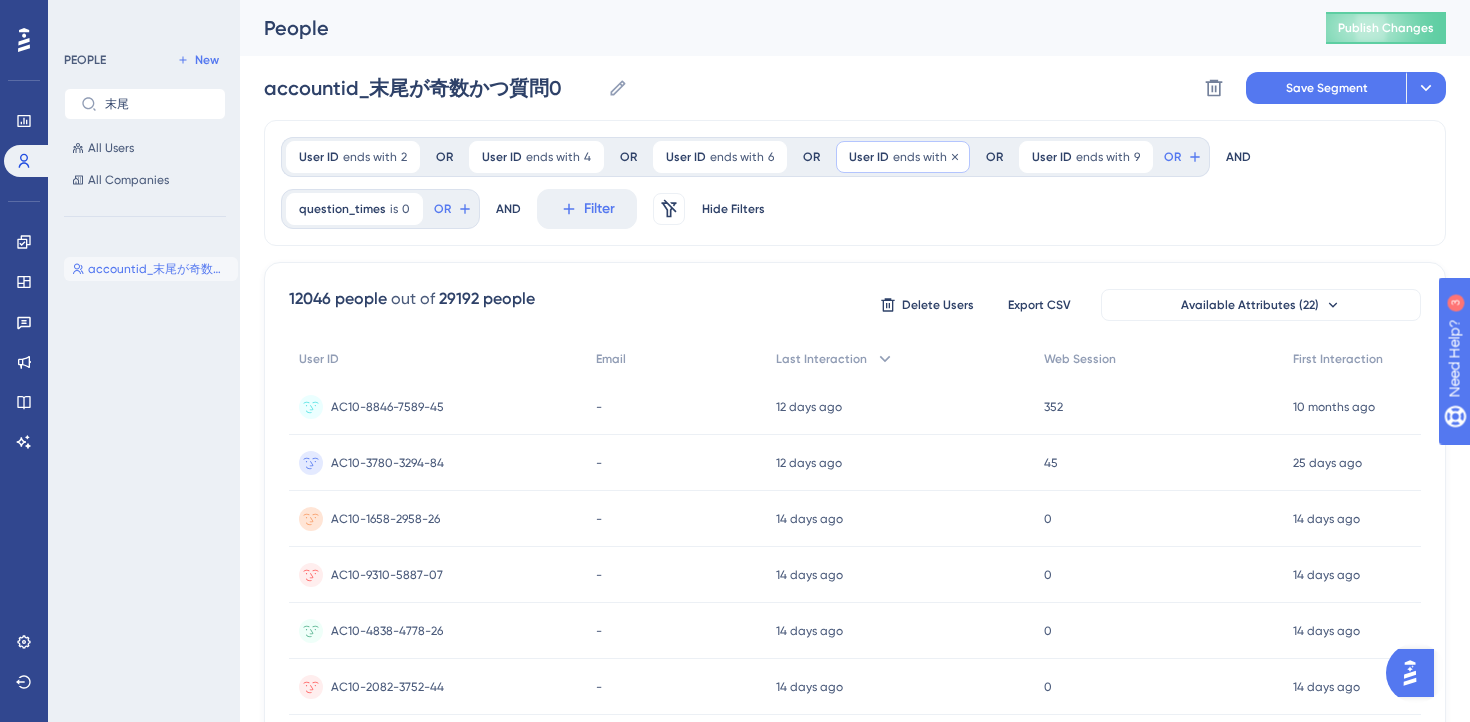 click on "ends with" at bounding box center [920, 157] 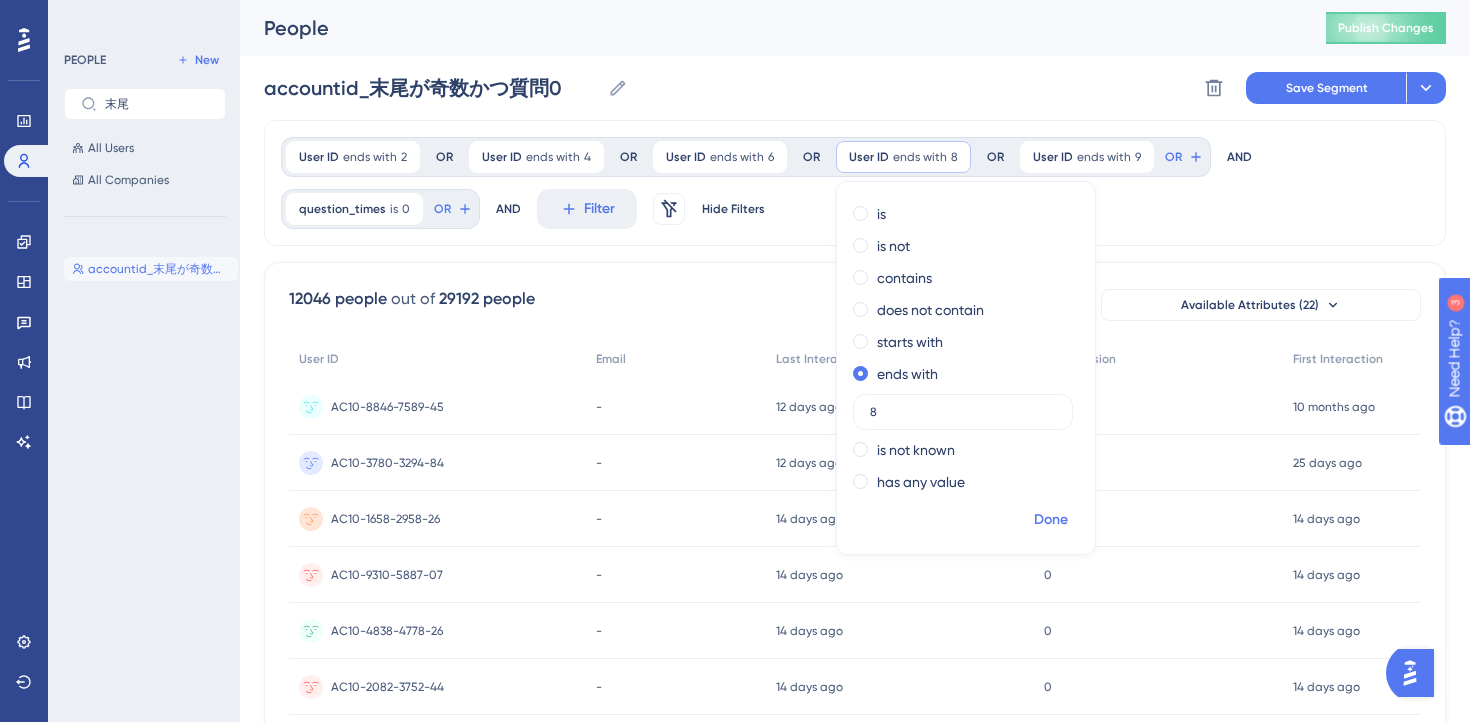 type on "8" 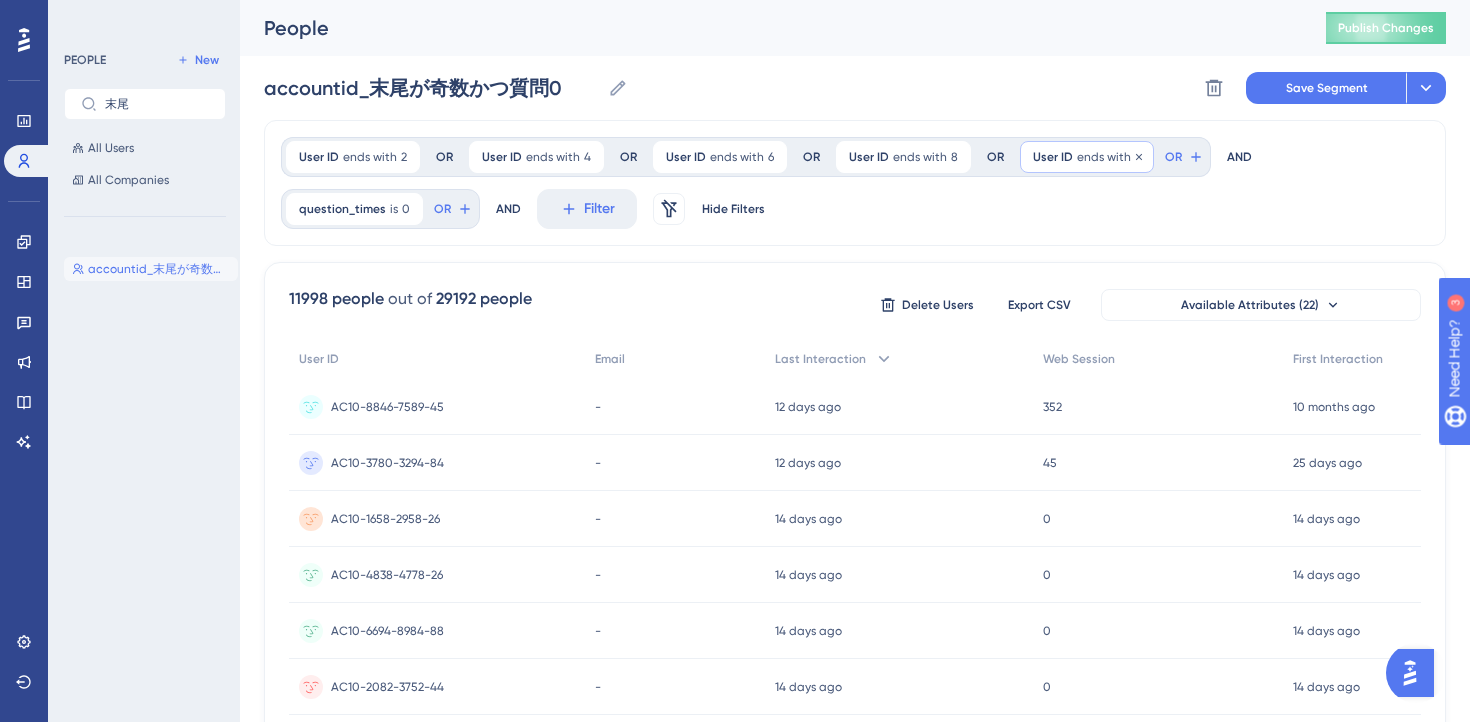 click on "ends with" at bounding box center (1104, 157) 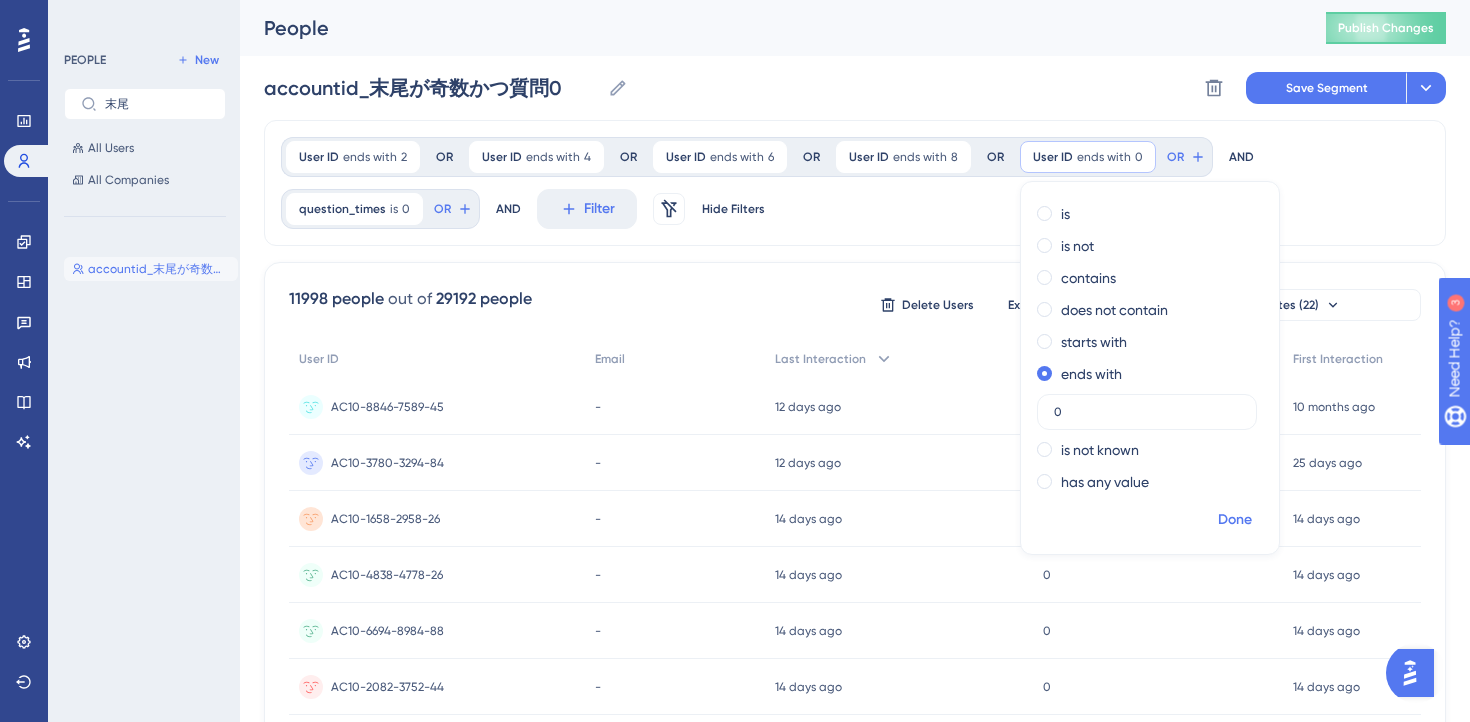 type on "0" 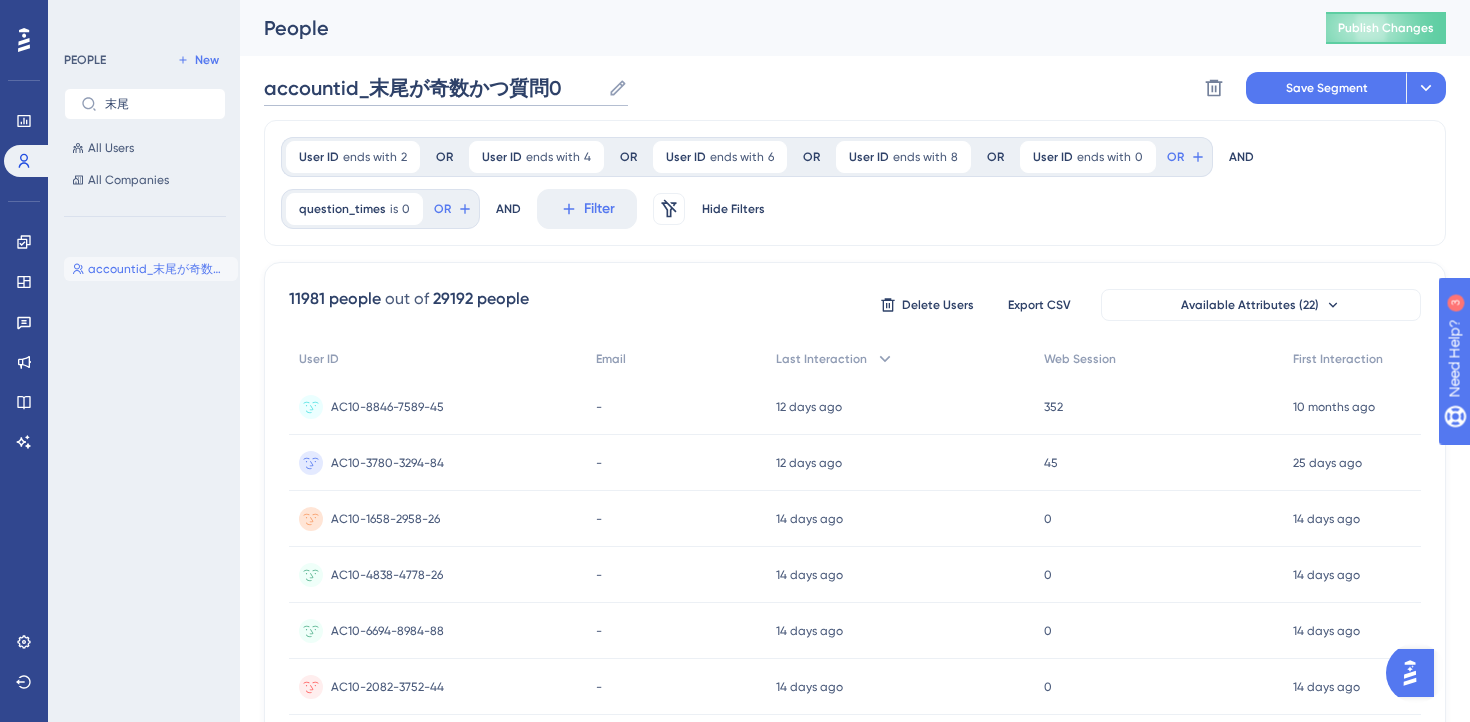 click on "accountid_末尾が奇数かつ質問0" at bounding box center [432, 88] 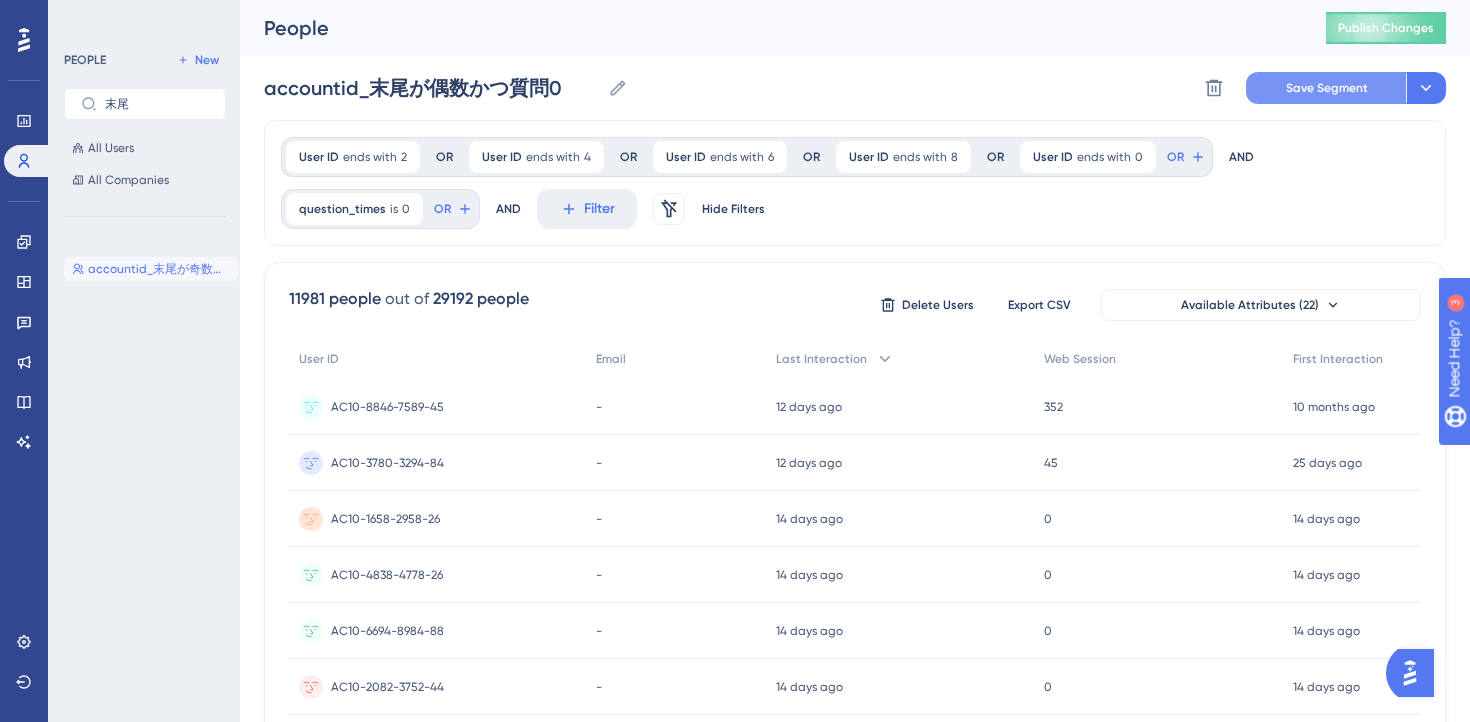 click on "Save Segment" at bounding box center (1326, 88) 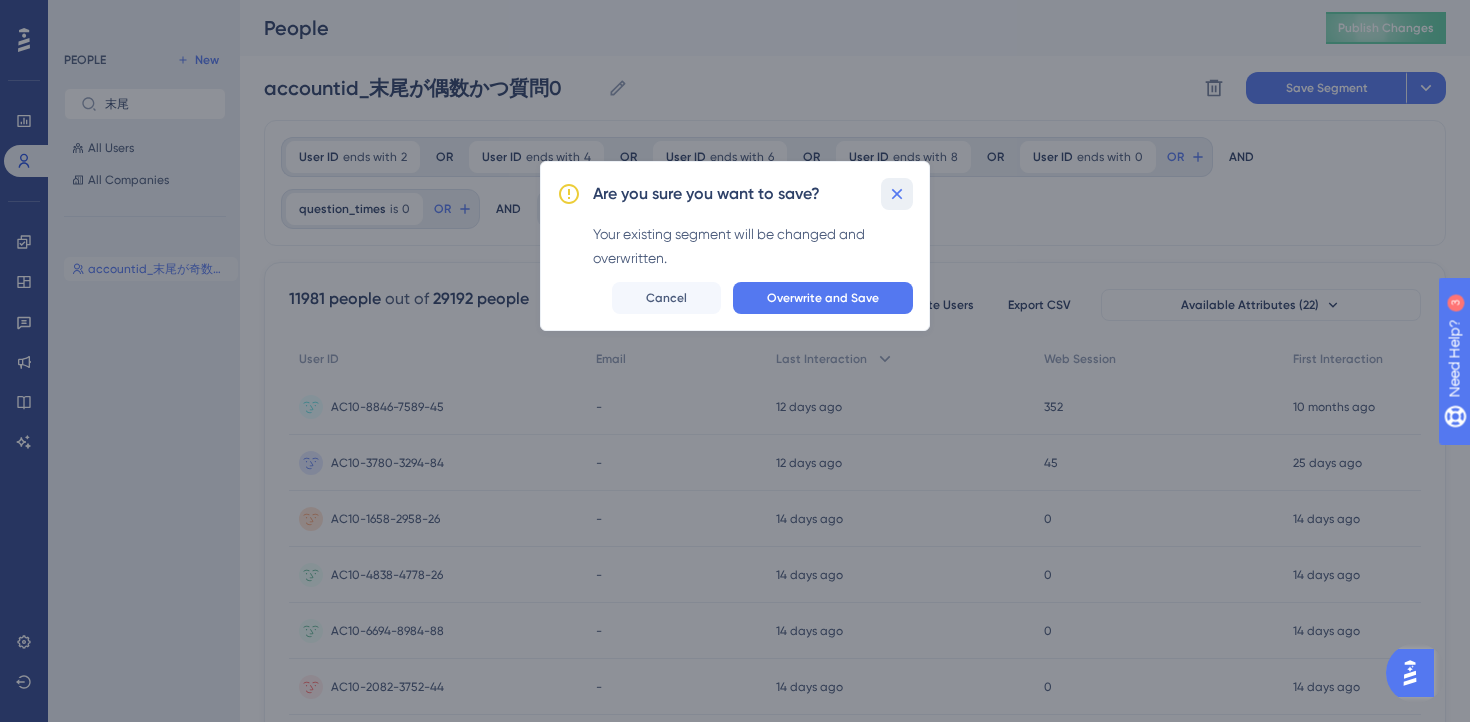 click 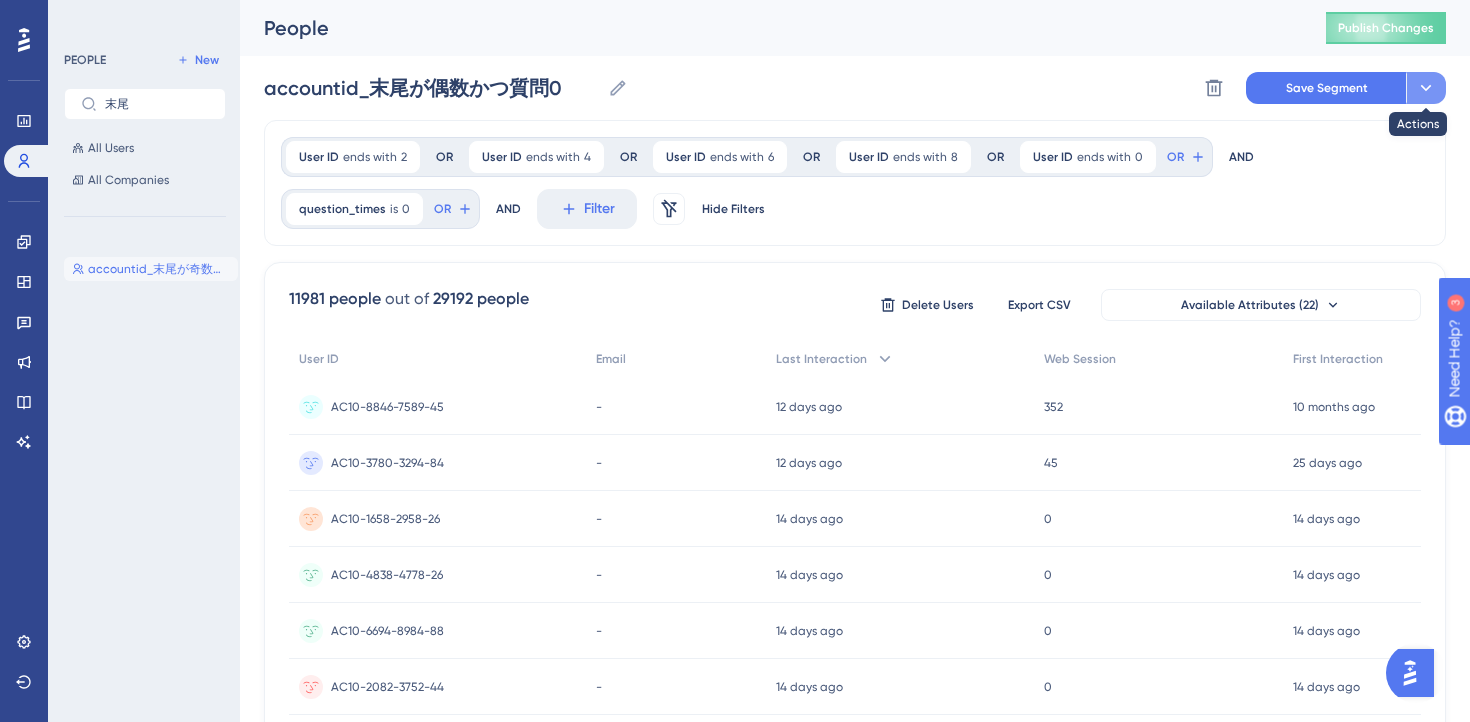 click at bounding box center (1426, 88) 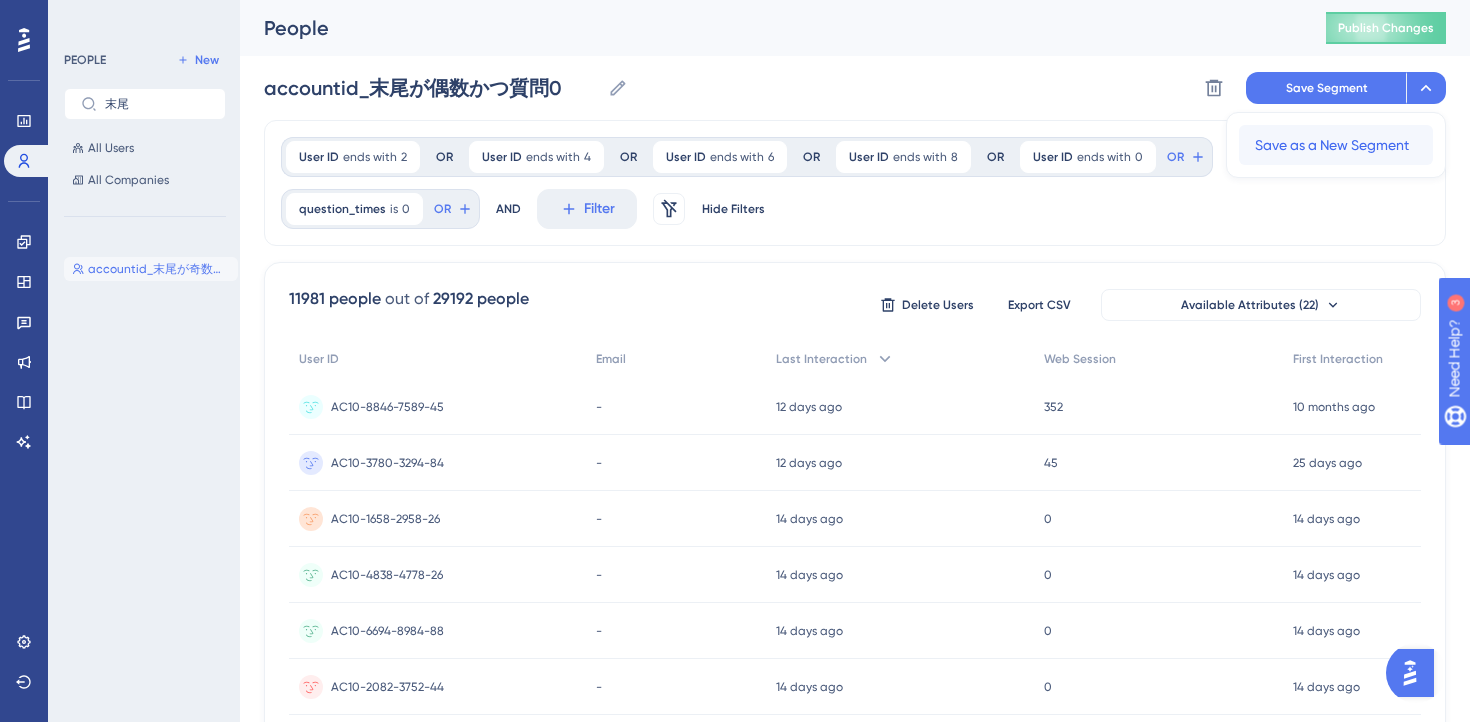 click on "Save as a New Segment" at bounding box center (1332, 145) 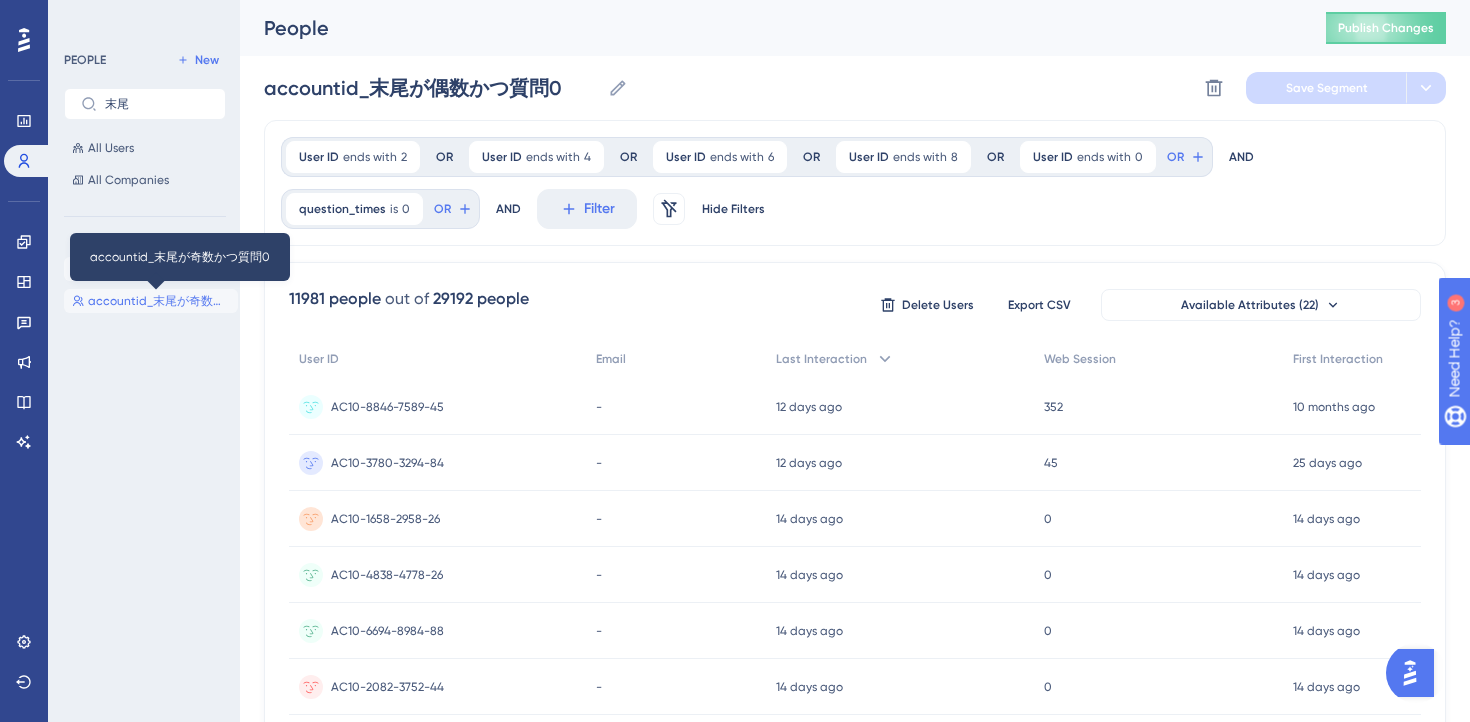click on "accountid_末尾が奇数かつ質問0" at bounding box center [159, 301] 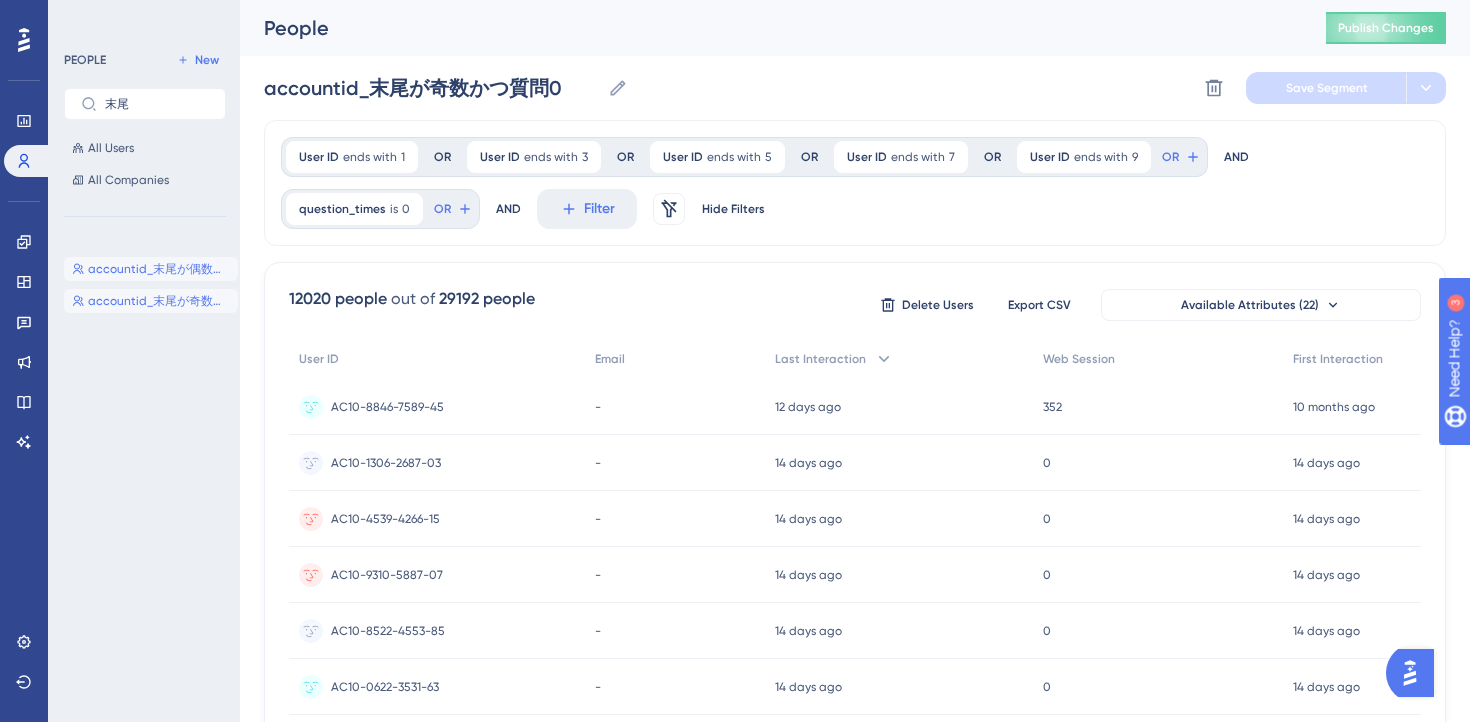 click on "accountid_末尾が偶数かつ質問0 accountid_末尾が偶数かつ質問0" at bounding box center (151, 269) 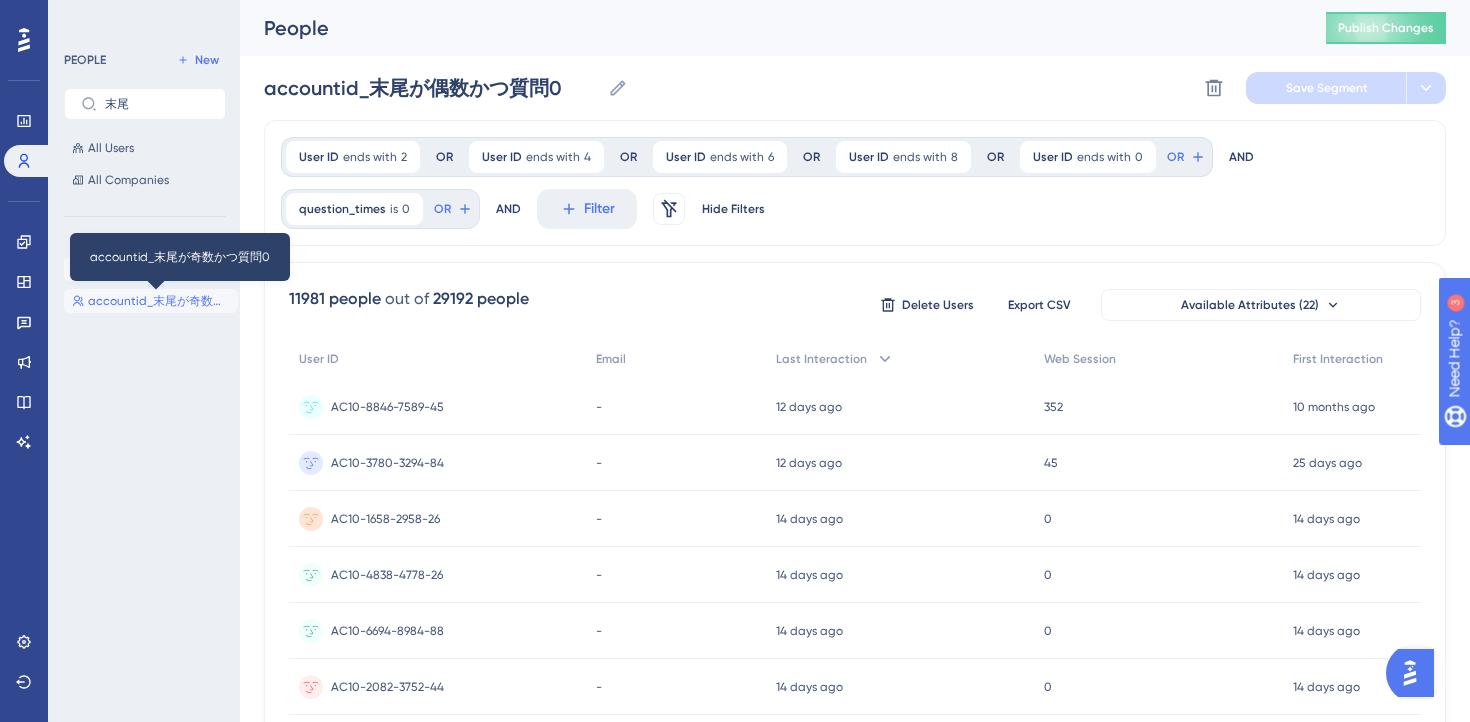 click on "accountid_末尾が奇数かつ質問0" at bounding box center (159, 301) 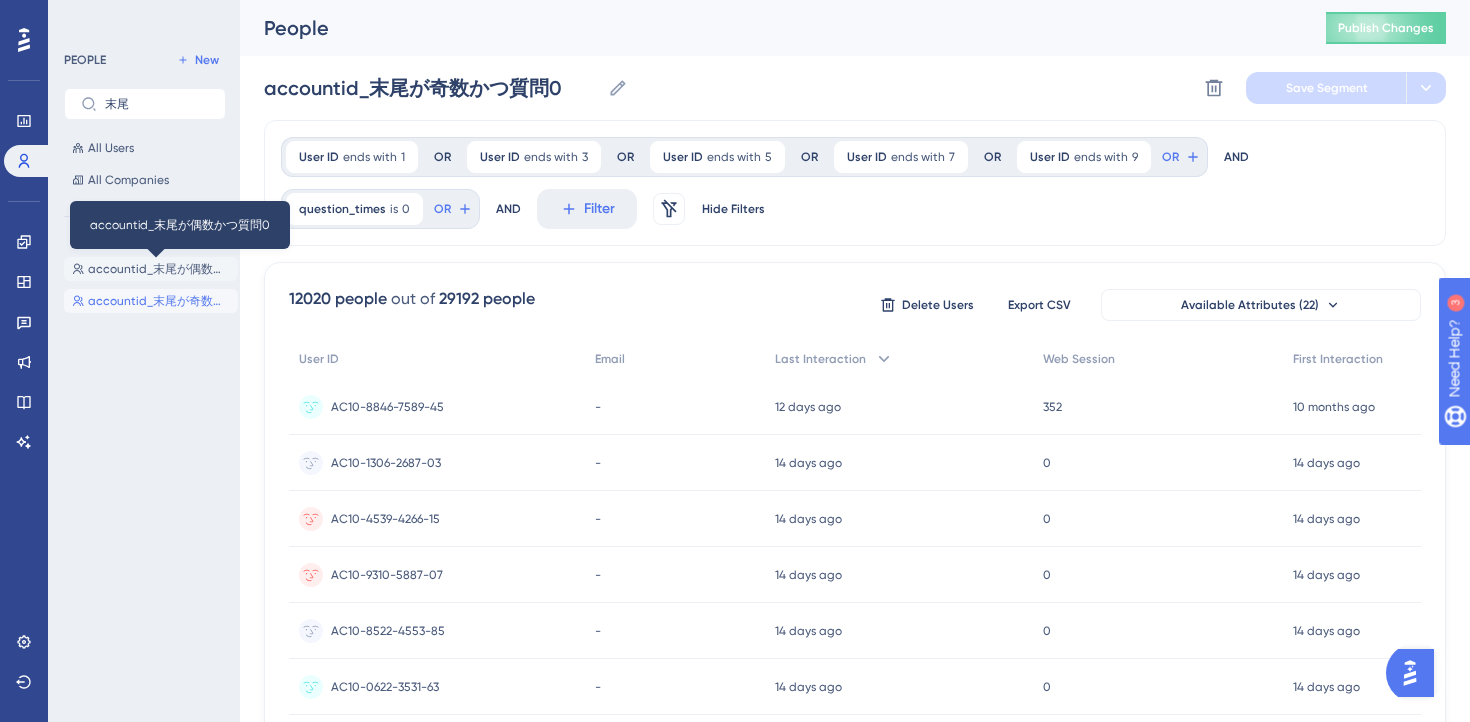 click on "accountid_末尾が偶数かつ質問0" at bounding box center [159, 269] 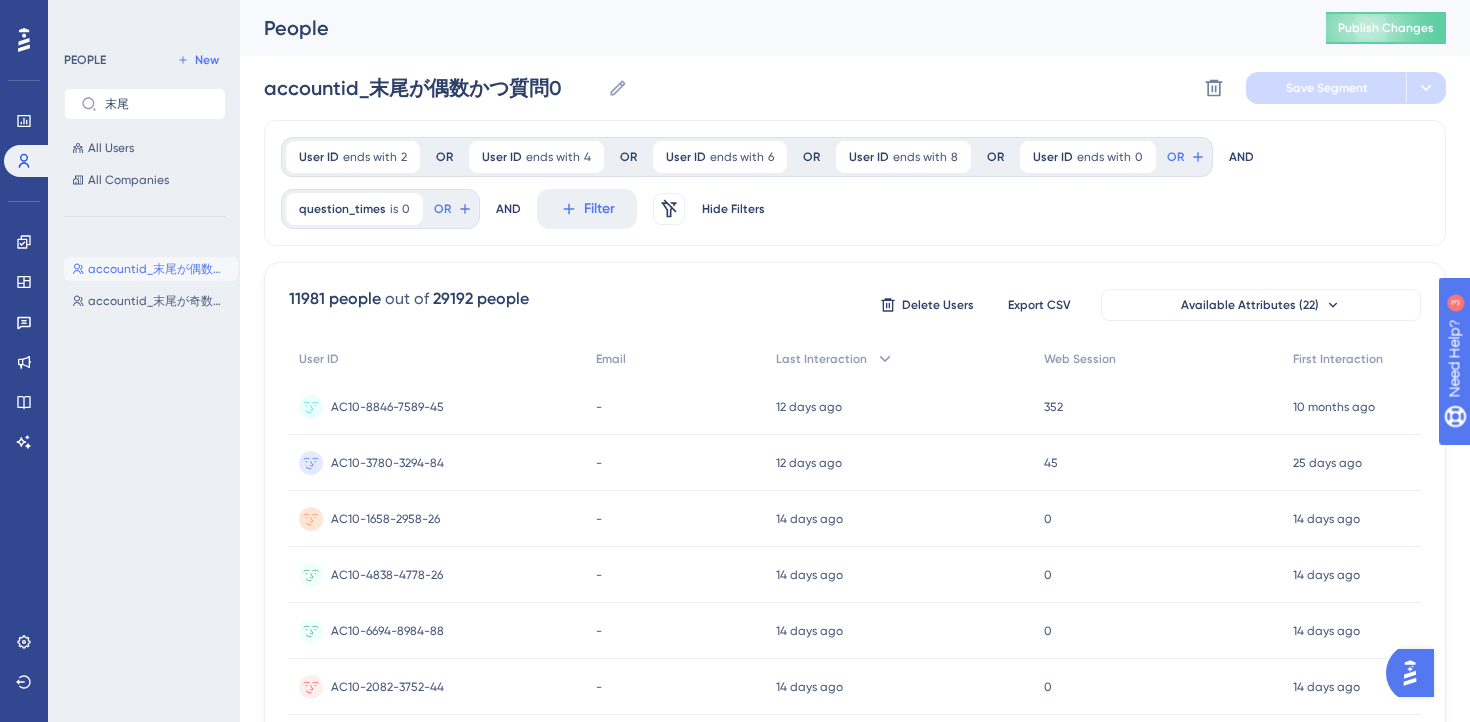click on "User ID ends with 2 2 Remove OR User ID ends with 4 4 Remove OR User ID ends with 6 6 Remove OR User ID ends with 8 8 Remove OR User ID ends with 0 0 Remove OR AND question_times is 0 0 Remove OR AND Filter Remove Filters Hide Filters" at bounding box center (855, 183) 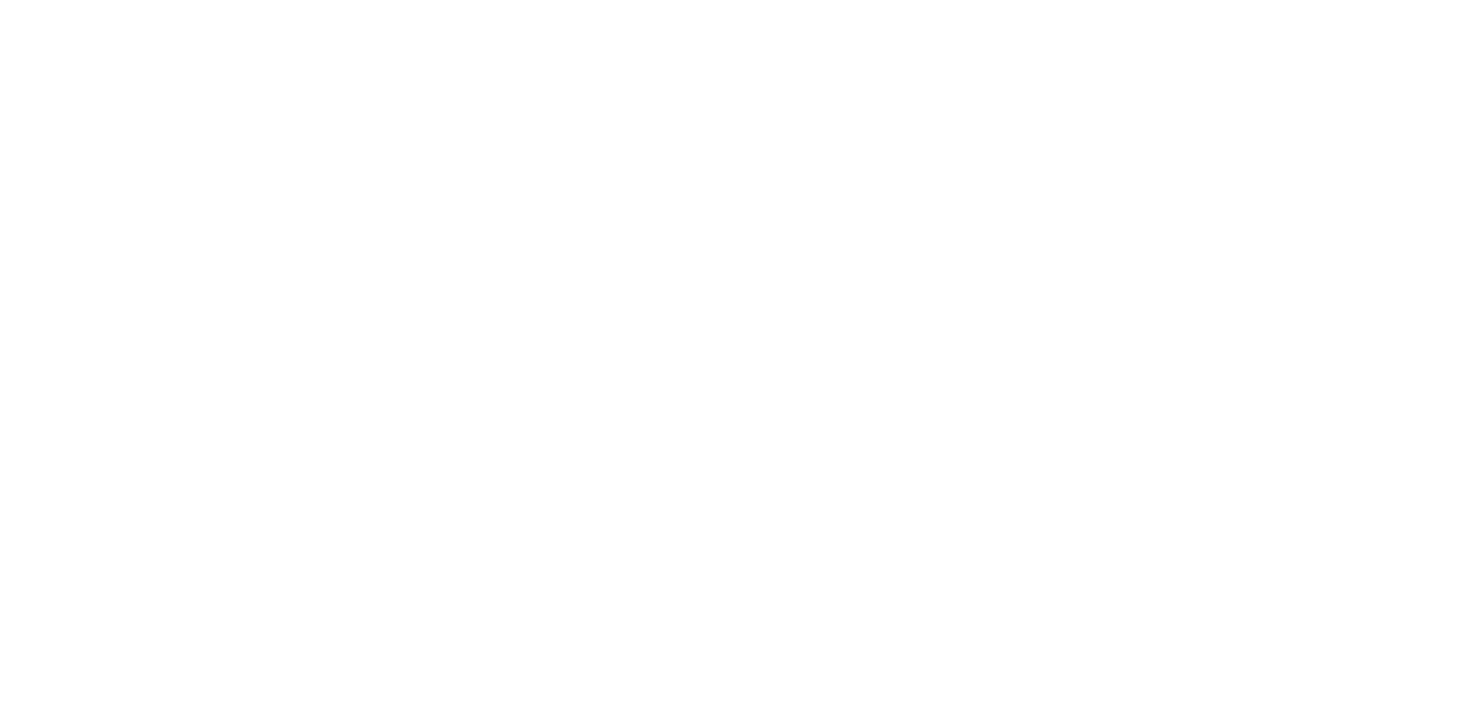 scroll, scrollTop: 0, scrollLeft: 0, axis: both 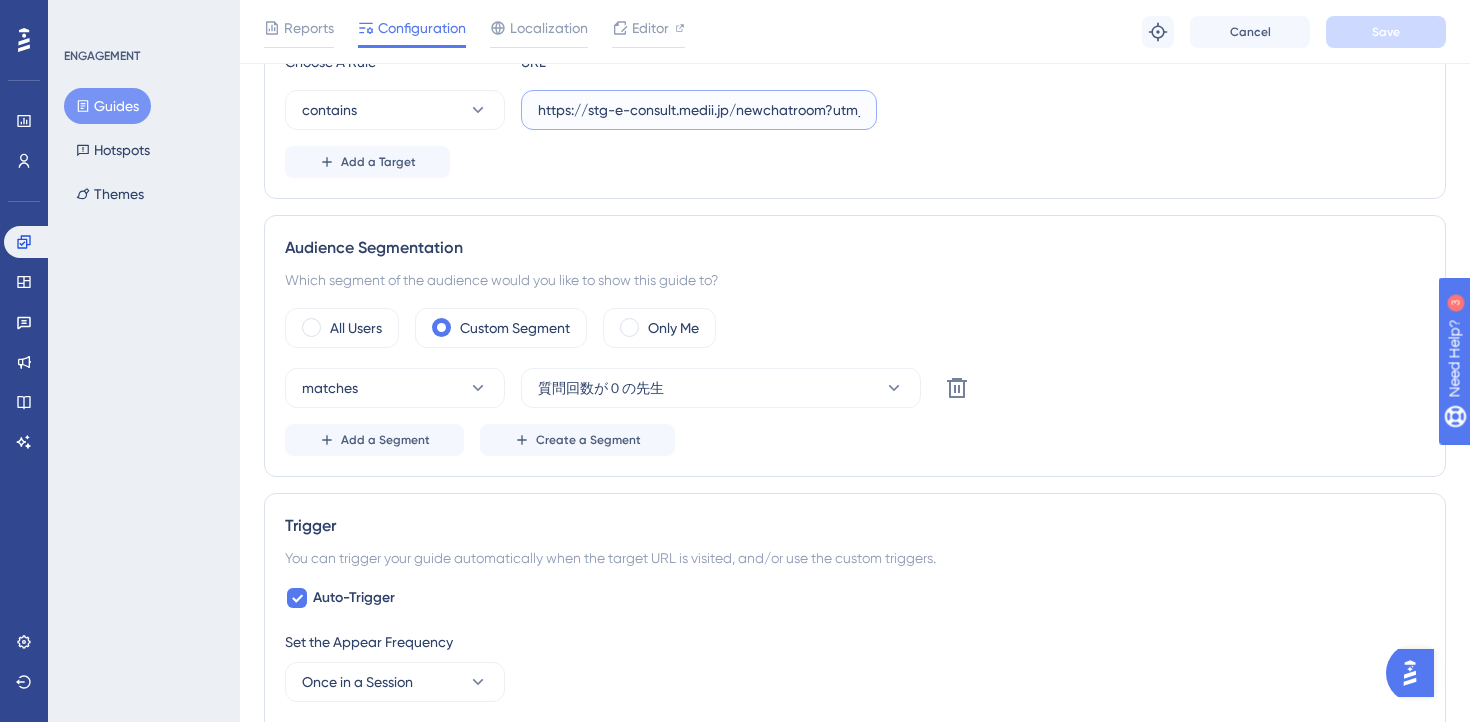 click on "https://stg-e-consult.medii.jp/newchatroom?utm_source=20250801_usgd_ai_1_gen_spn_newchatroom-test-b" at bounding box center (699, 110) 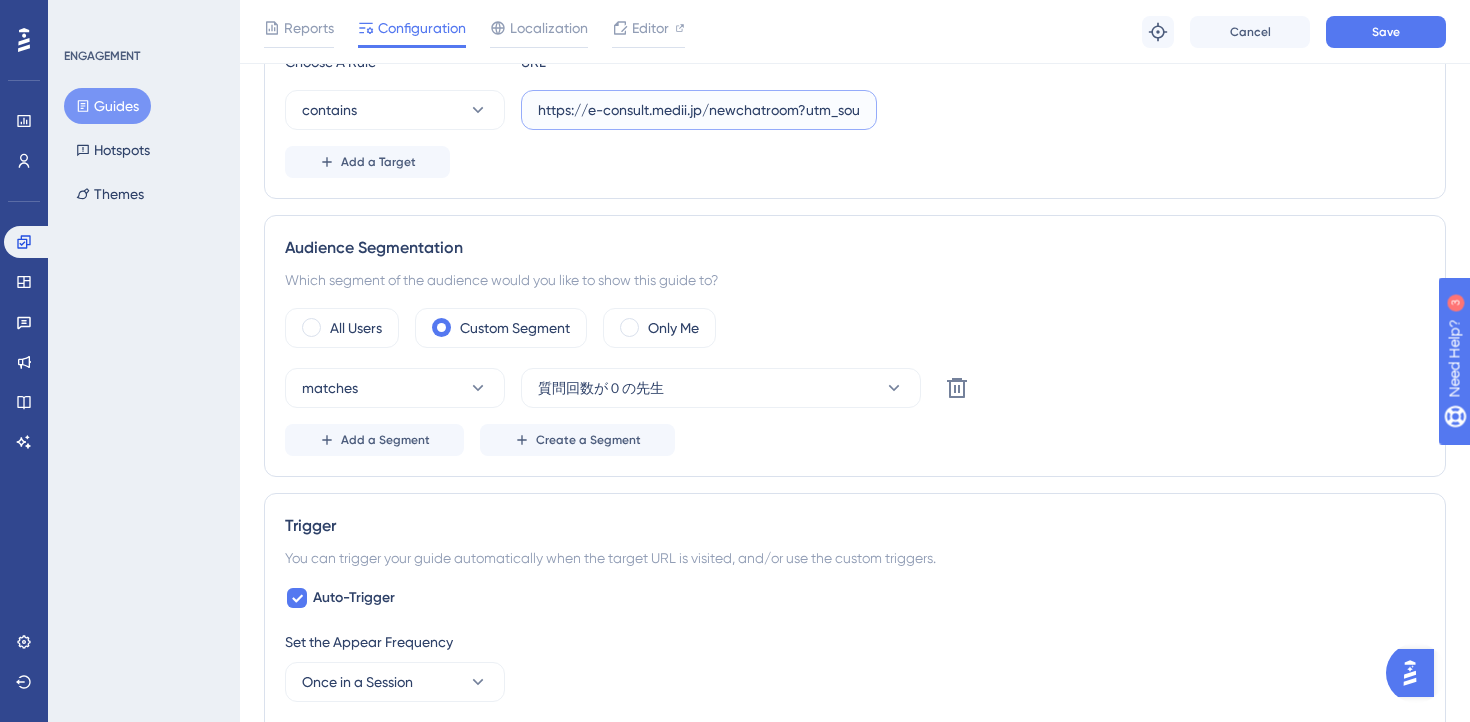 click on "https://e-consult.medii.jp/newchatroom?utm_source=20250801_usgd_ai_1_gen_spn_newchatroom-test-b" at bounding box center (699, 110) 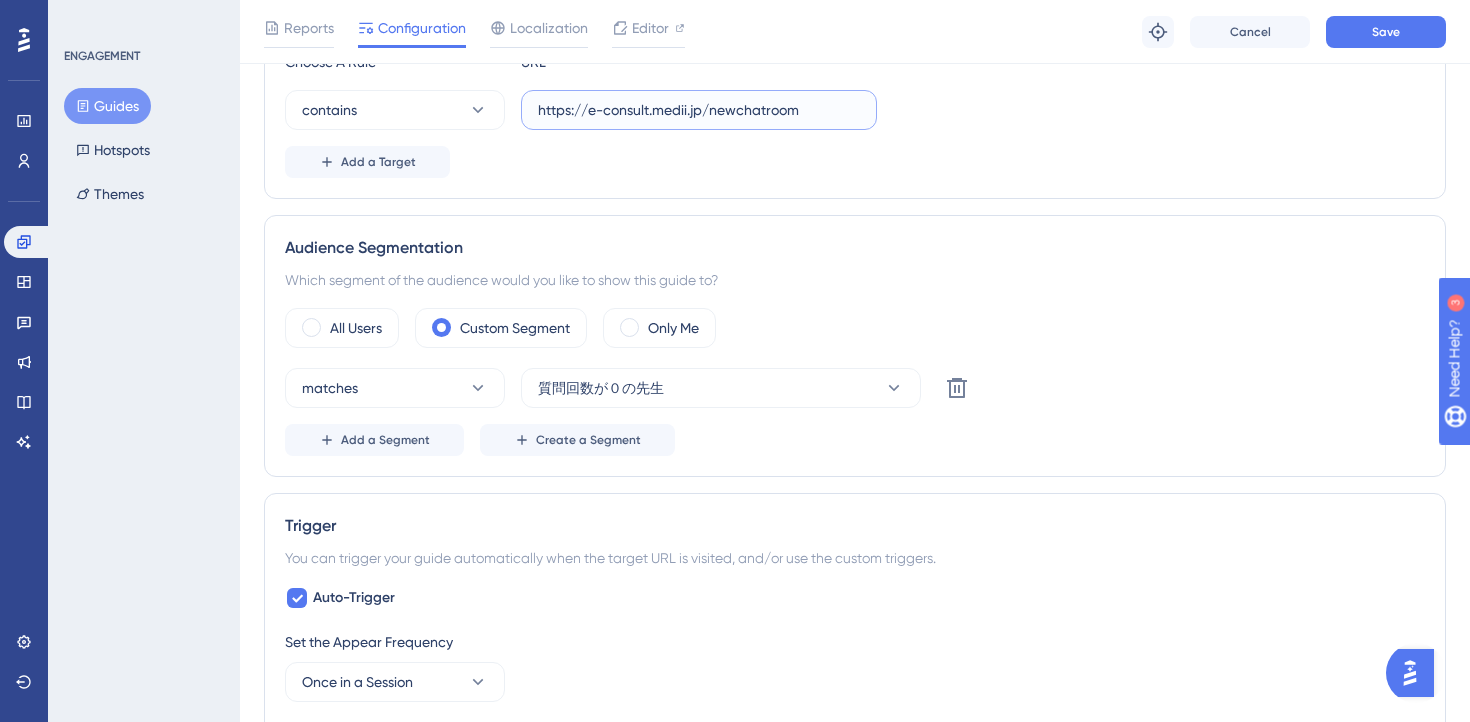 scroll, scrollTop: 0, scrollLeft: 0, axis: both 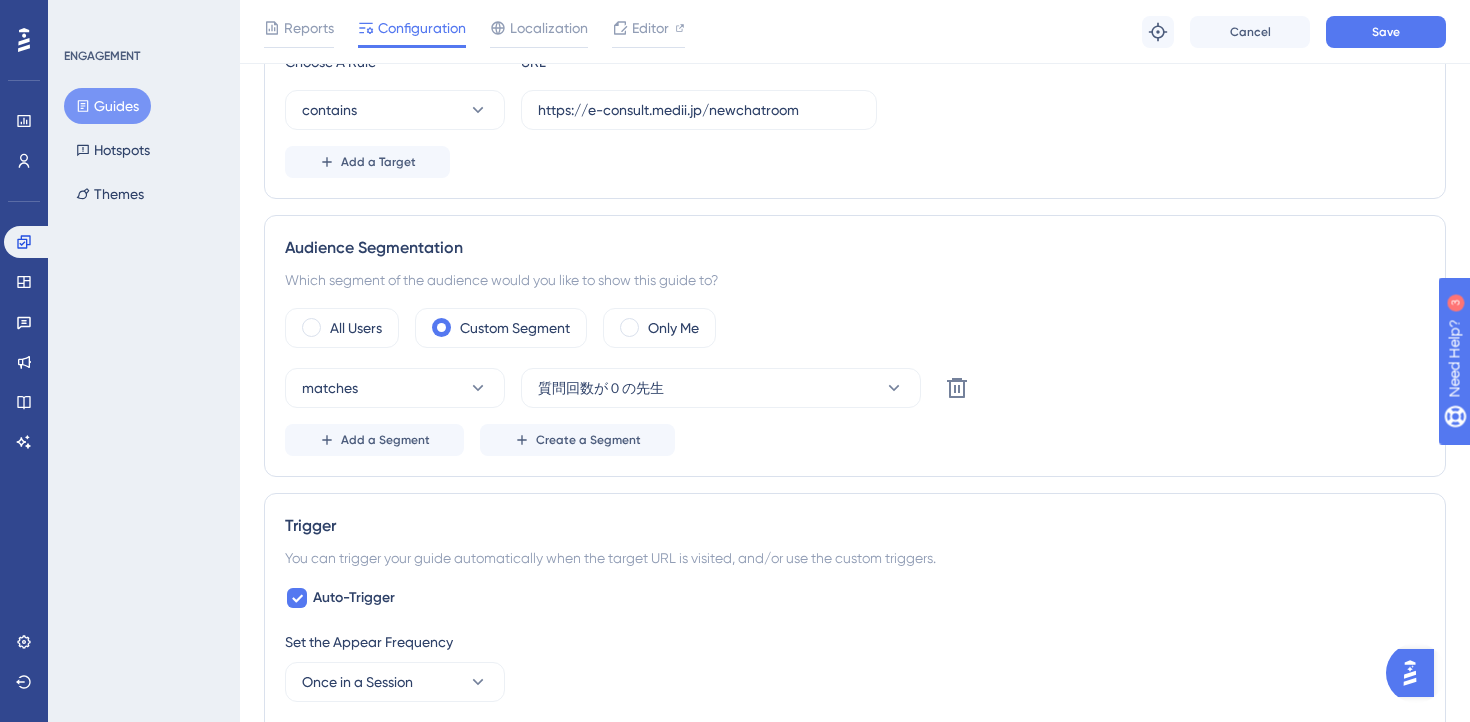 click on "Audience Segmentation Which segment of the audience would you like to show this guide to? All Users Custom Segment Only Me matches 質問回数が０の先生 Delete Add a Segment Create a Segment" at bounding box center [855, 346] 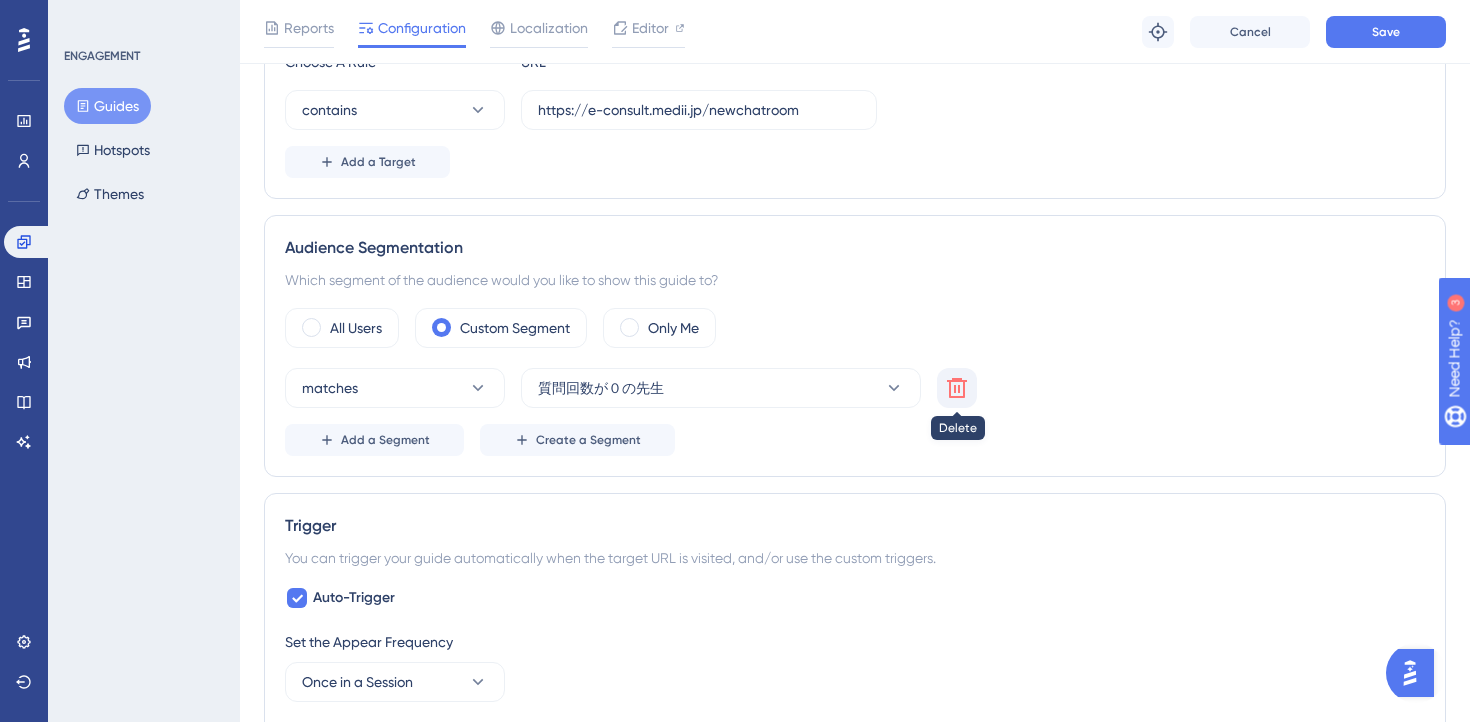 click 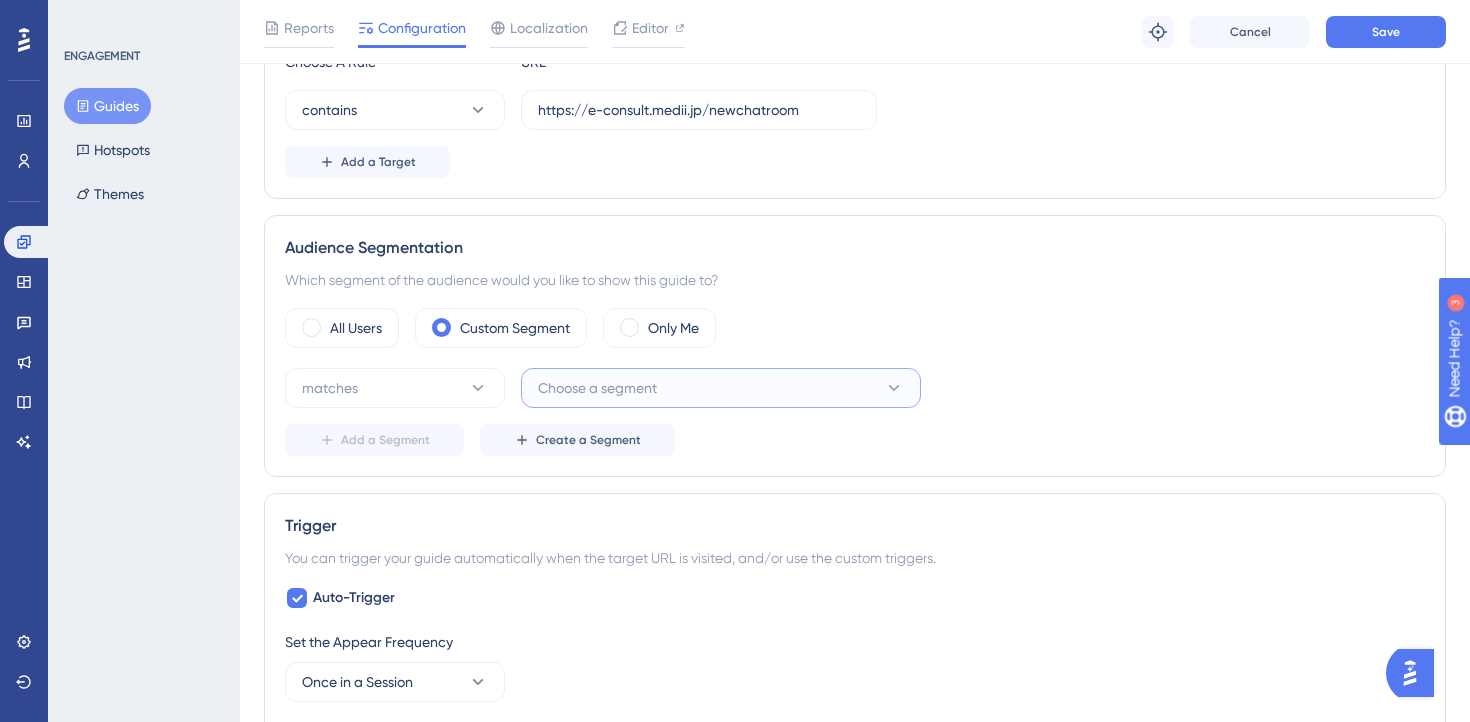 click on "Choose a segment" at bounding box center [721, 388] 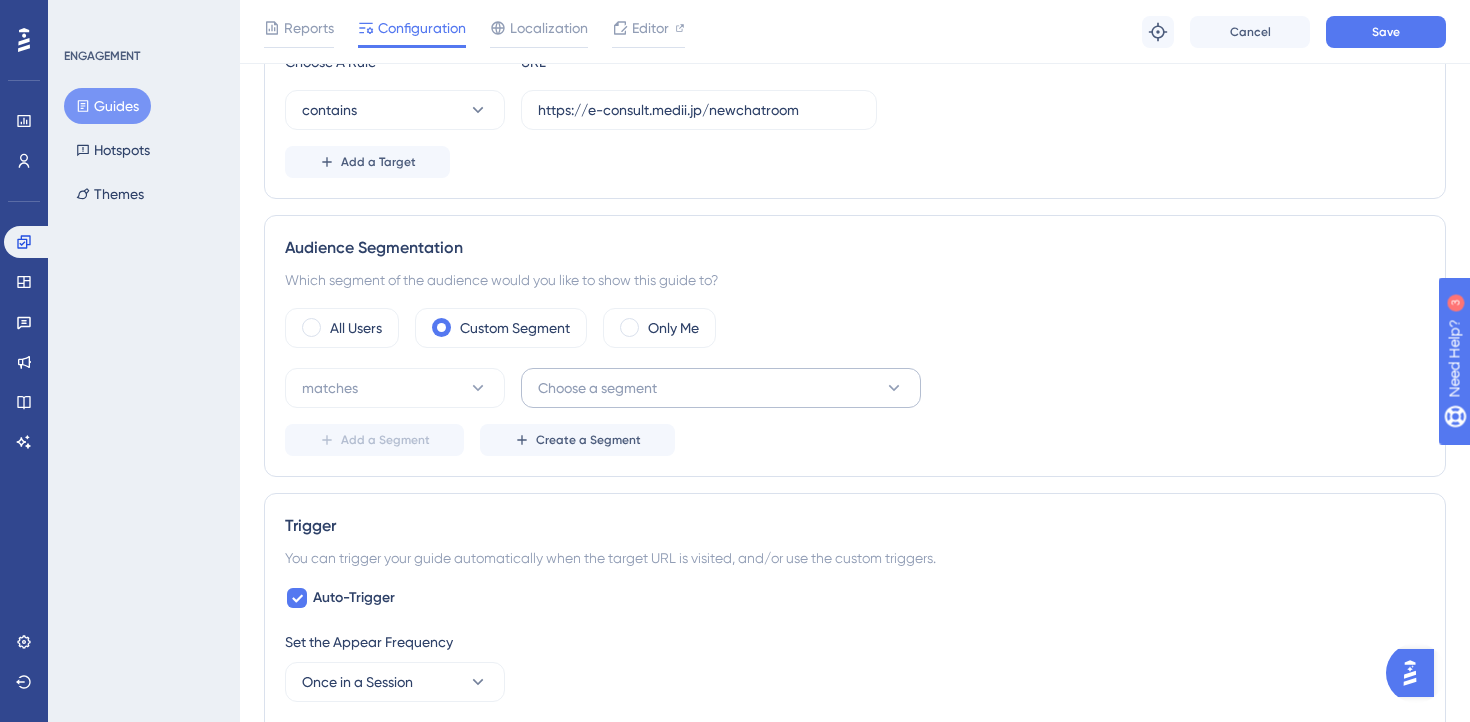 scroll, scrollTop: 802, scrollLeft: 0, axis: vertical 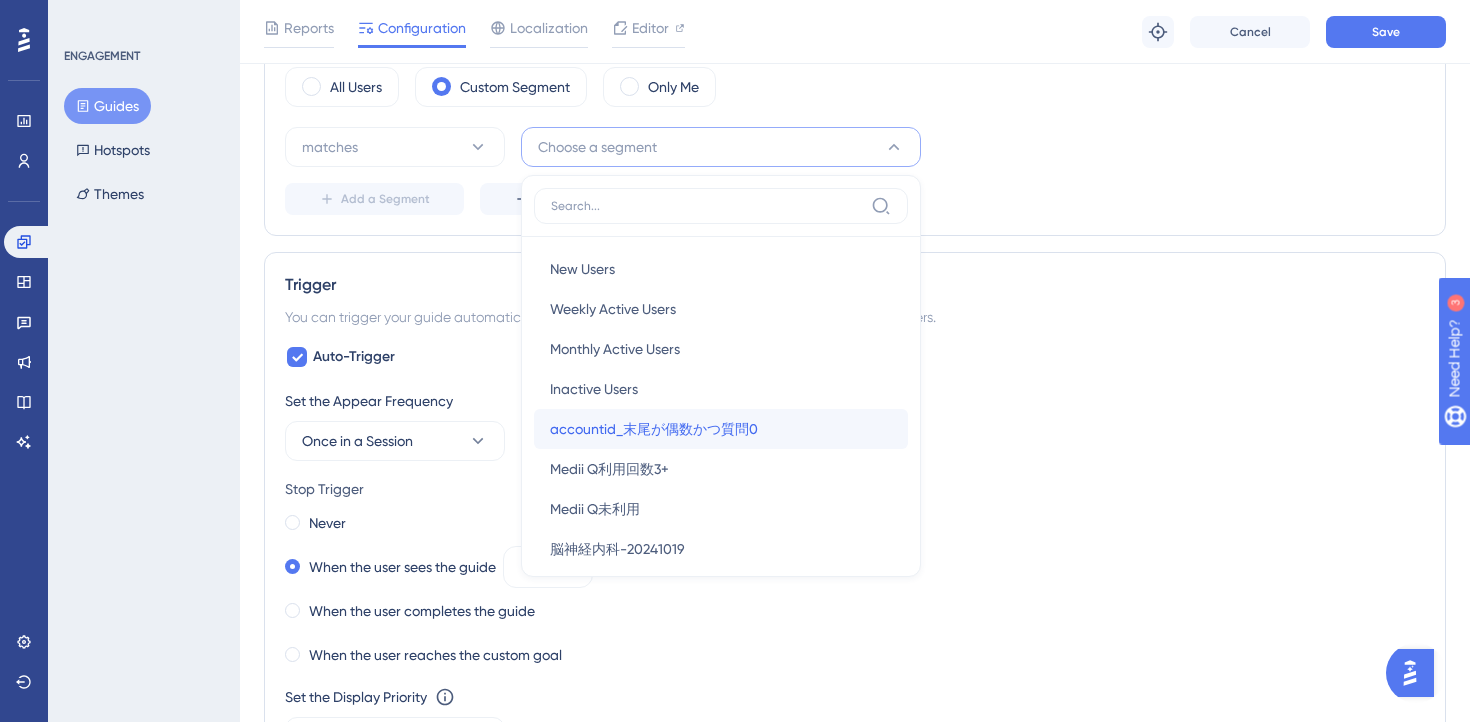 click on "accountid_末尾が偶数かつ質問0" at bounding box center (654, 429) 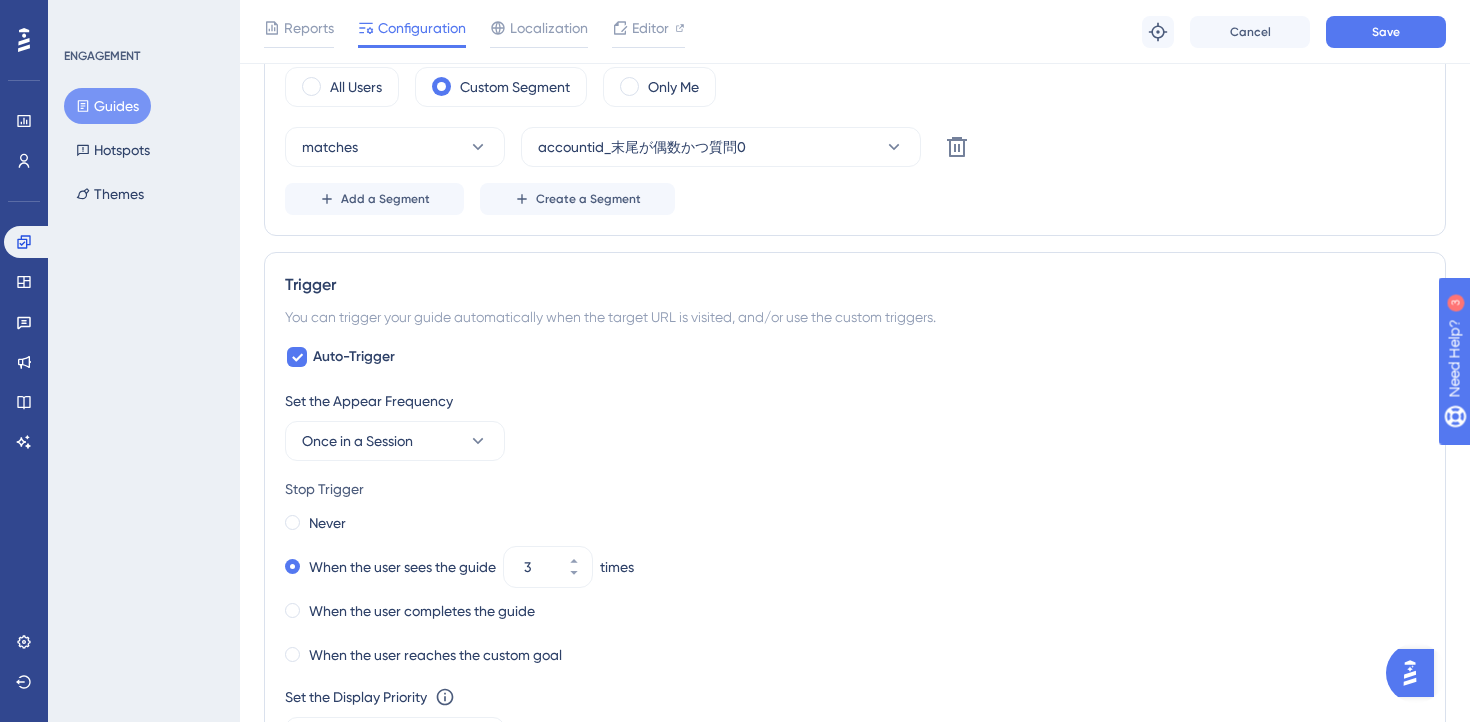 click on "matches accountid_末尾が偶数かつ質問0 Delete Add a Segment Create a Segment" at bounding box center [855, 171] 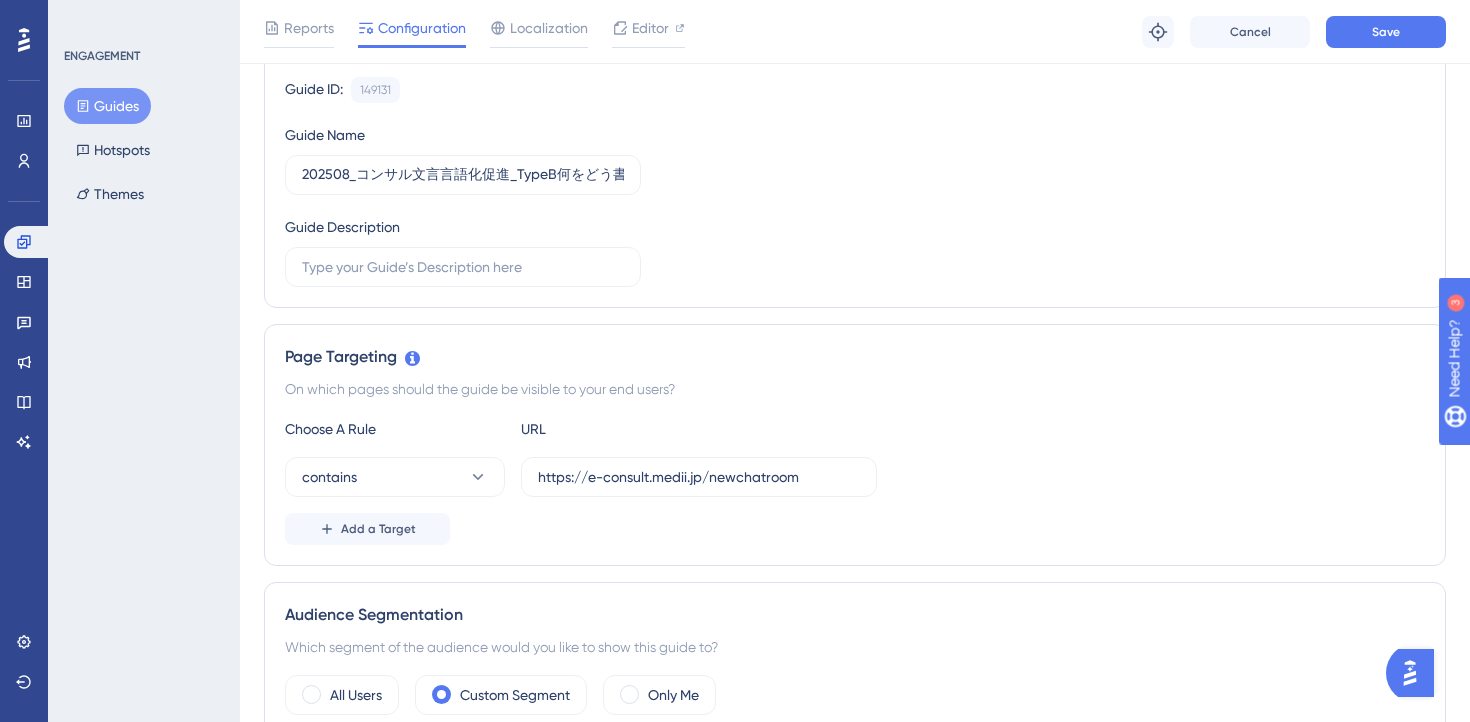 scroll, scrollTop: 0, scrollLeft: 0, axis: both 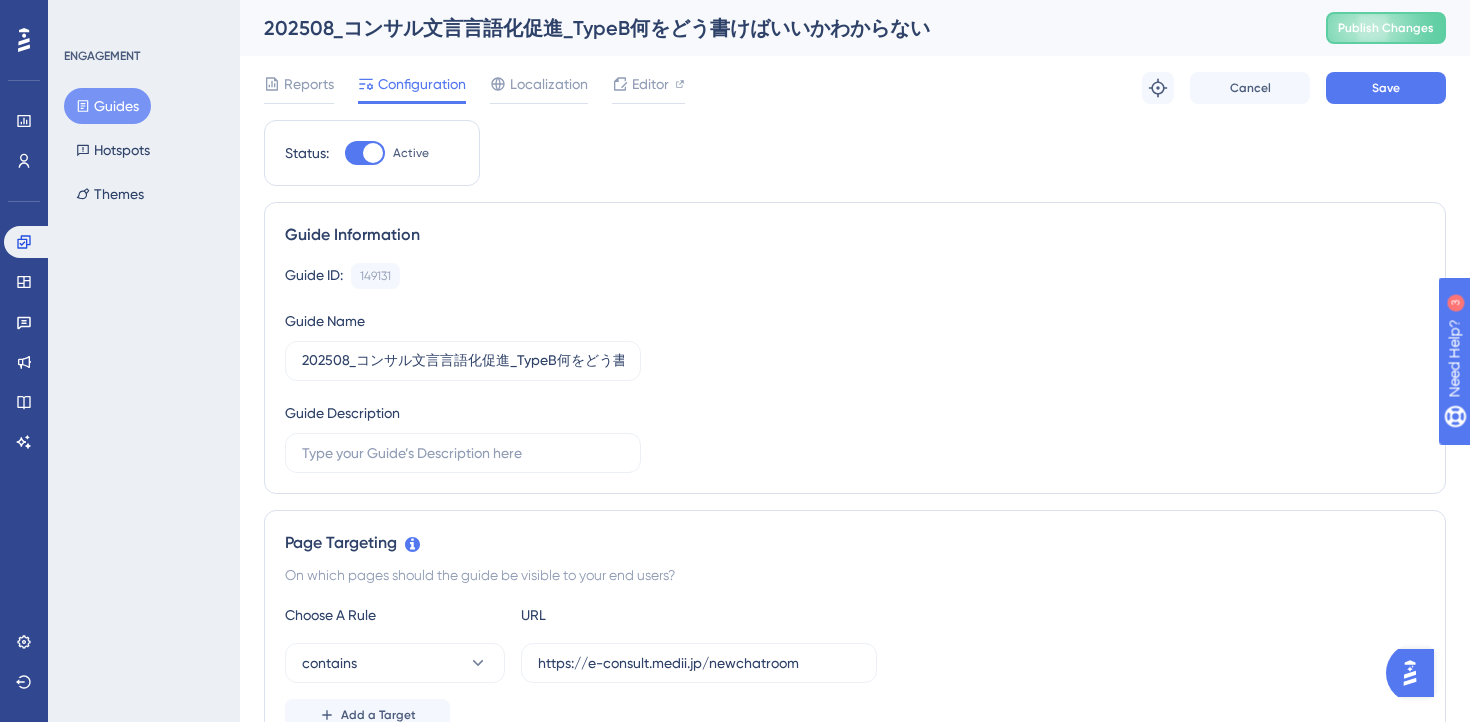 click at bounding box center (373, 153) 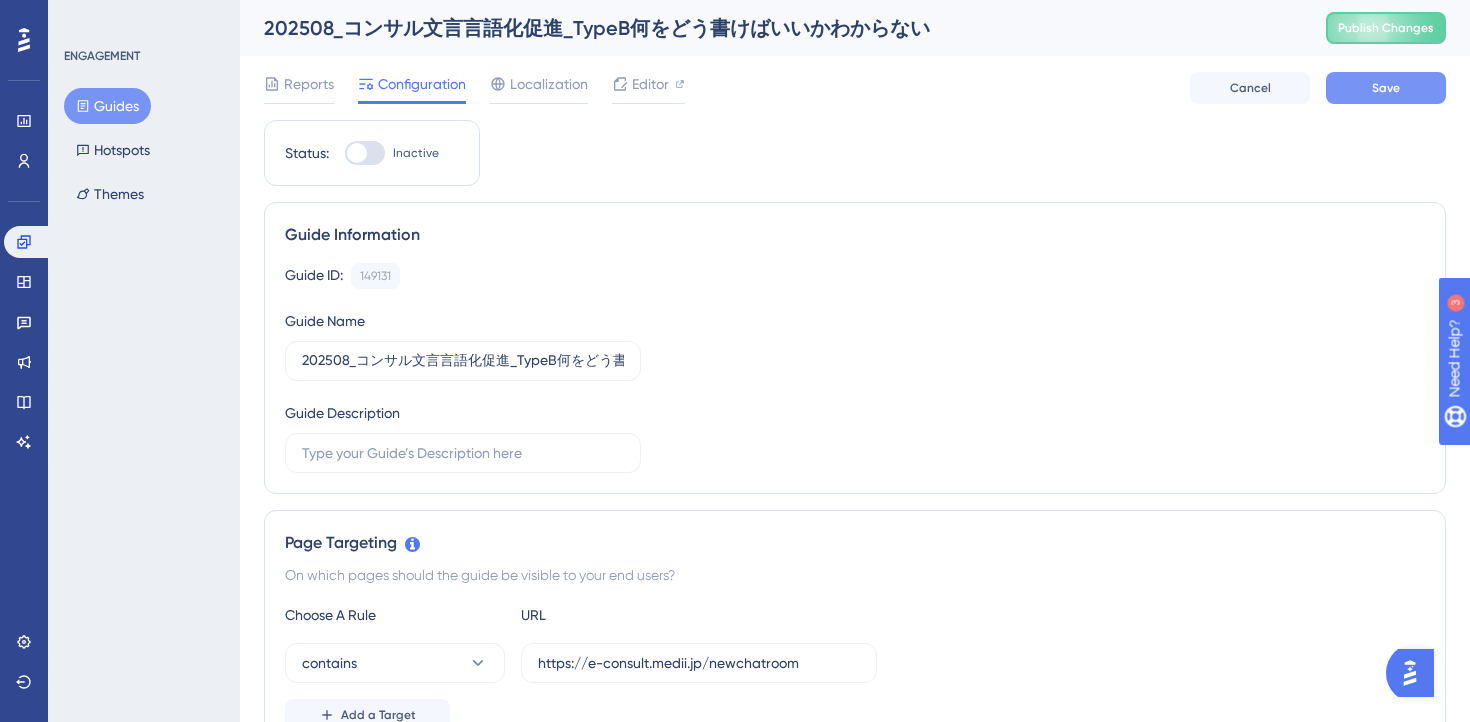 click on "Save" at bounding box center (1386, 88) 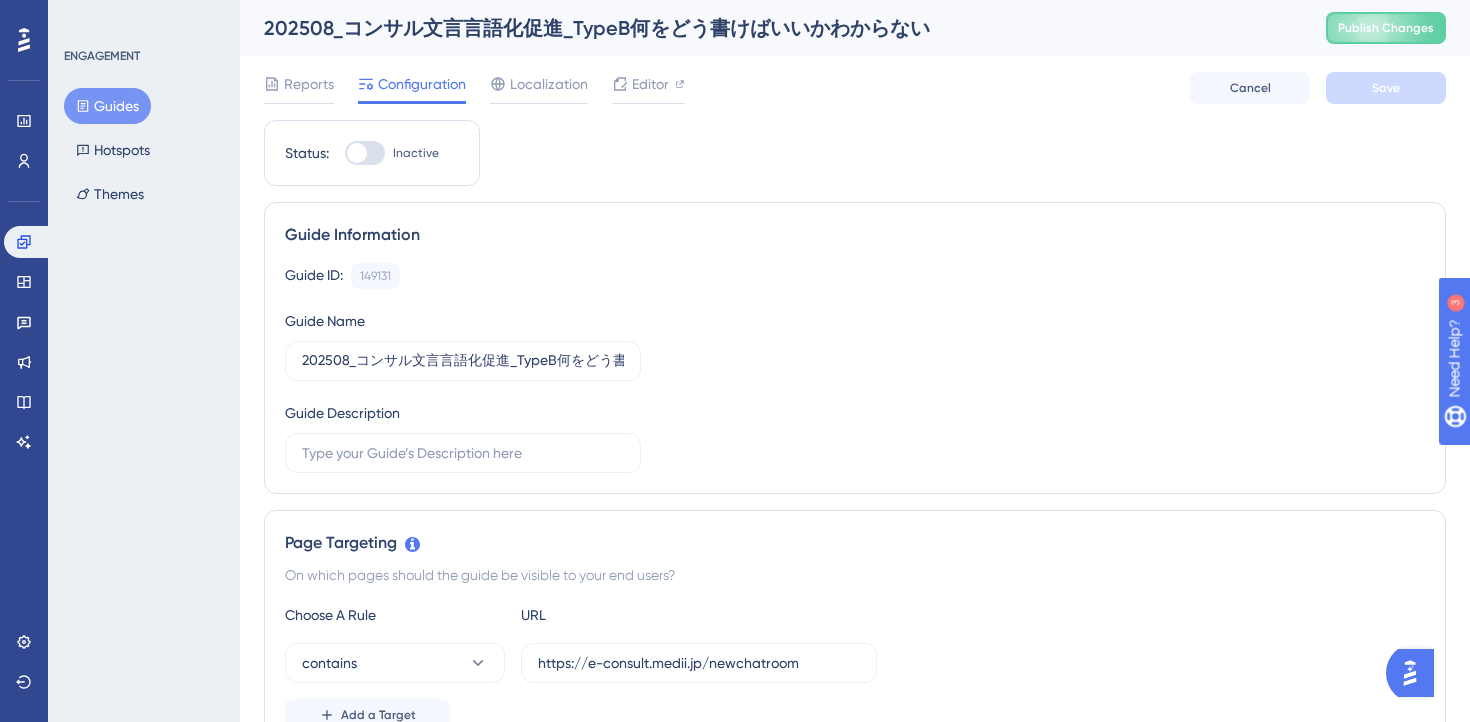 click on "Guides" at bounding box center [107, 106] 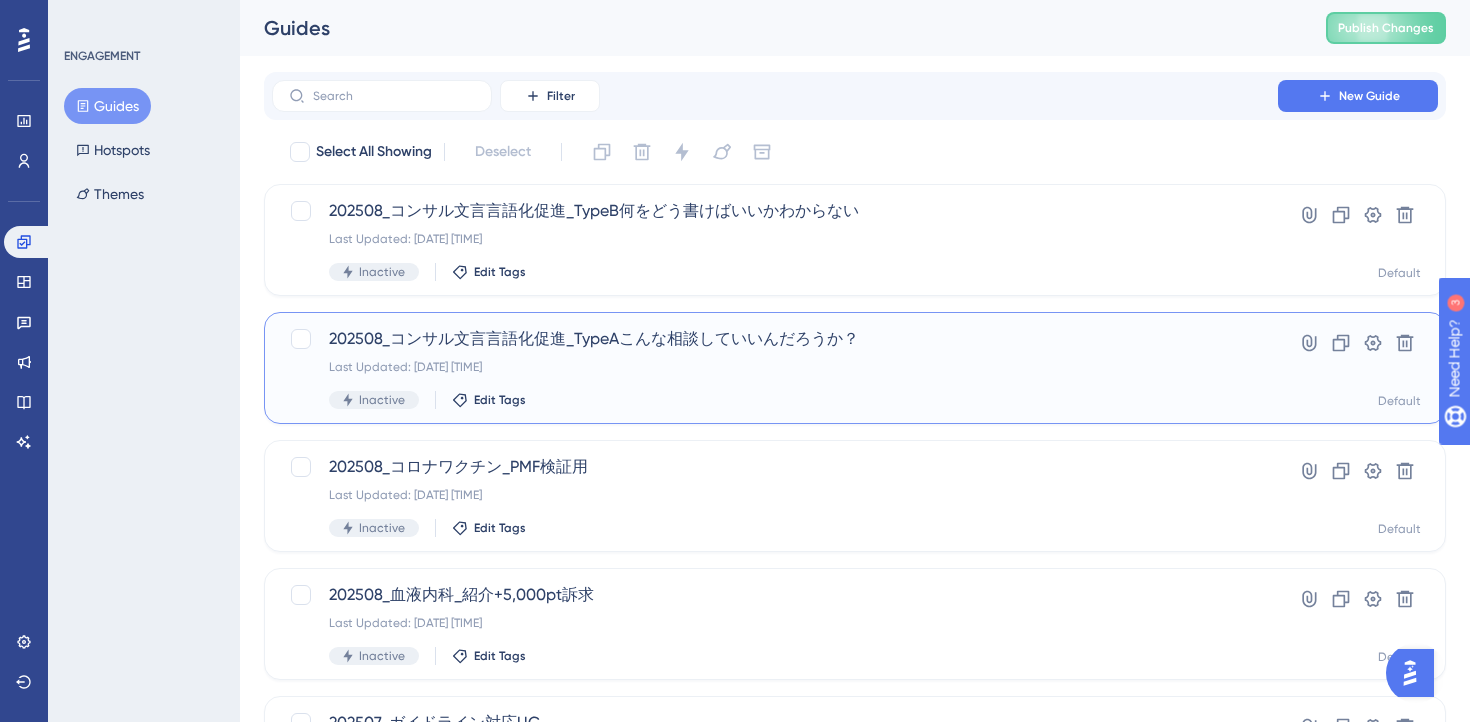 click on "Inactive Edit Tags" at bounding box center (775, 400) 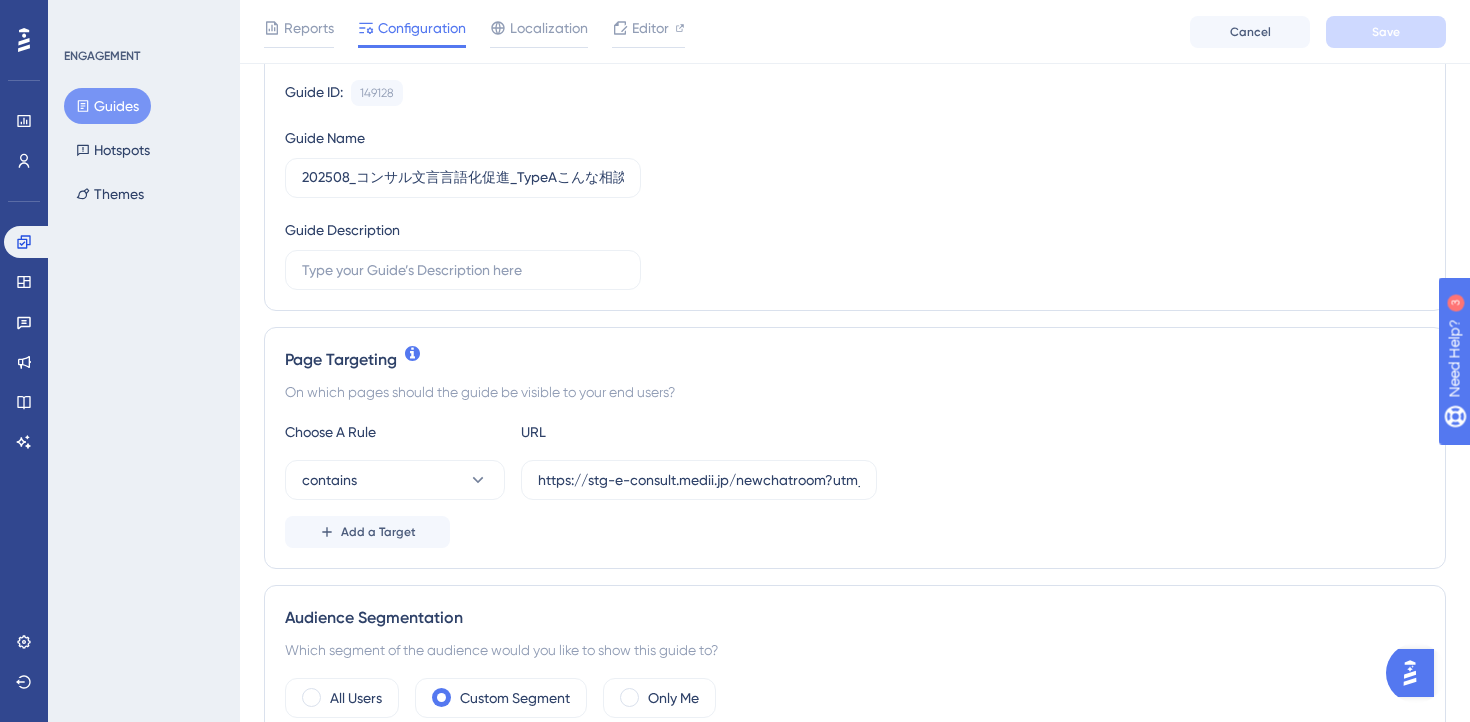scroll, scrollTop: 228, scrollLeft: 0, axis: vertical 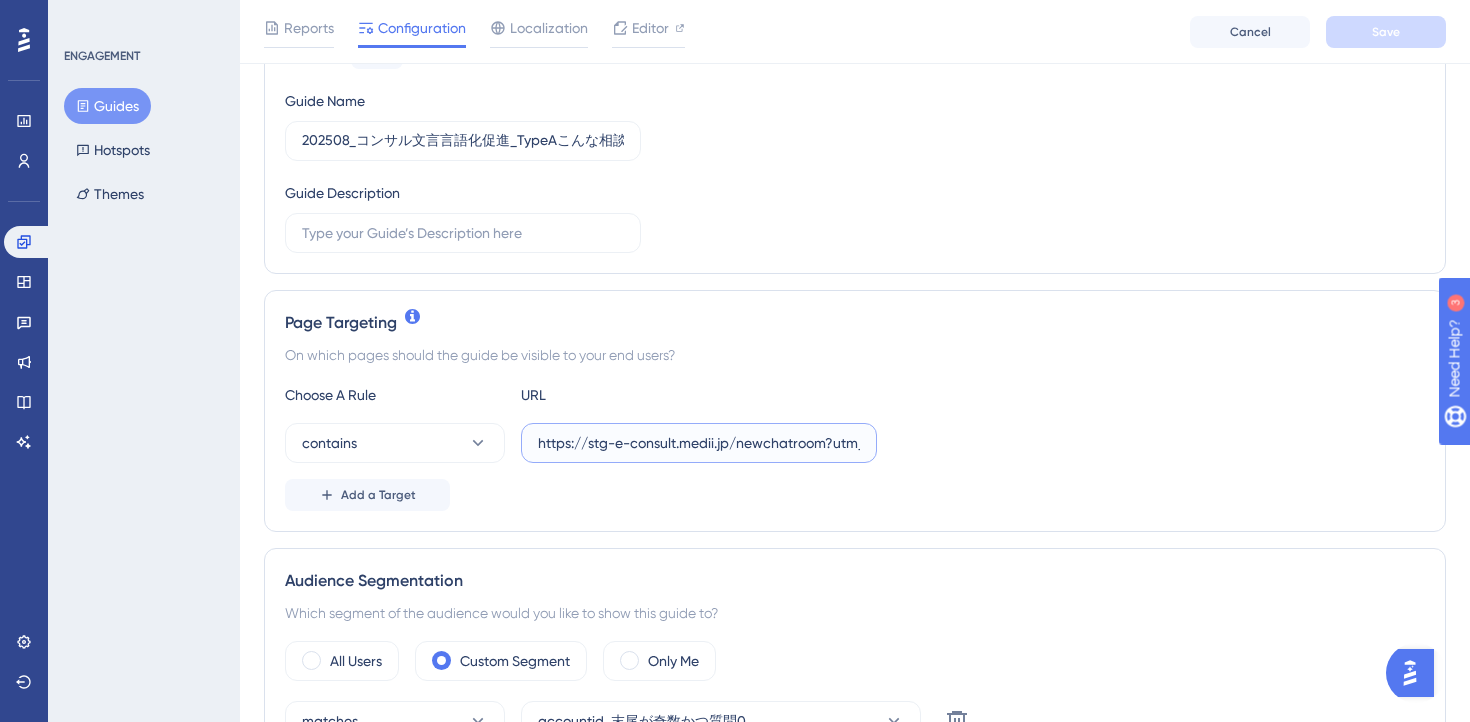 click on "https://stg-e-consult.medii.jp/newchatroom?utm_source=20250801_usgd_ai_1_gen_spn_newchatroom-test-a" at bounding box center (699, 443) 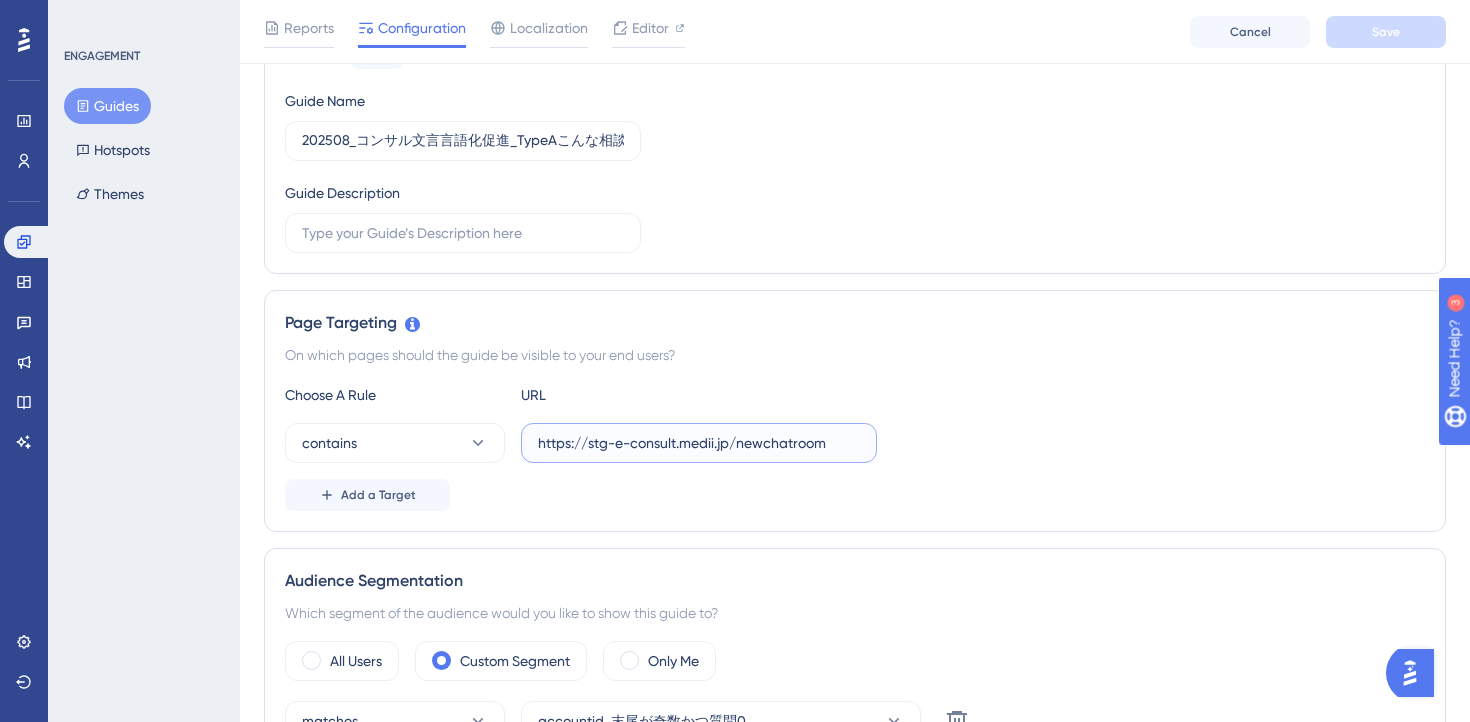 scroll, scrollTop: 0, scrollLeft: 0, axis: both 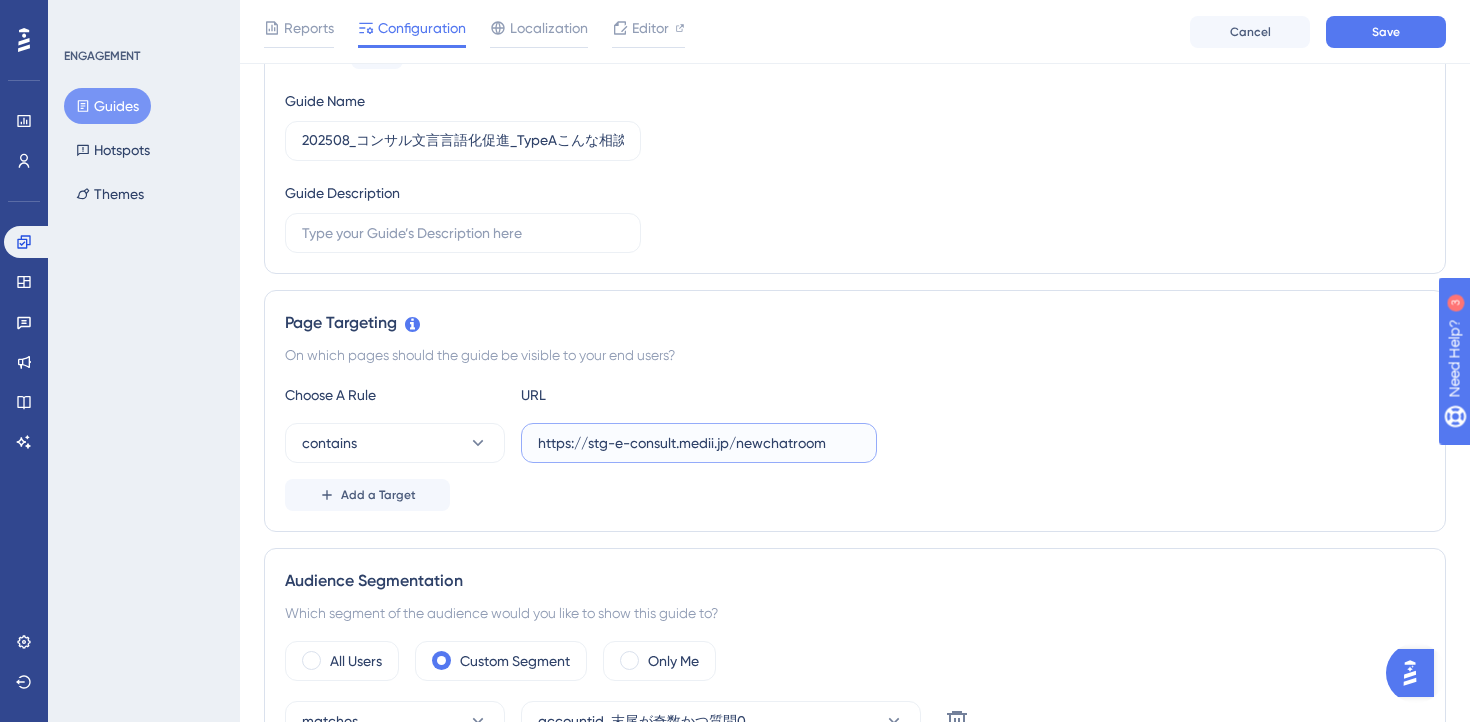 click on "https://stg-e-consult.medii.jp/newchatroom" at bounding box center (699, 443) 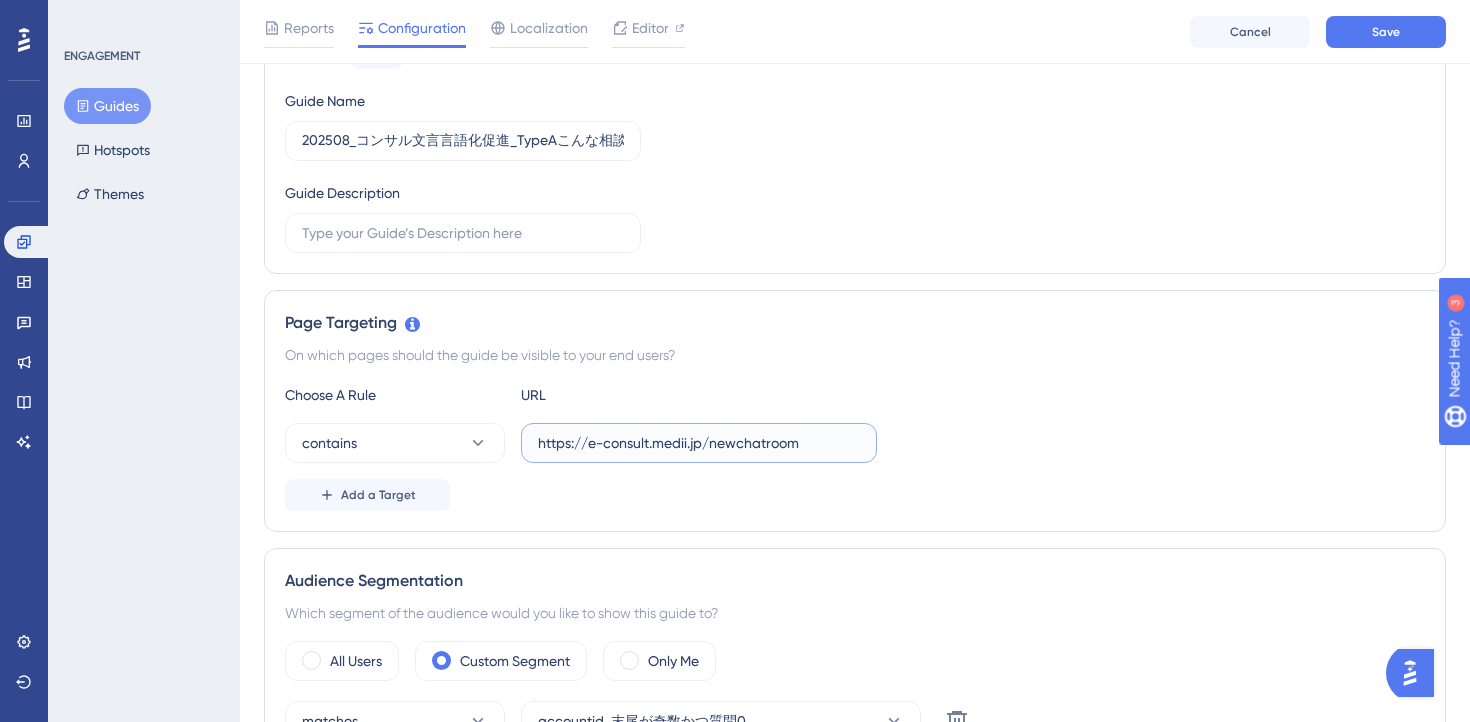 type on "https://e-consult.medii.jp/newchatroom" 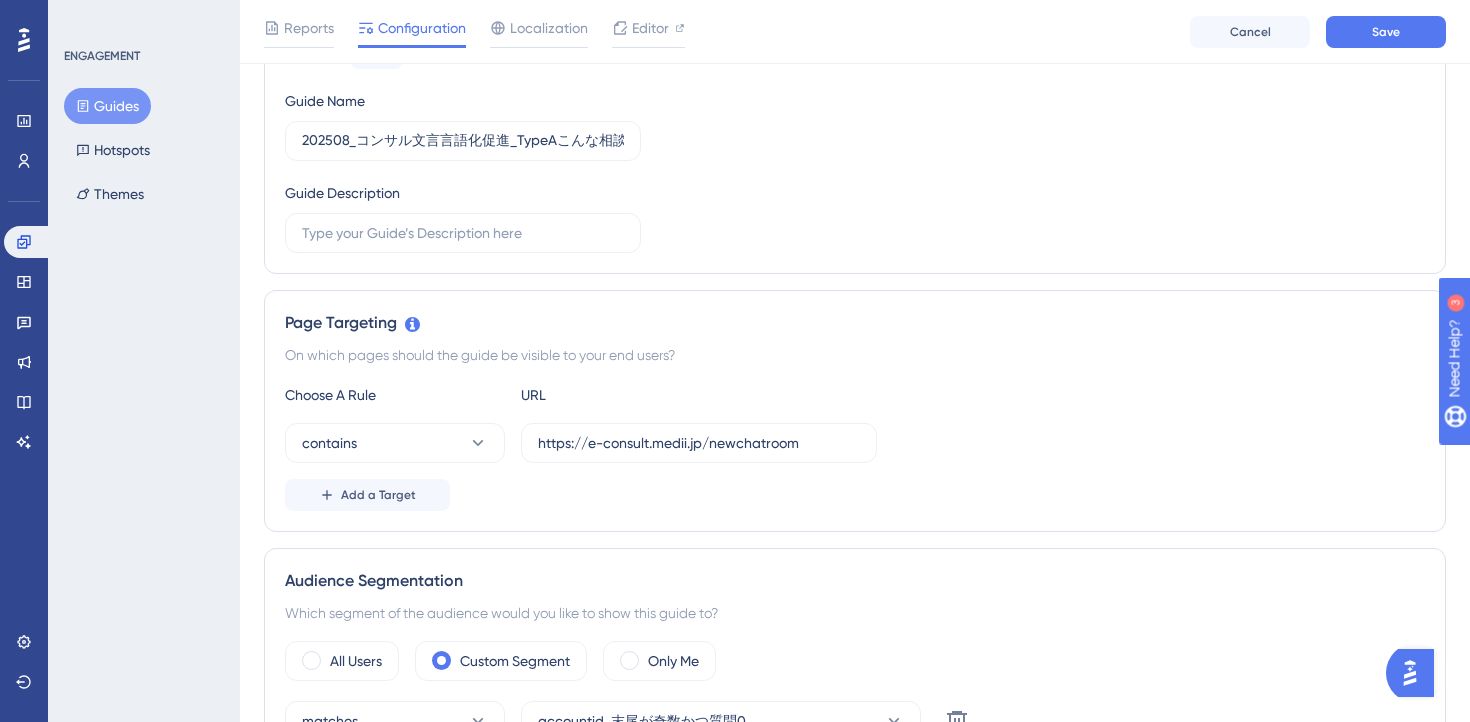 click on "Page Targeting" at bounding box center [855, 323] 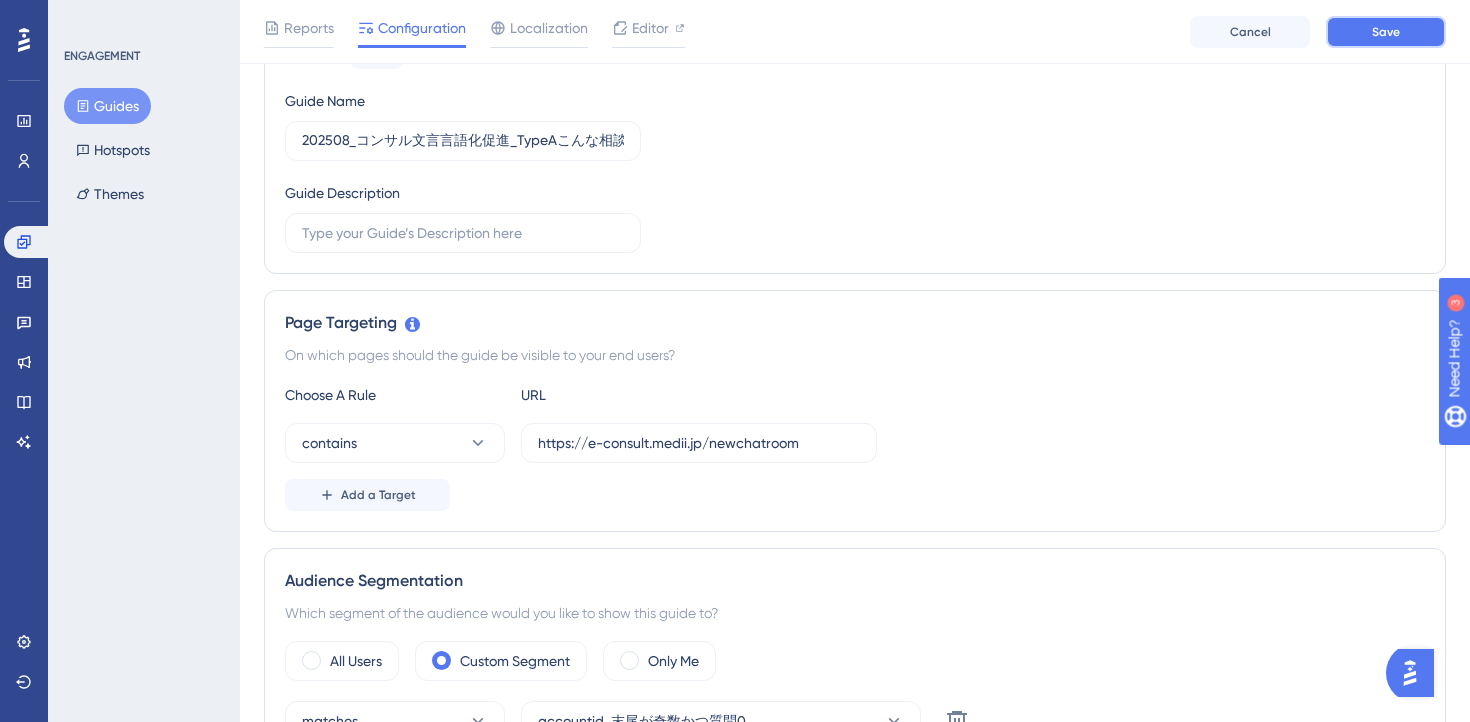 click on "Save" at bounding box center (1386, 32) 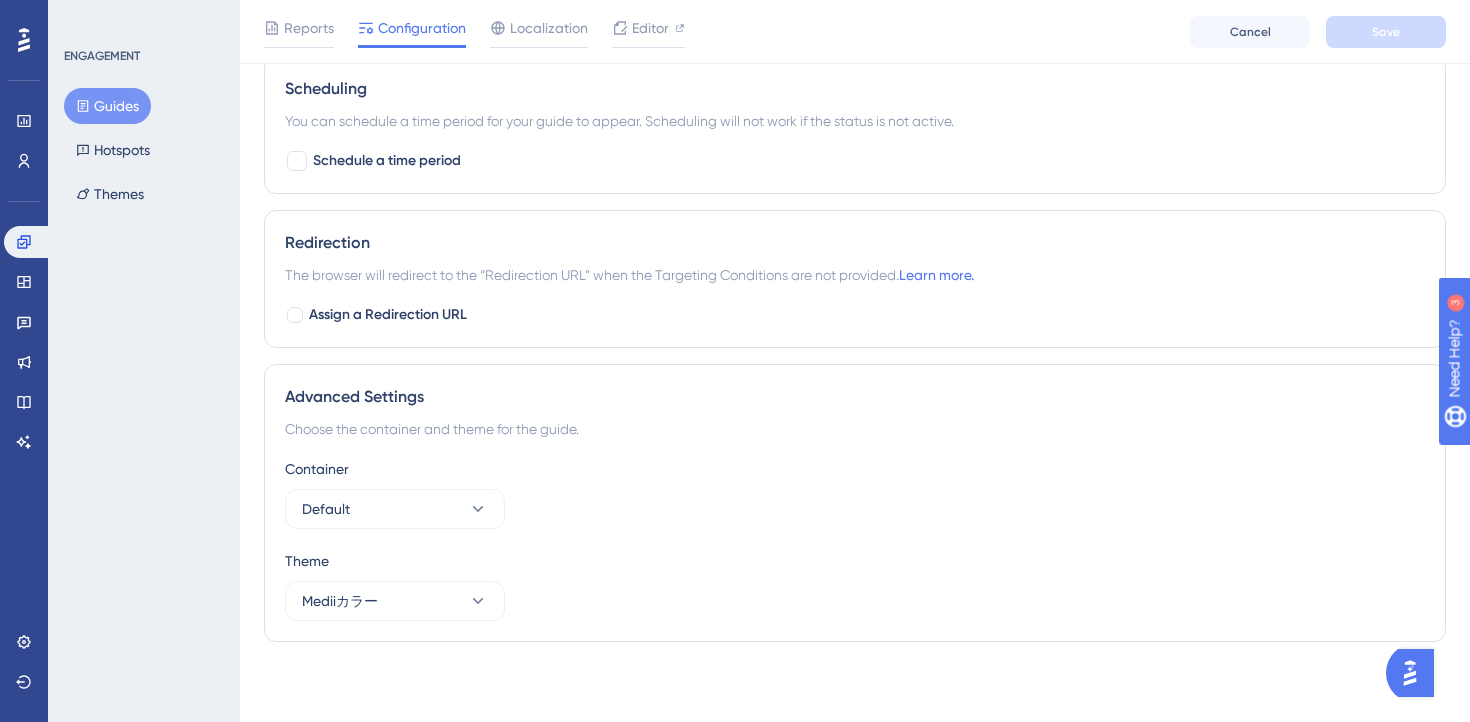 scroll, scrollTop: 1211, scrollLeft: 0, axis: vertical 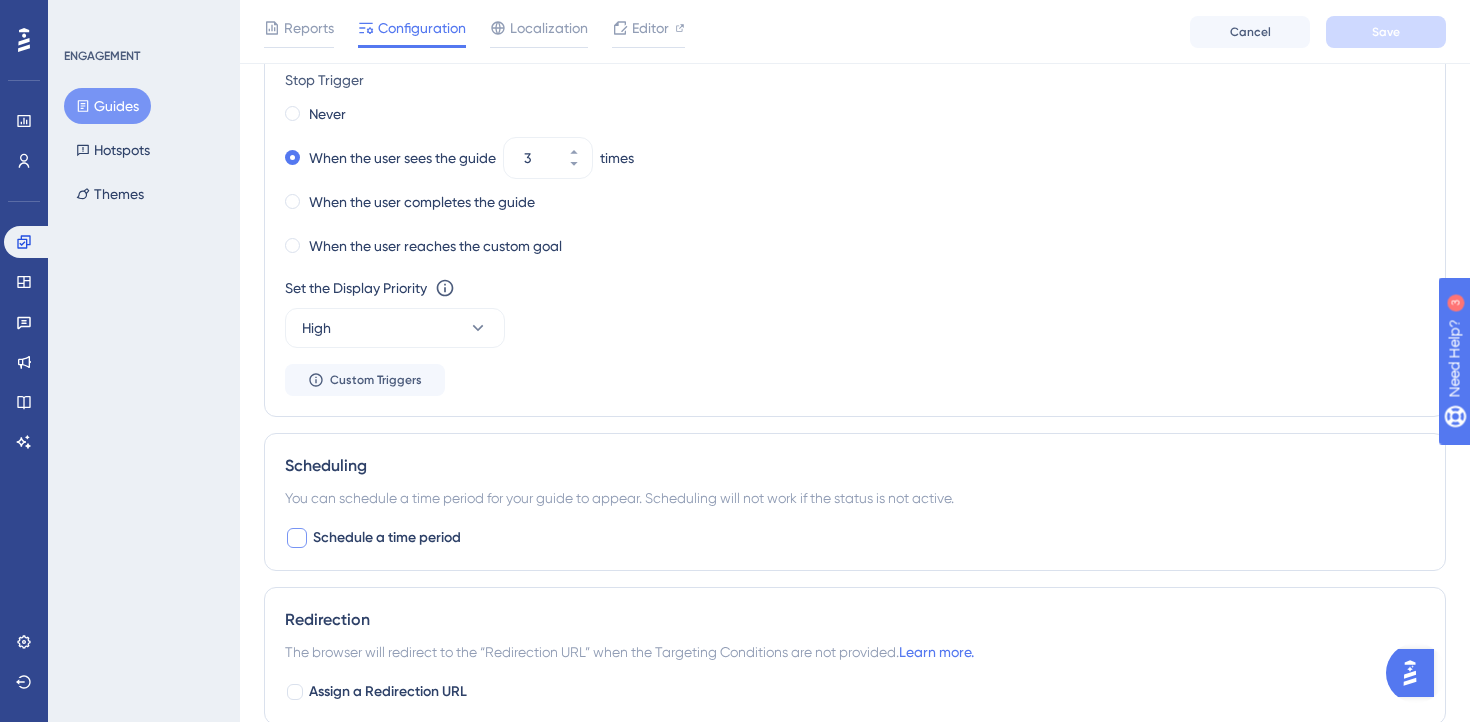 click on "Schedule a time period" at bounding box center [387, 538] 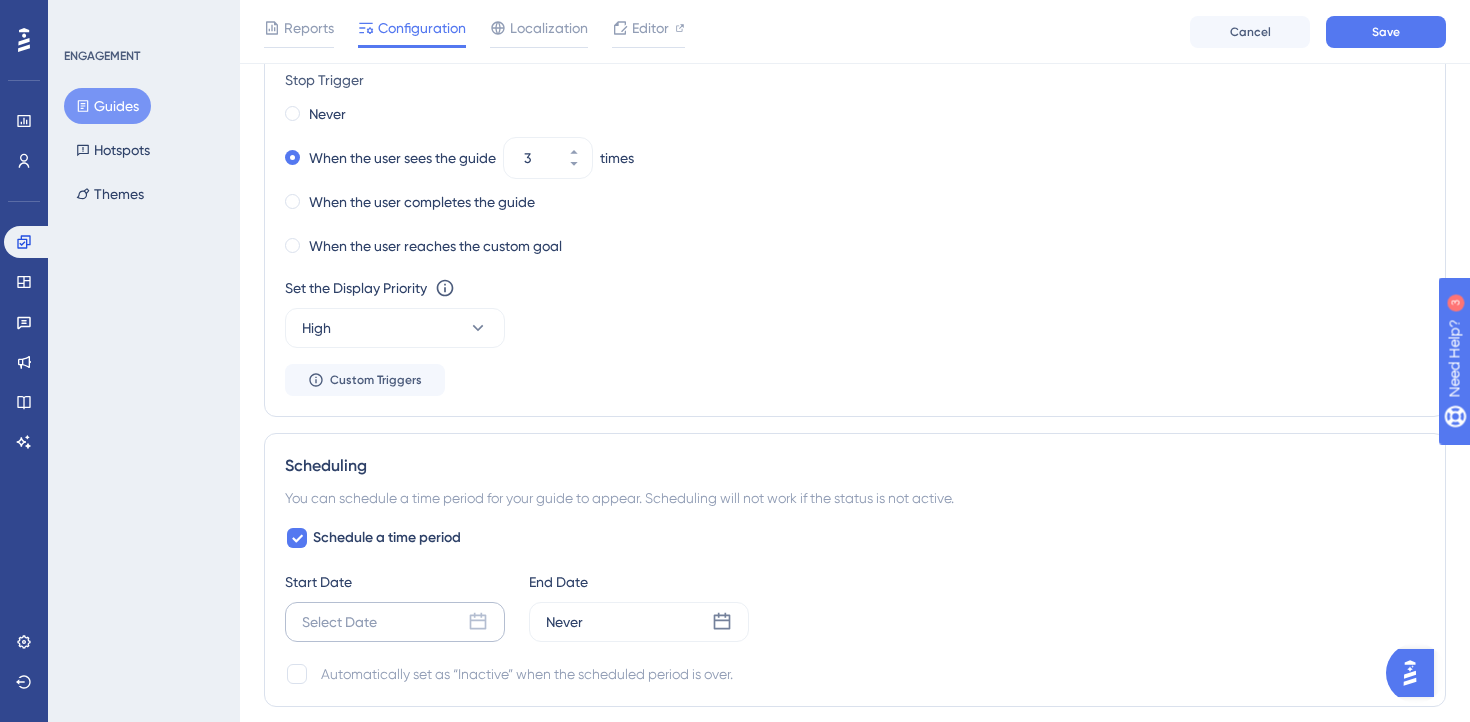 click 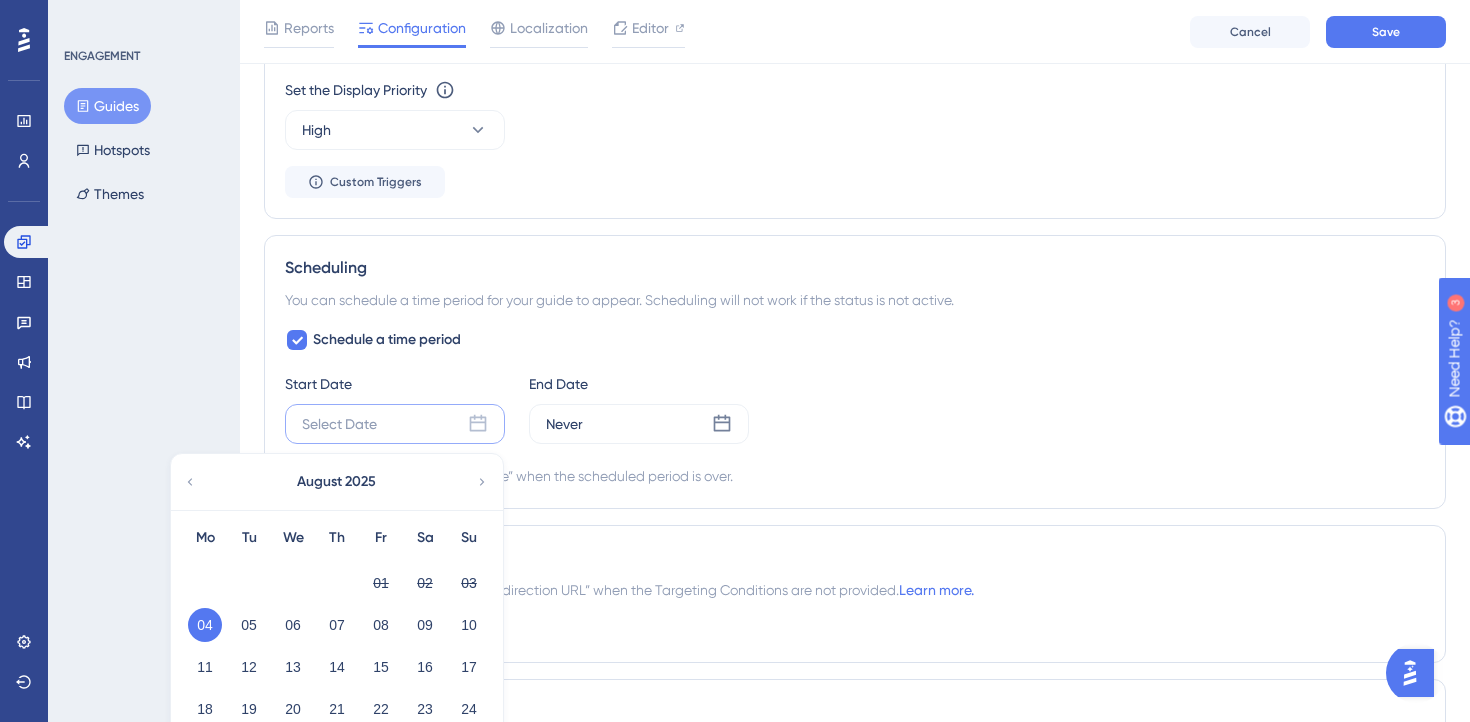 scroll, scrollTop: 1553, scrollLeft: 0, axis: vertical 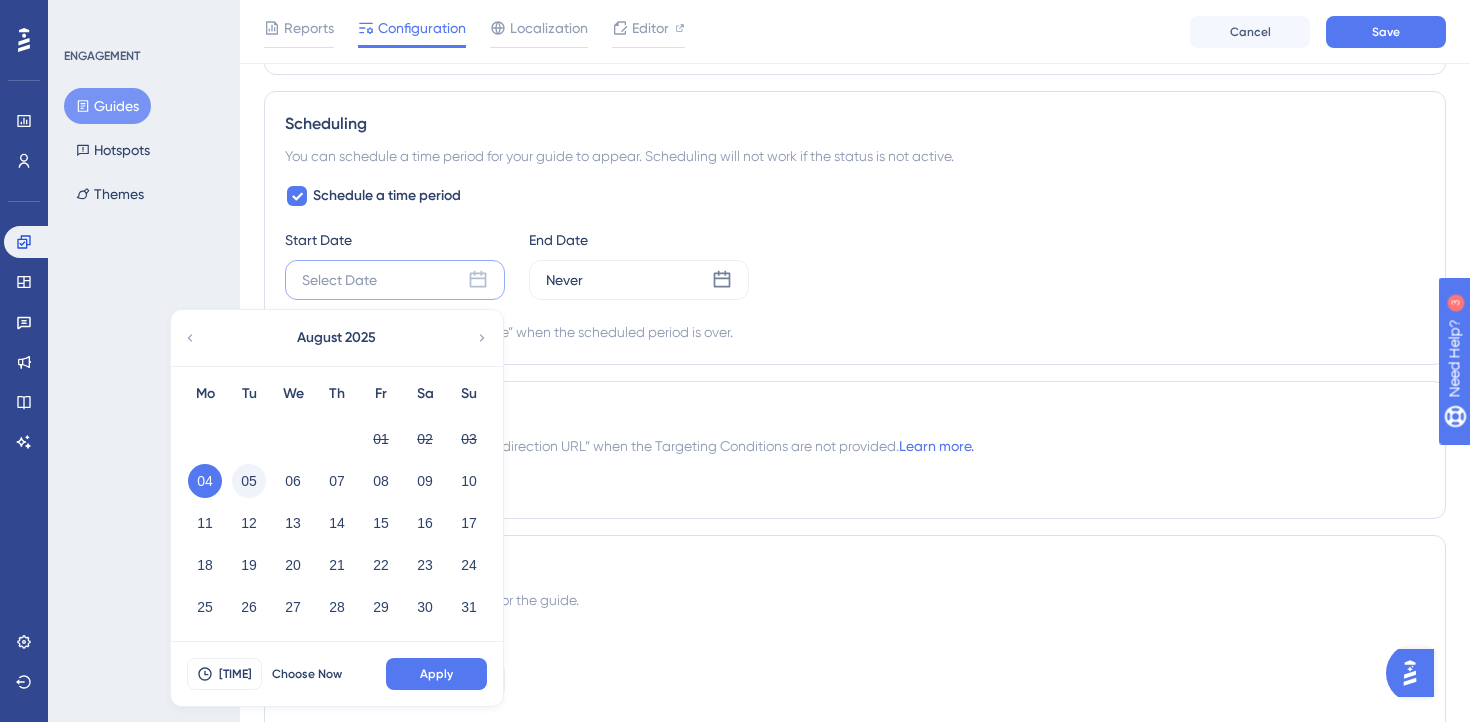 click on "05" at bounding box center [249, 481] 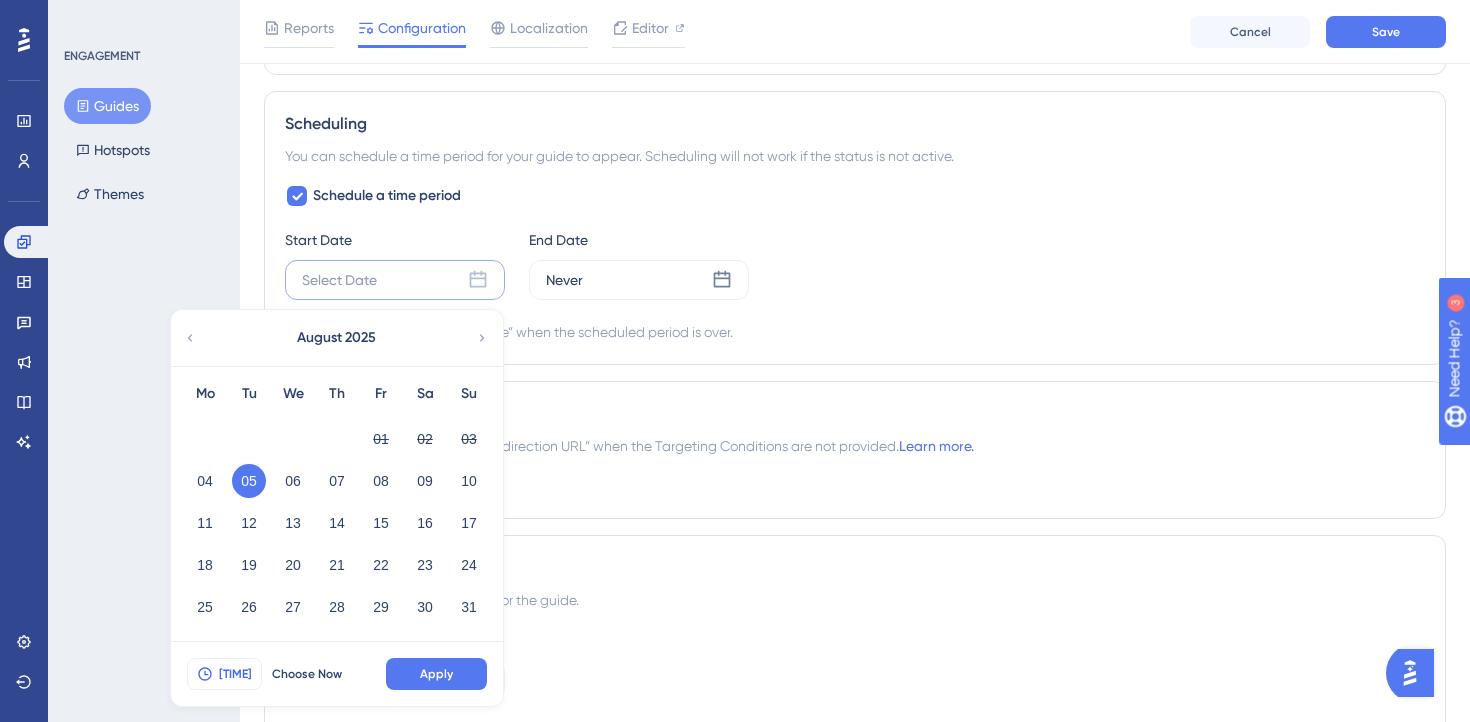 click on "16:55" at bounding box center (235, 674) 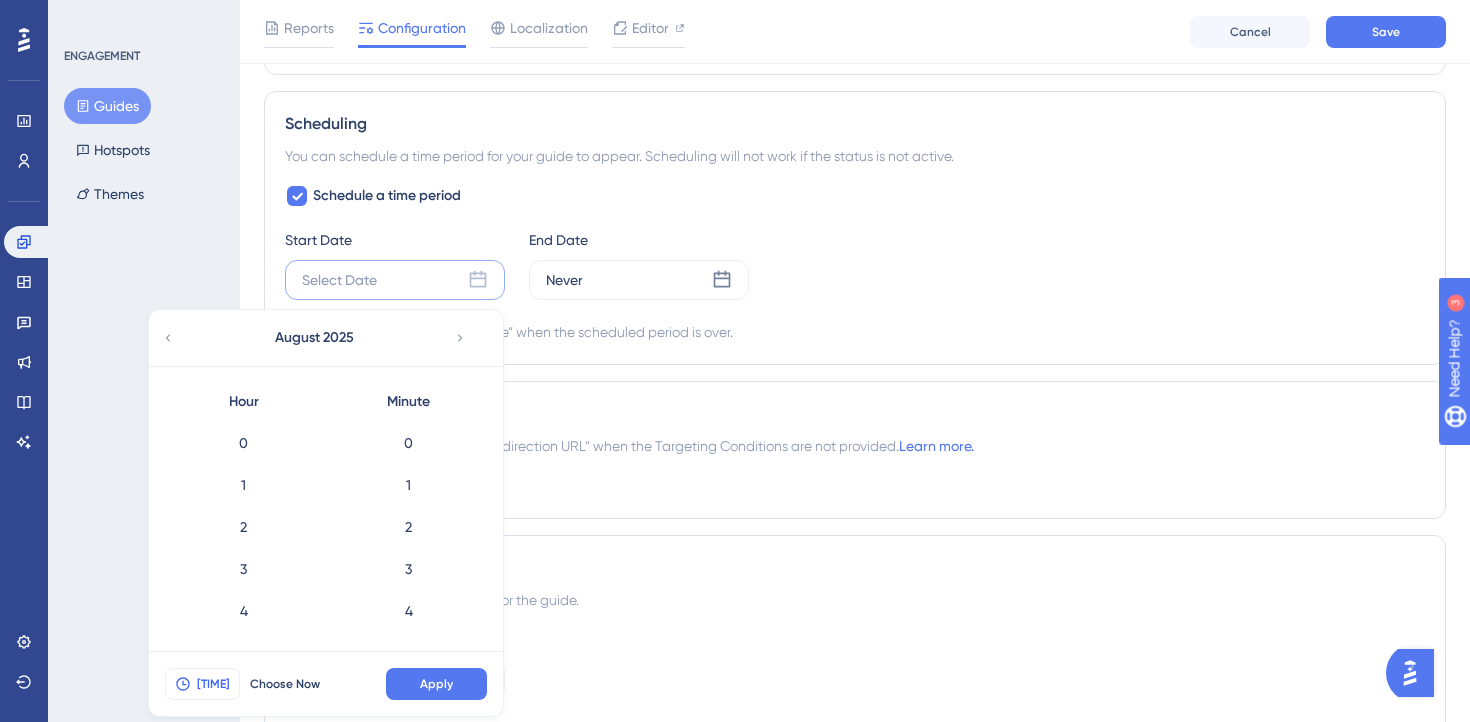 scroll, scrollTop: 1721, scrollLeft: 0, axis: vertical 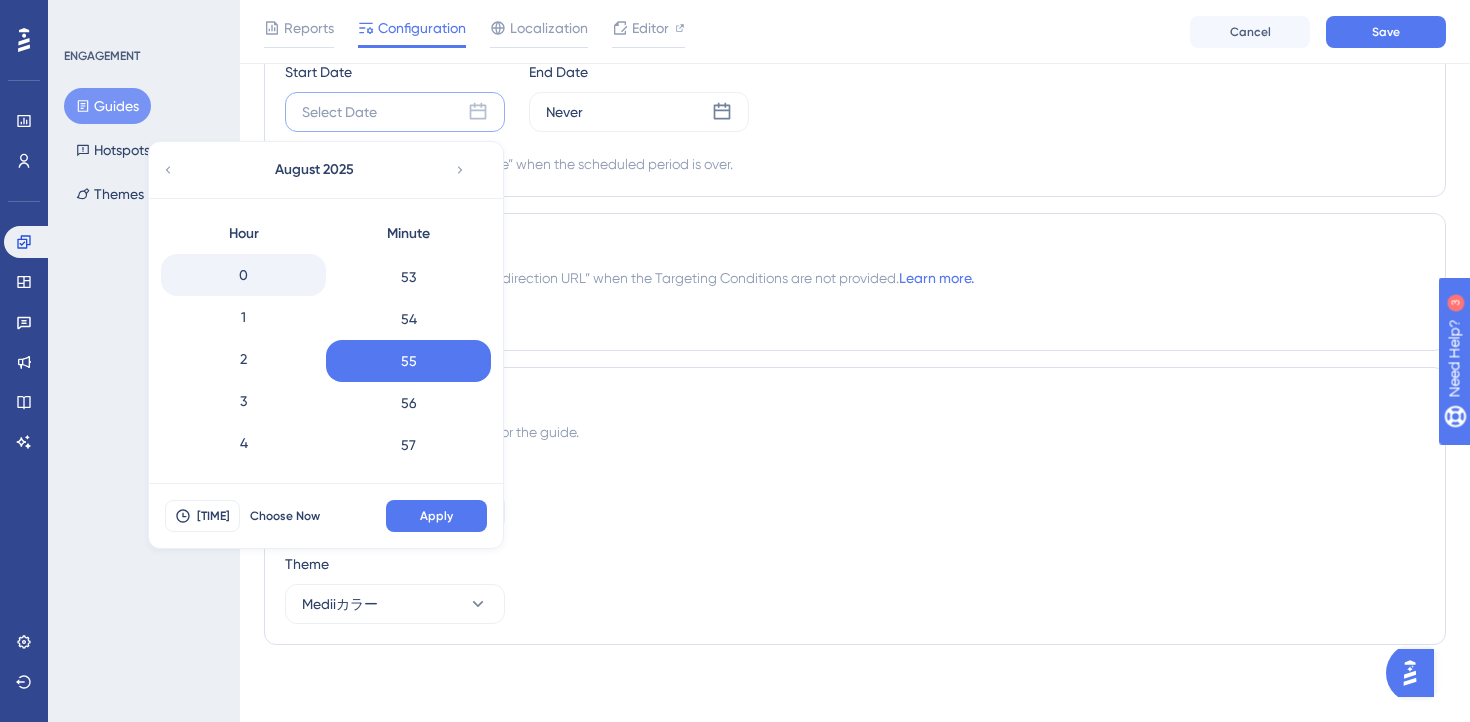 click on "0" at bounding box center [243, 275] 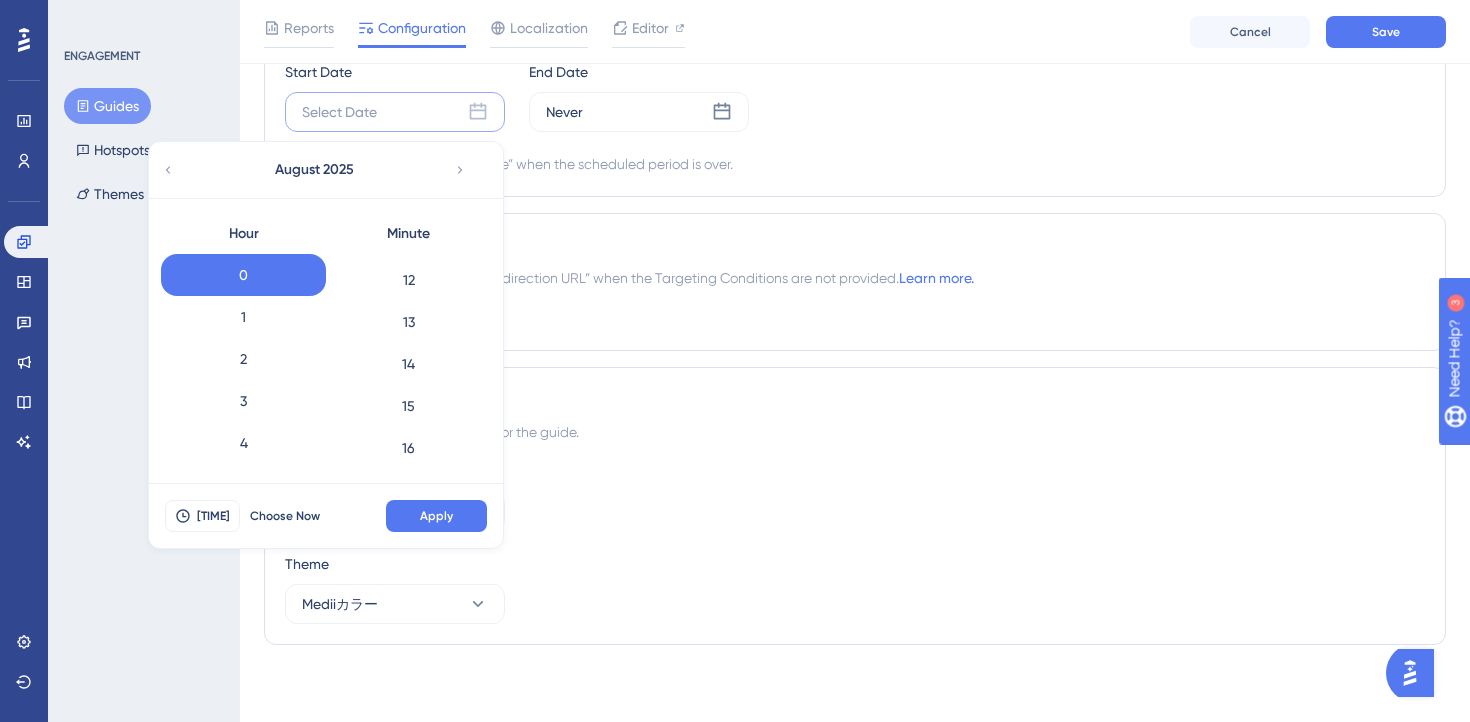 scroll, scrollTop: 0, scrollLeft: 0, axis: both 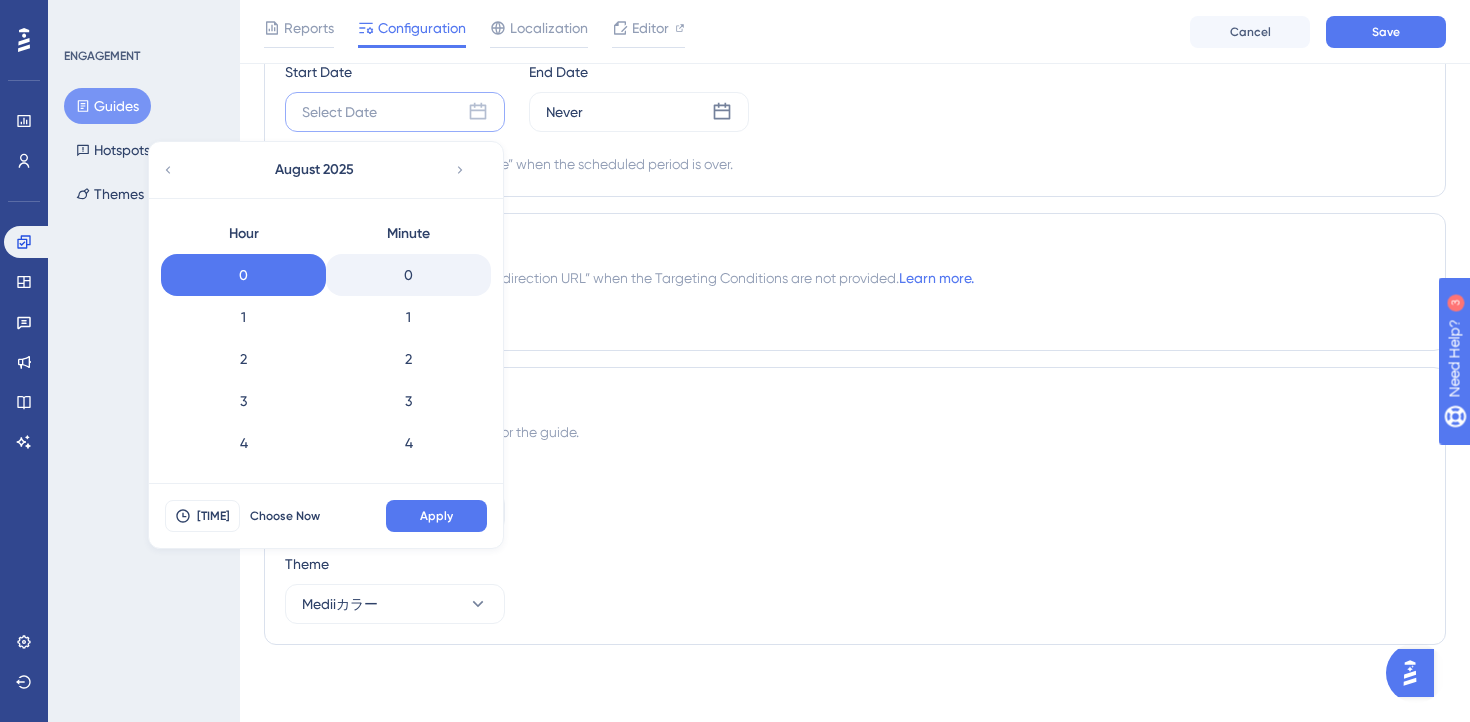 click on "0" at bounding box center (408, 275) 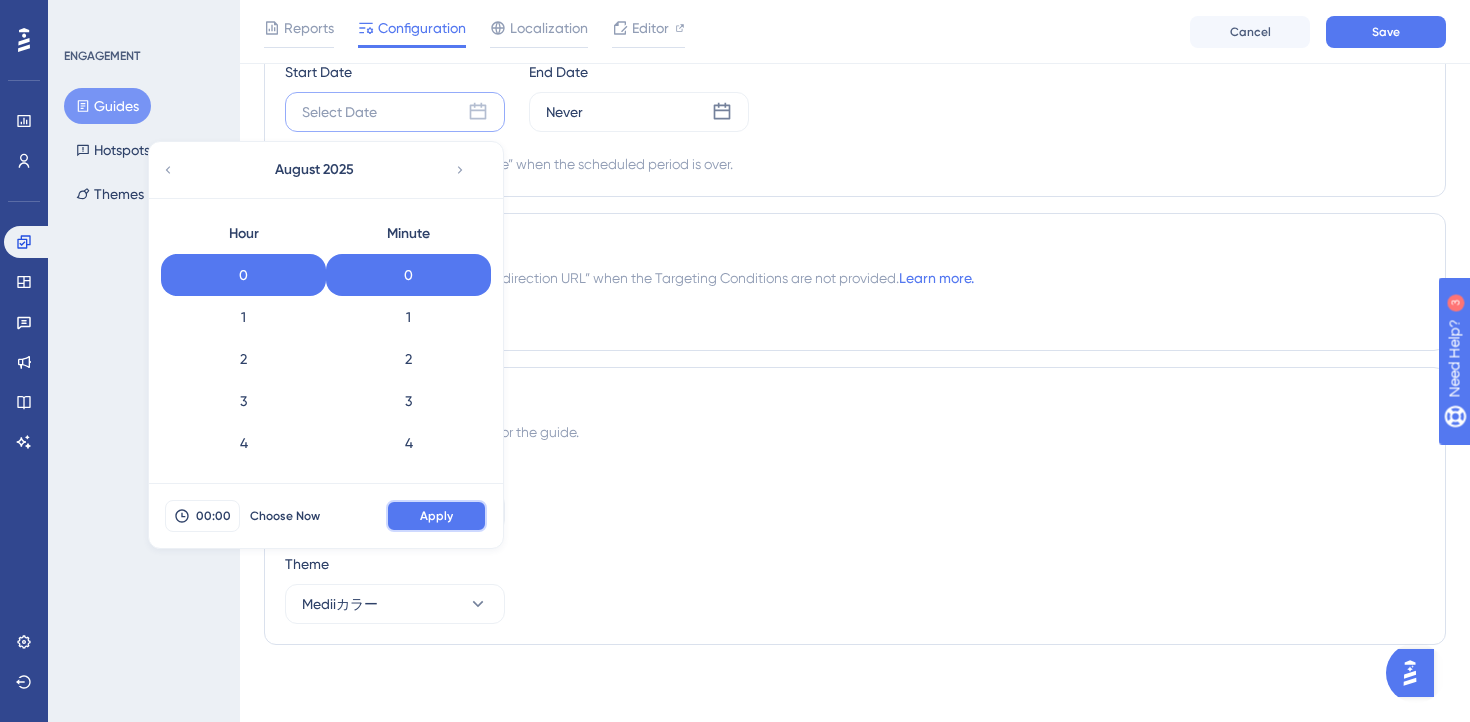 click on "Apply" at bounding box center (436, 516) 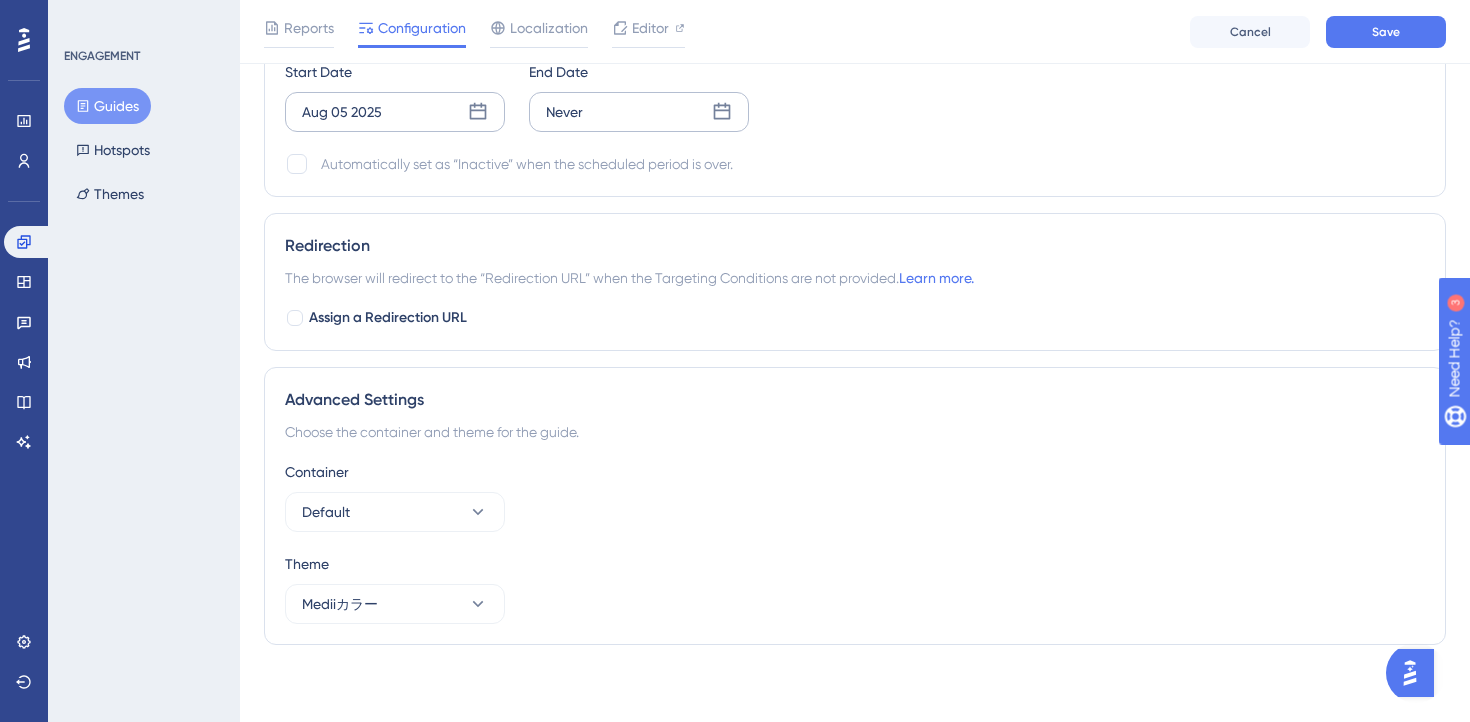 click 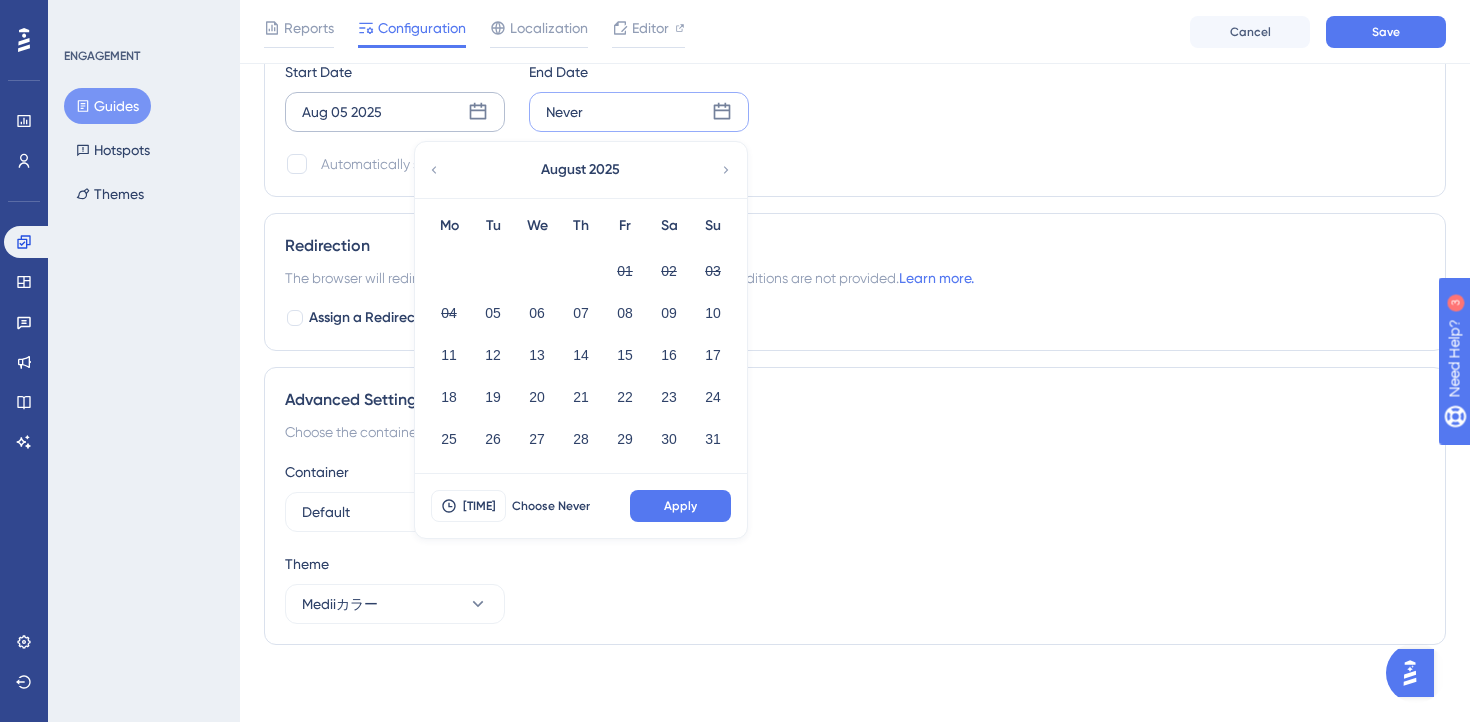 click on "August 2025" at bounding box center (580, 170) 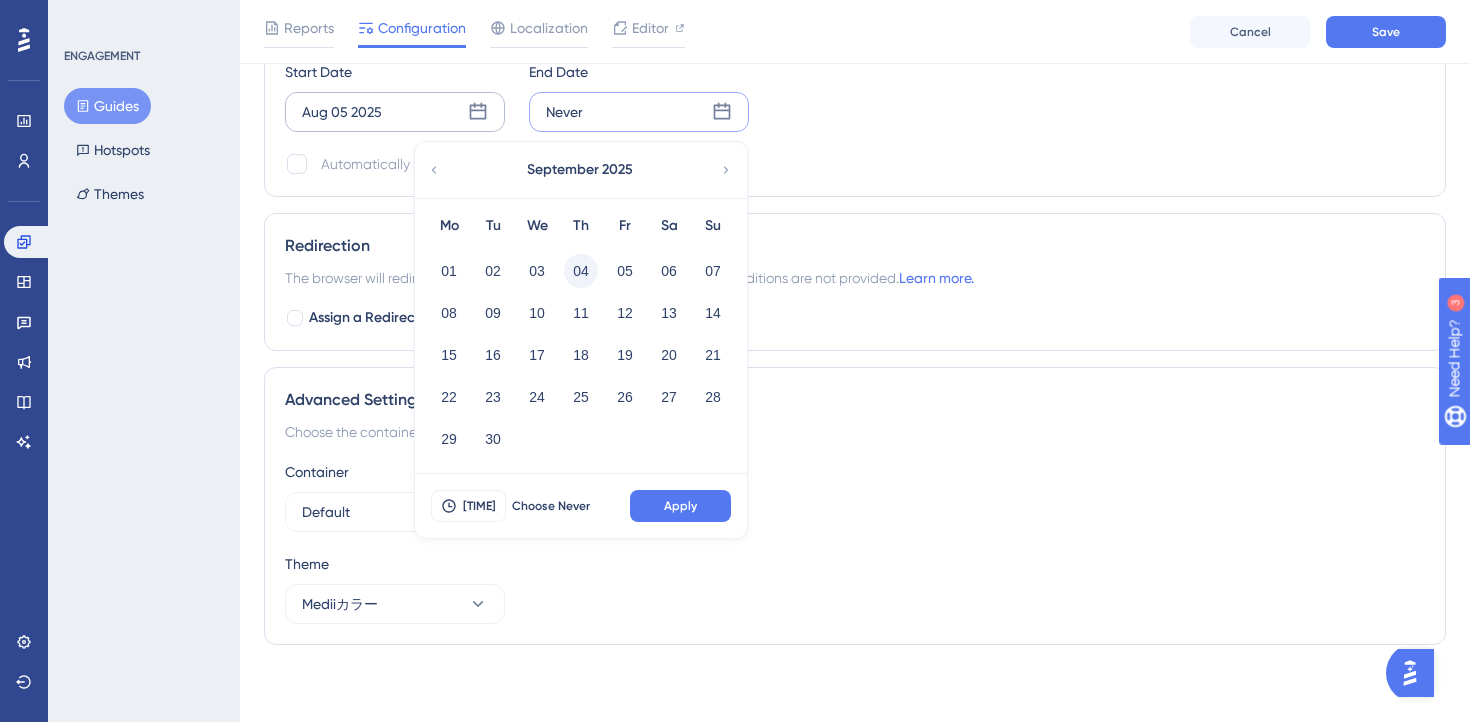 click on "04" at bounding box center (581, 271) 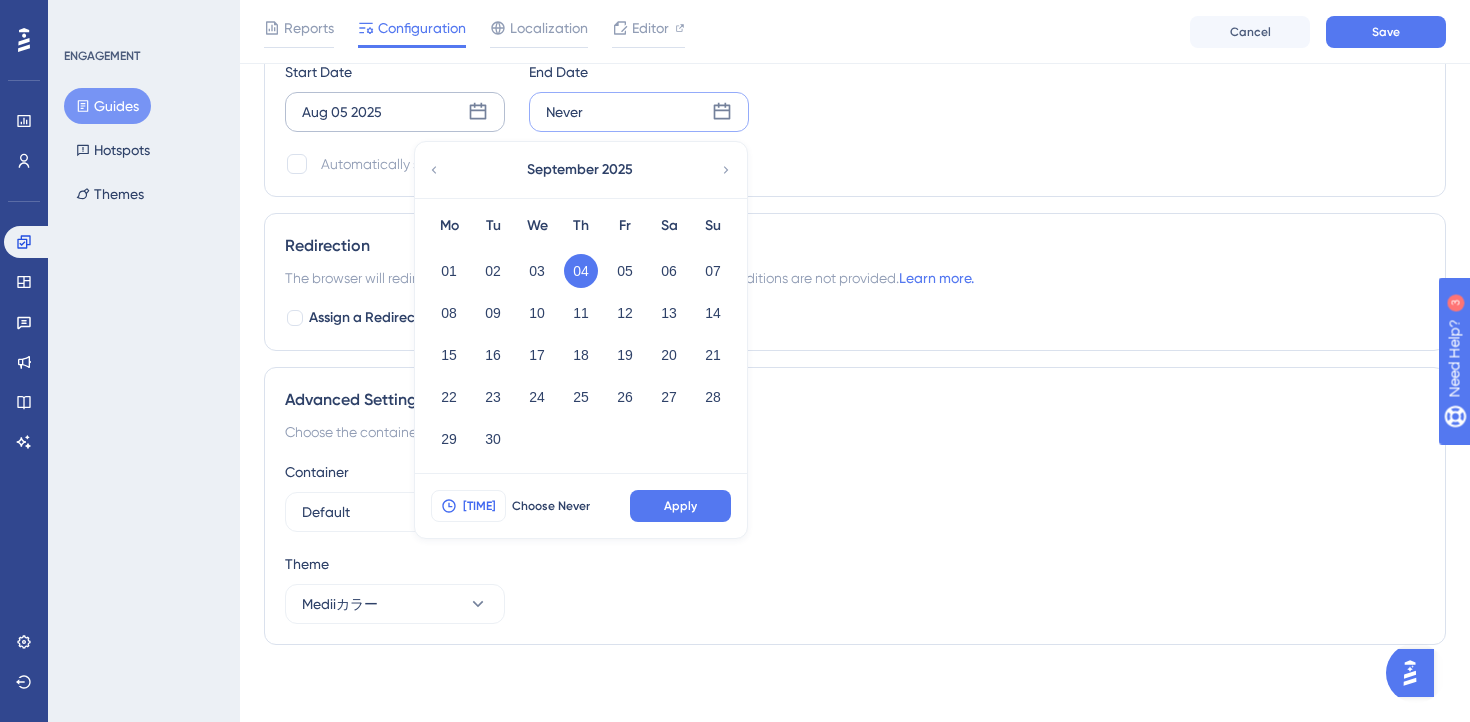 click on "16:55" at bounding box center [479, 506] 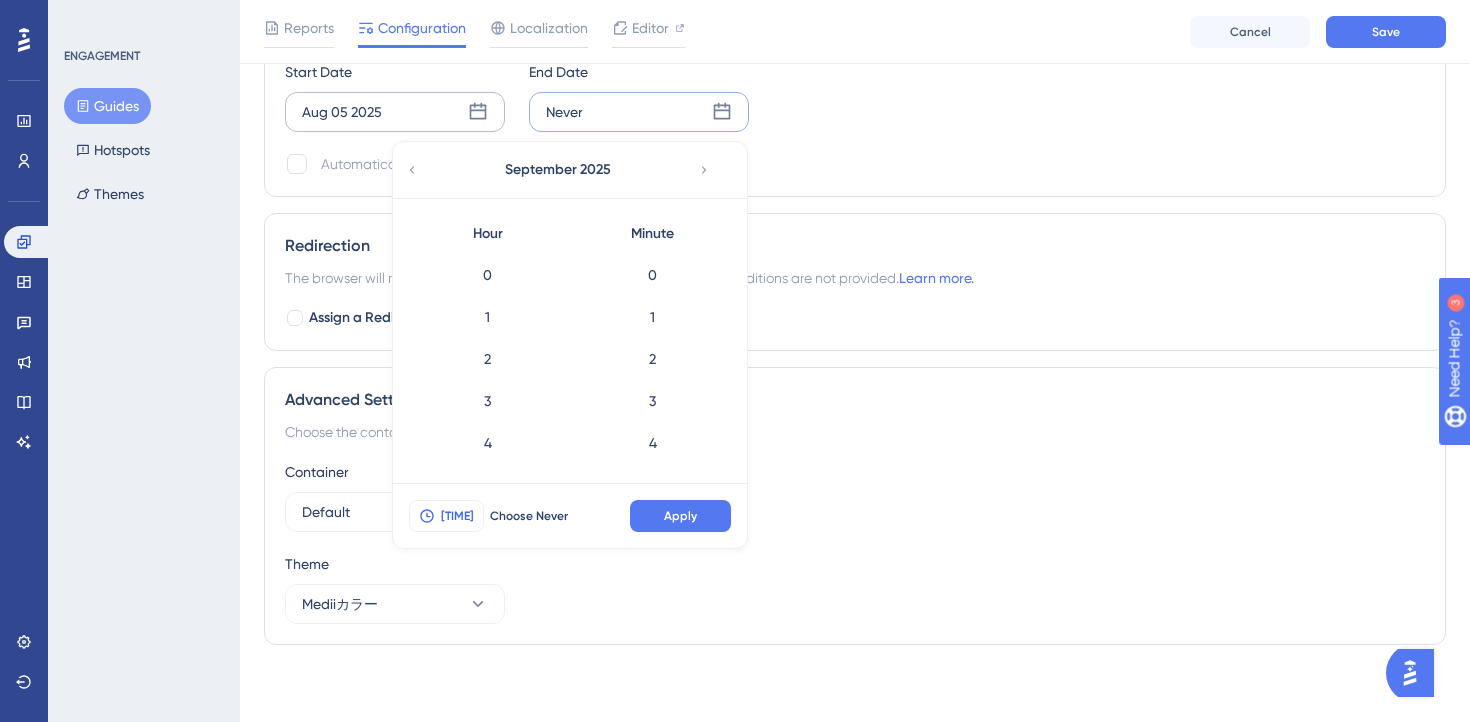 scroll, scrollTop: 586, scrollLeft: 0, axis: vertical 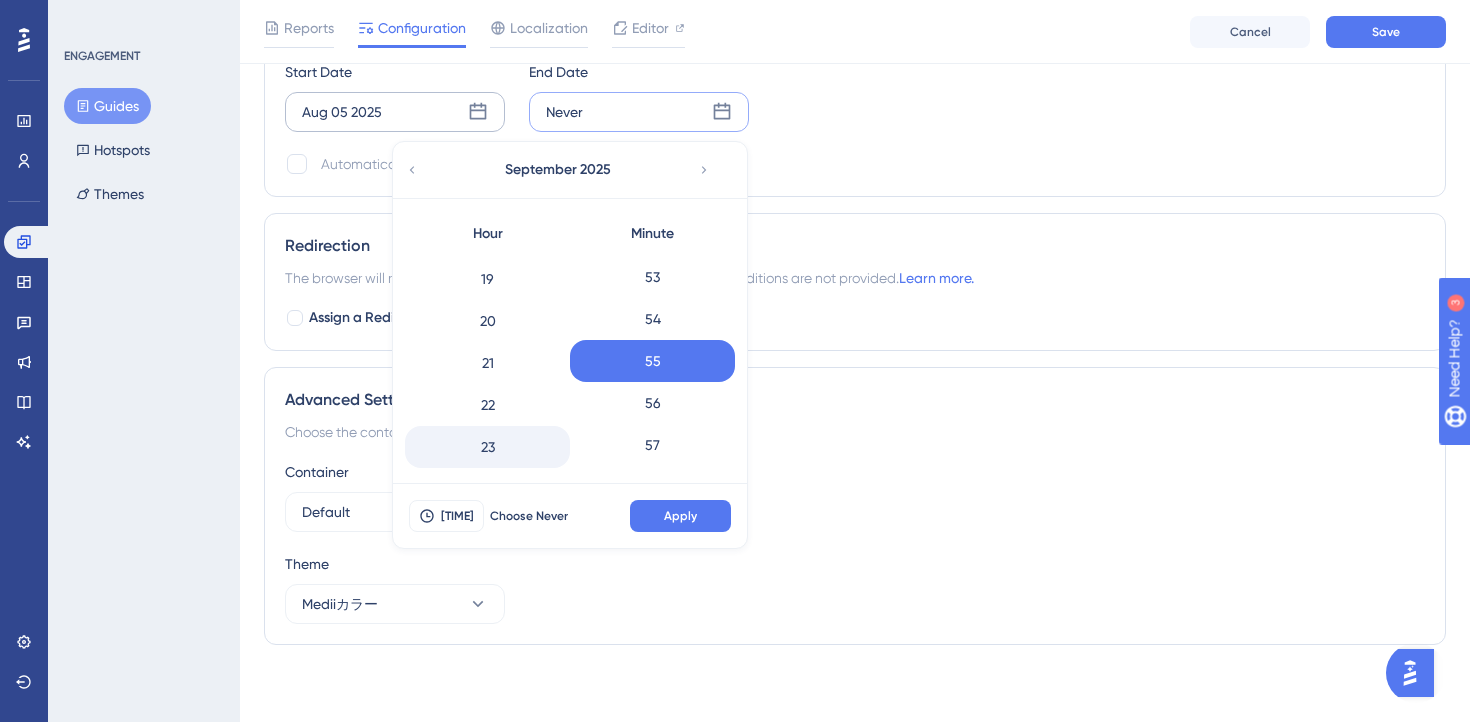 click on "23" at bounding box center (487, 447) 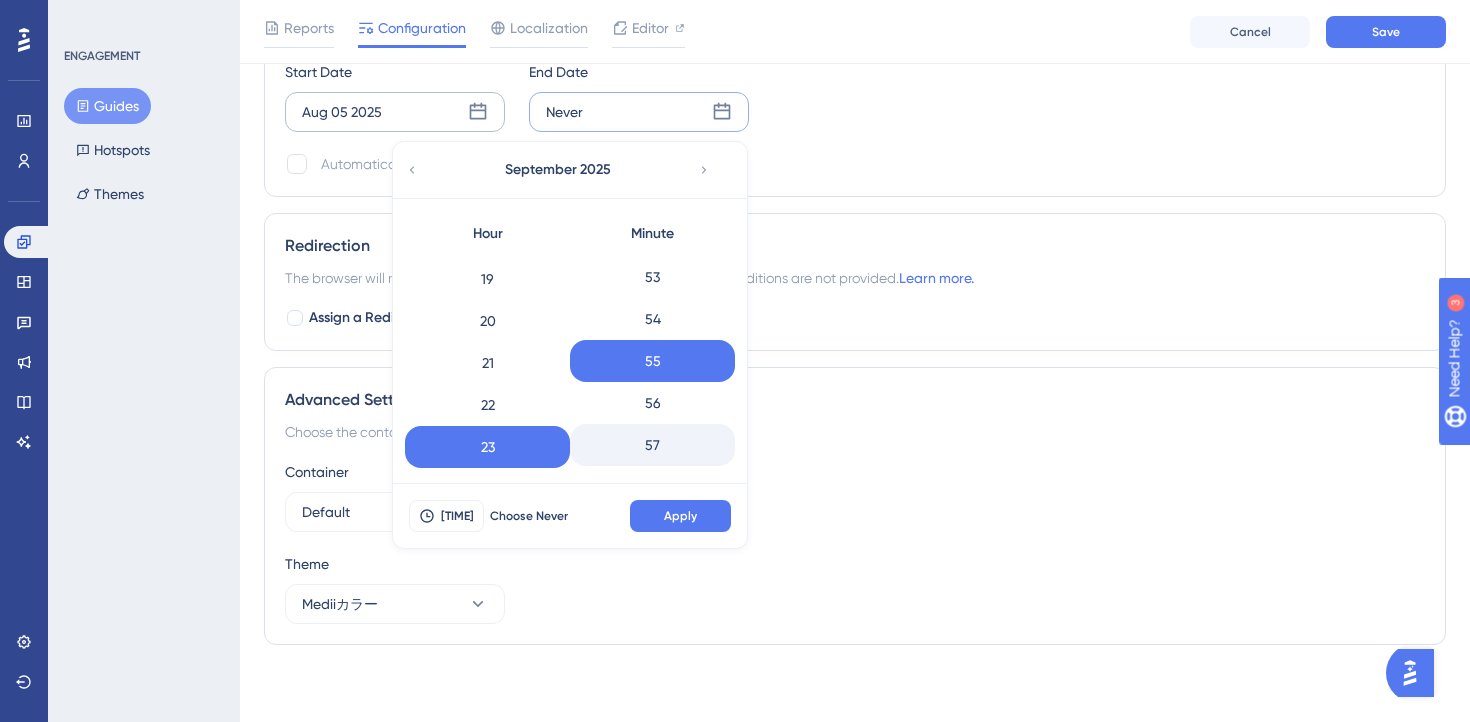 scroll, scrollTop: 2306, scrollLeft: 0, axis: vertical 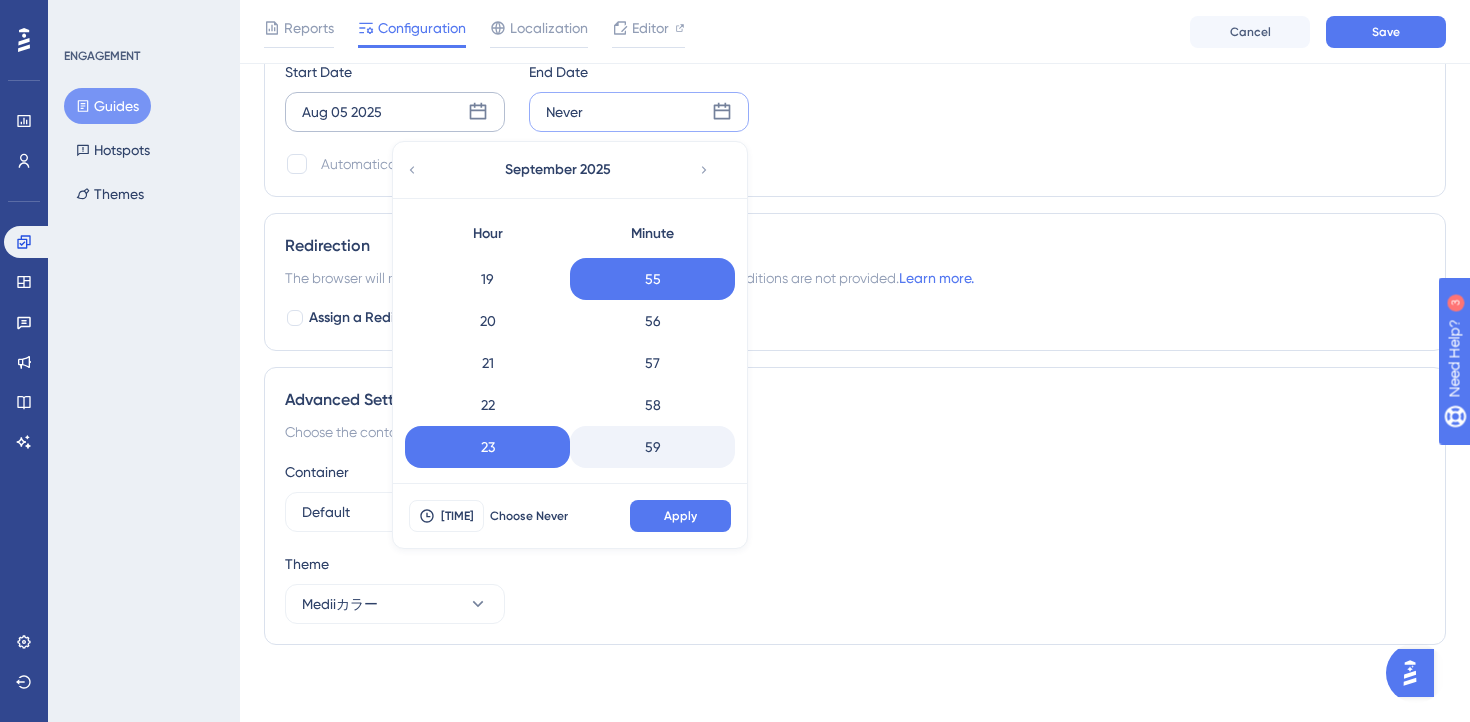 click on "59" at bounding box center (652, 447) 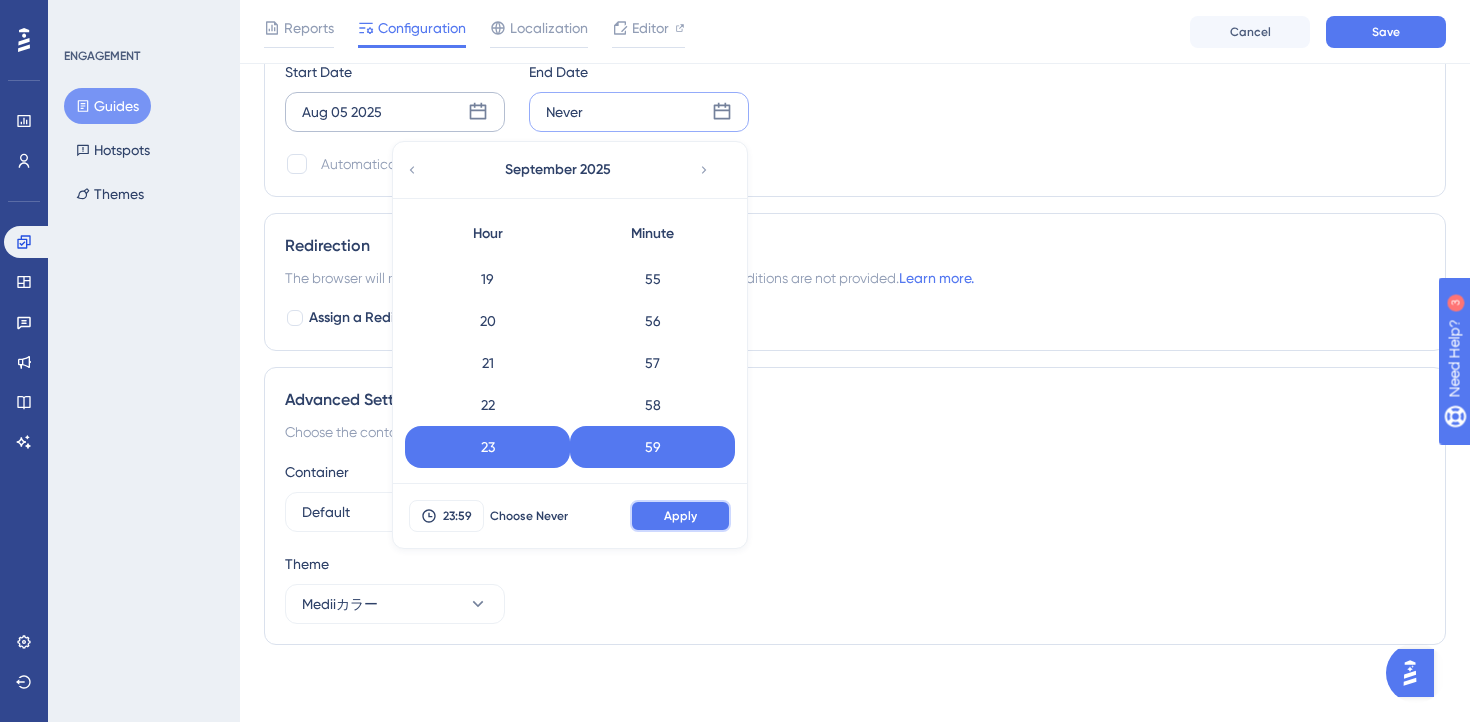 click on "Apply" at bounding box center (680, 516) 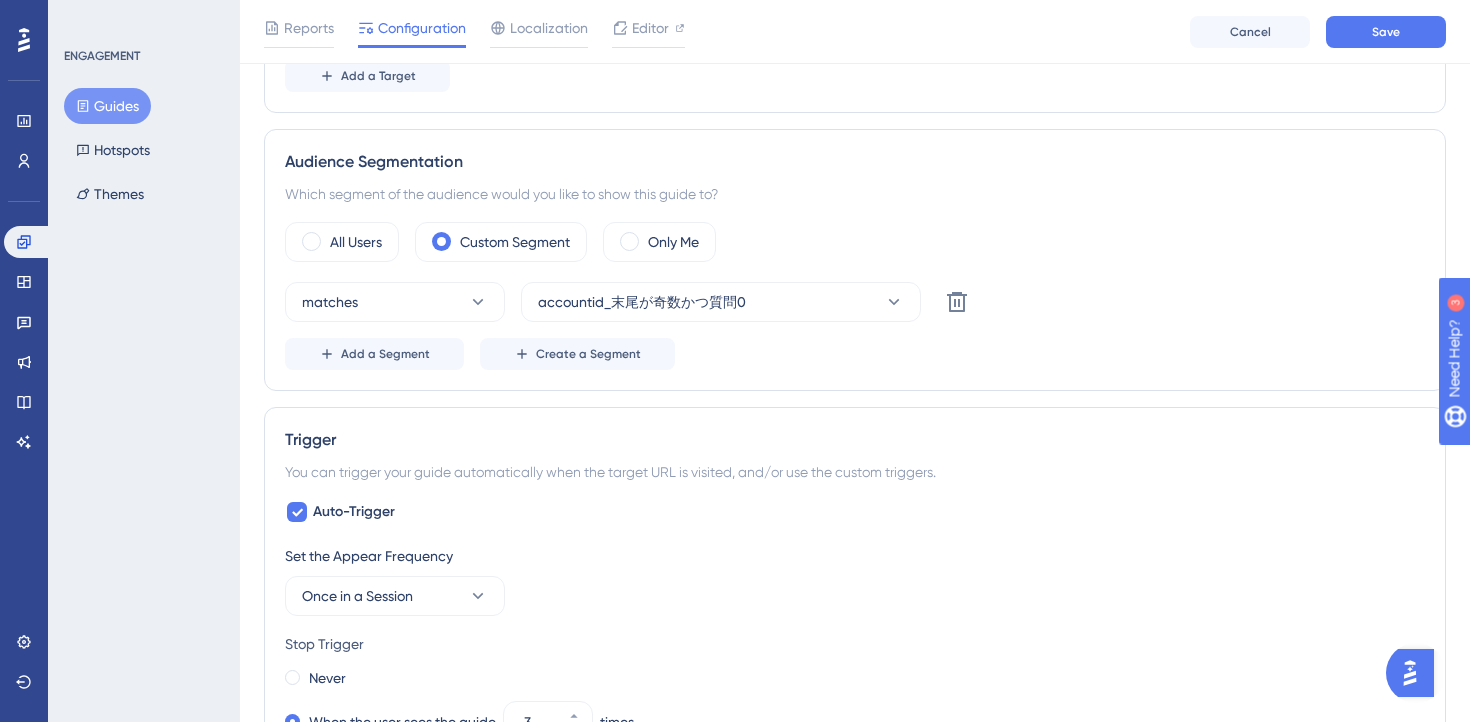 scroll, scrollTop: 0, scrollLeft: 0, axis: both 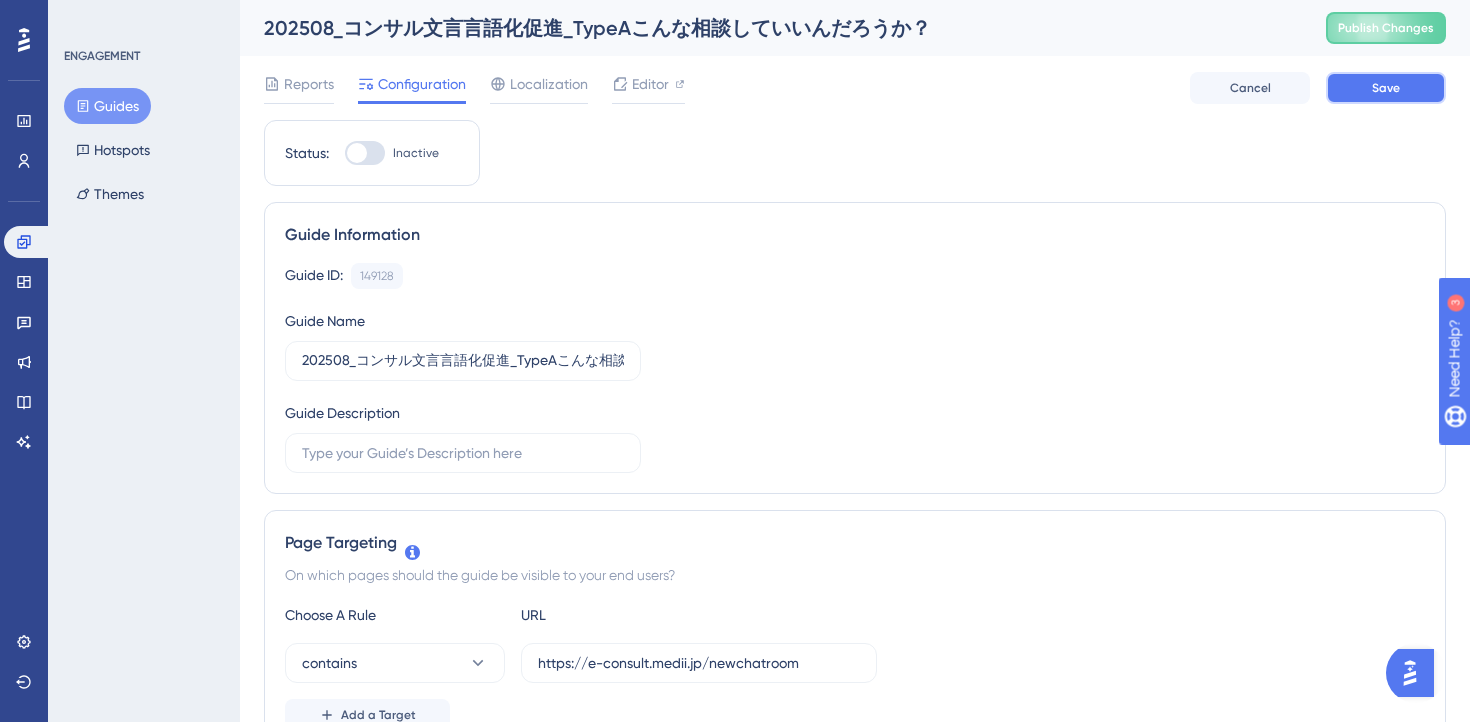click on "Save" at bounding box center [1386, 88] 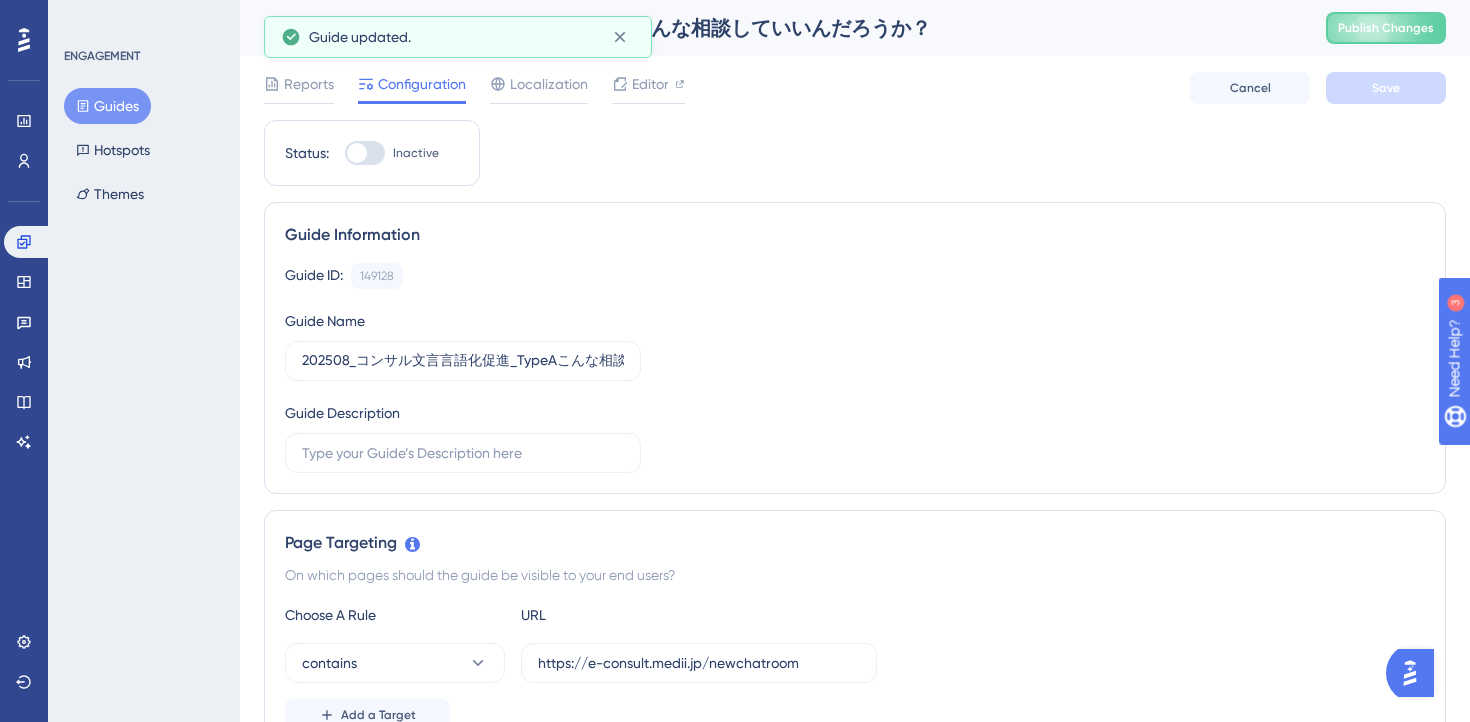click on "Guides" at bounding box center [107, 106] 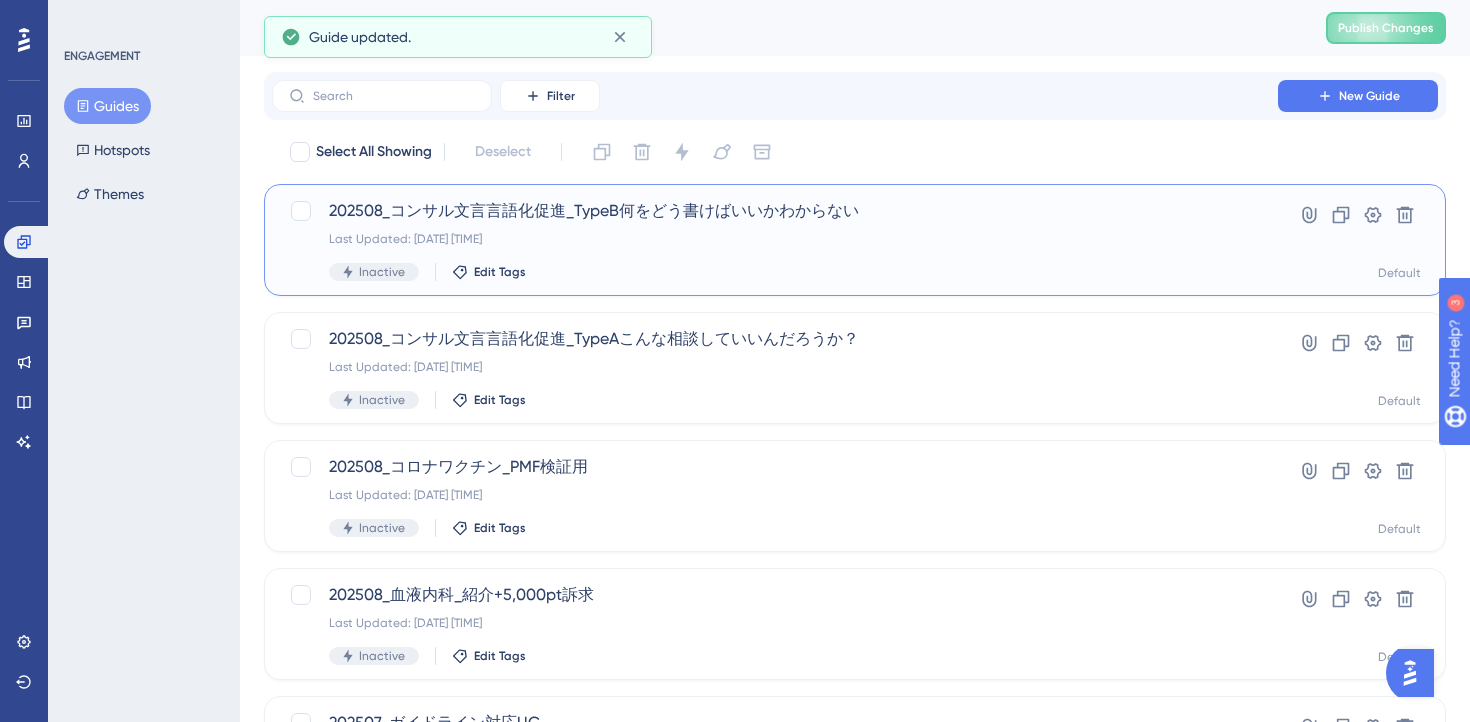 click on "Last Updated: 2025年8月04日 午後04:54" at bounding box center [775, 239] 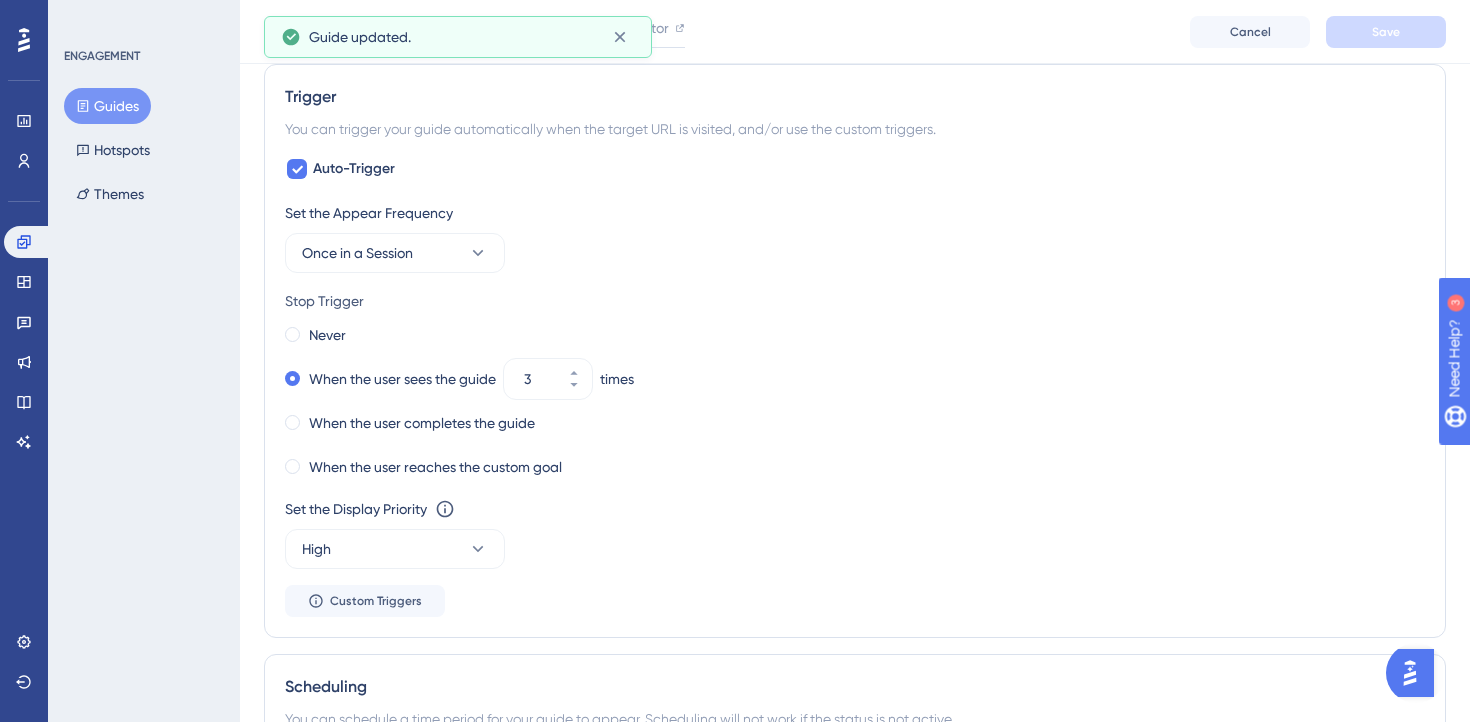 scroll, scrollTop: 1266, scrollLeft: 0, axis: vertical 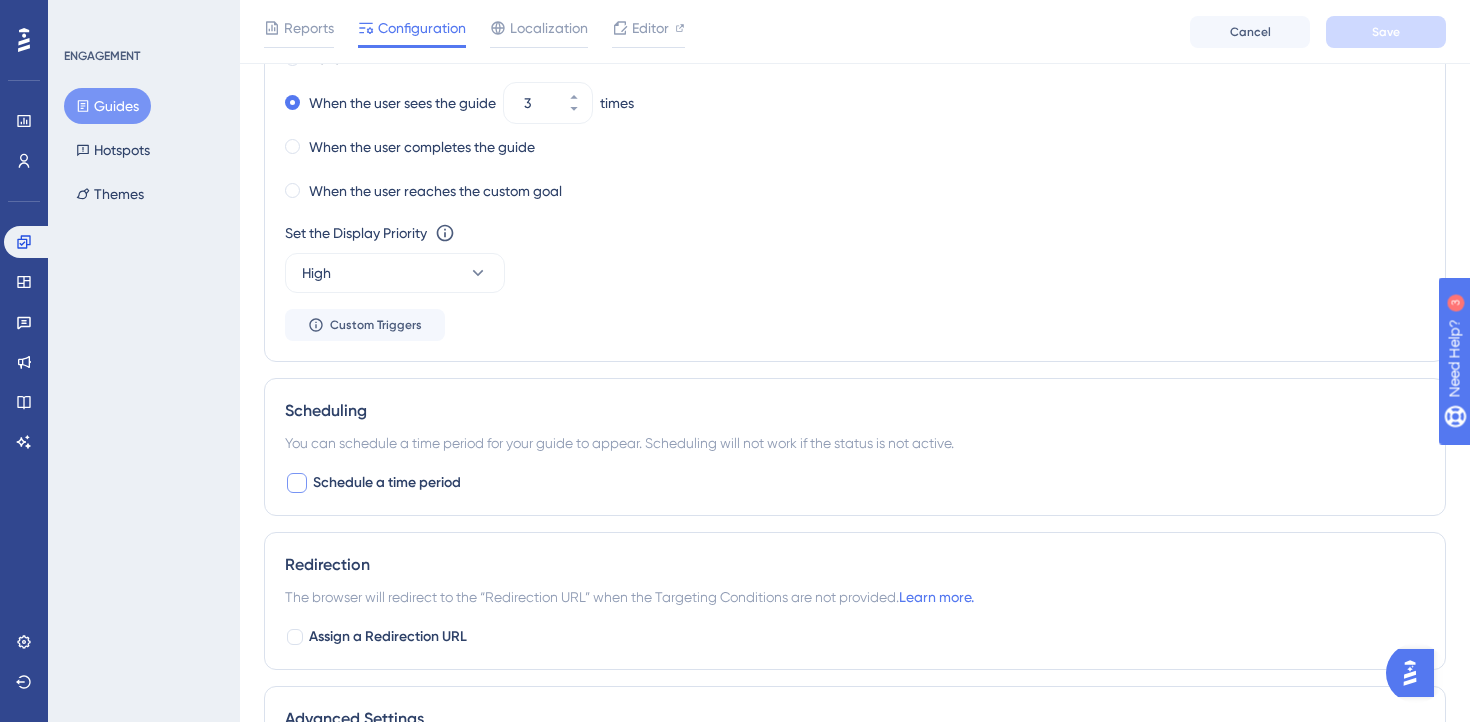 click on "Schedule a time period" at bounding box center (387, 483) 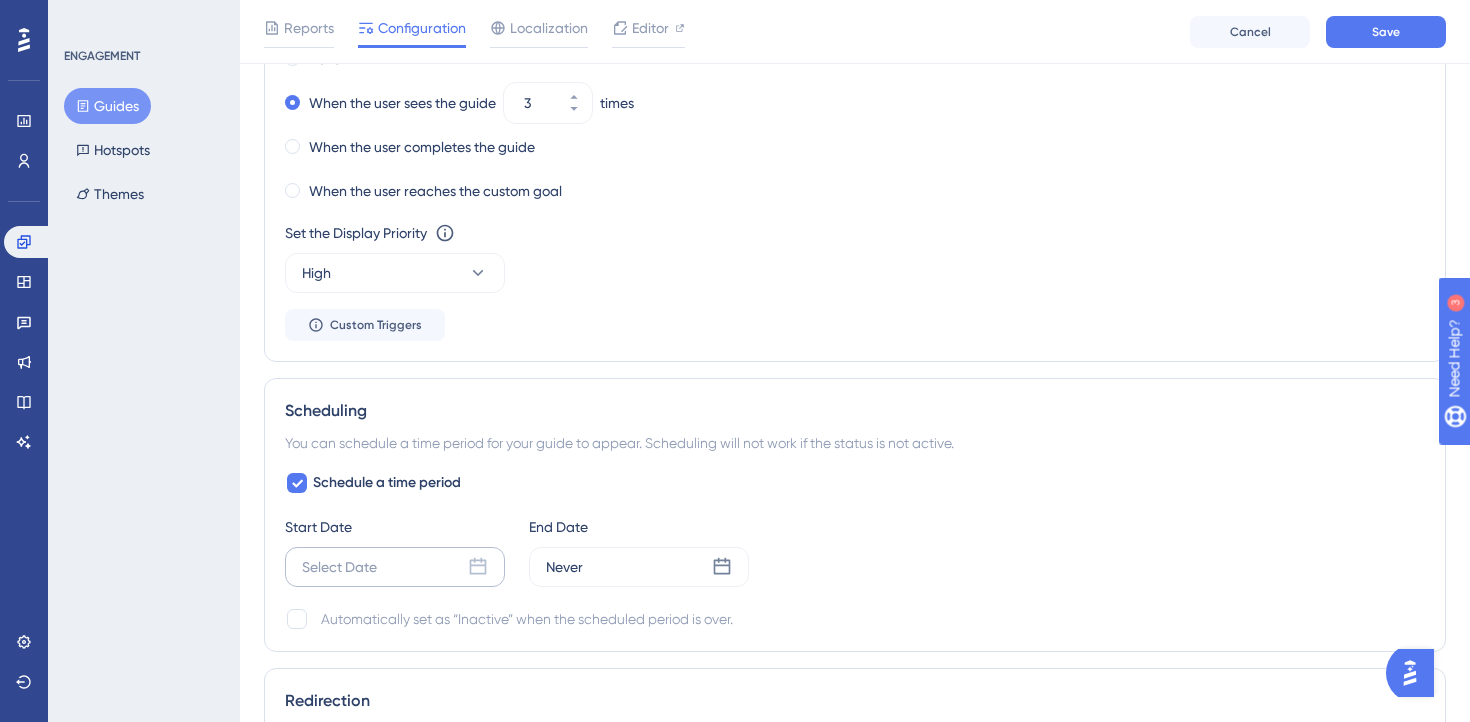click 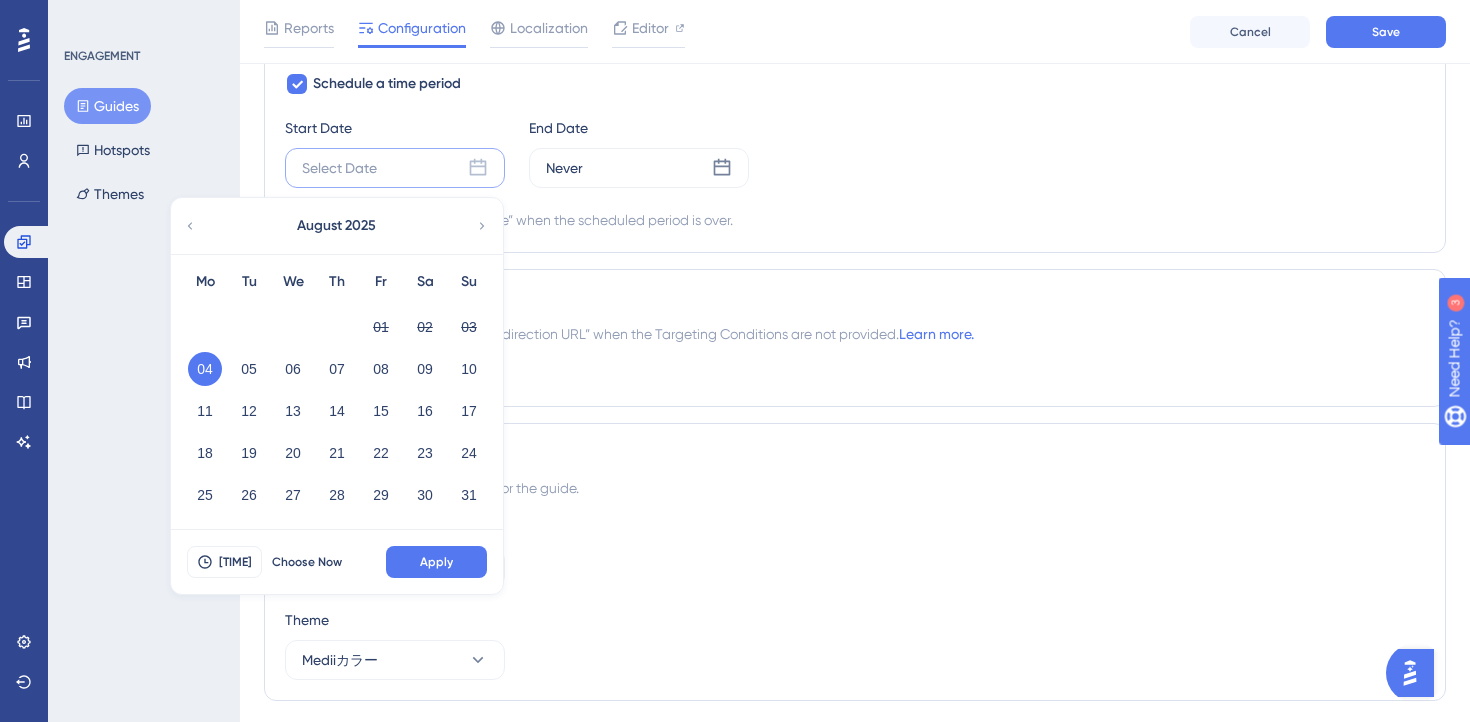 scroll, scrollTop: 1720, scrollLeft: 0, axis: vertical 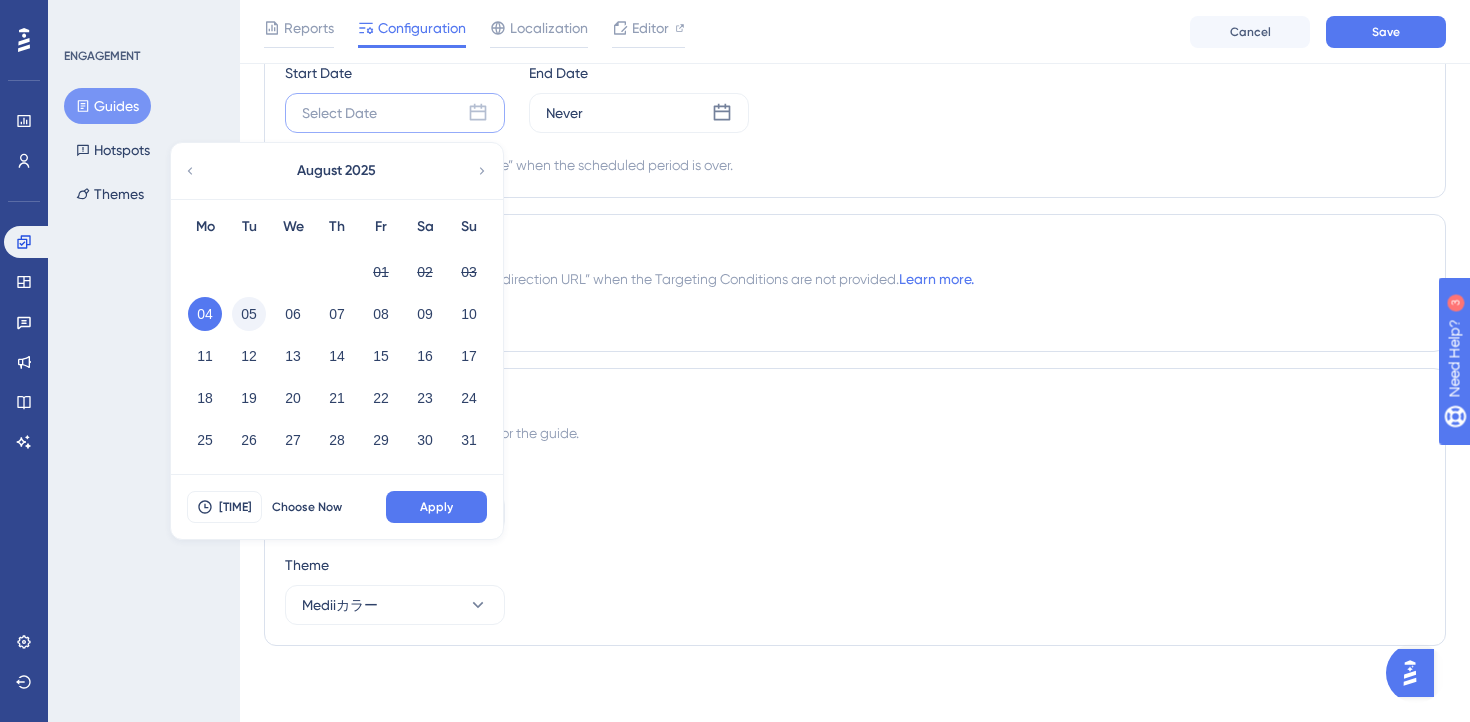 click on "05" at bounding box center [249, 314] 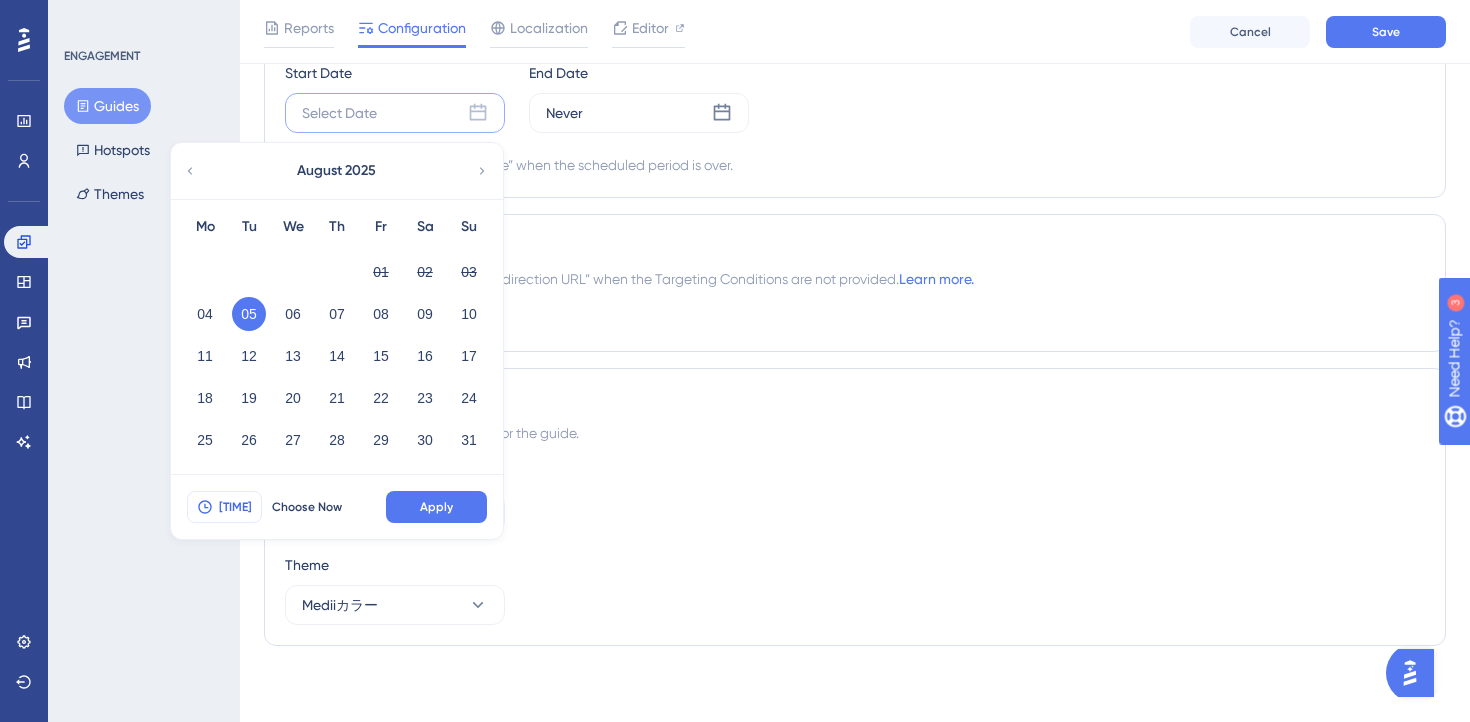 click on "16:55" at bounding box center [224, 507] 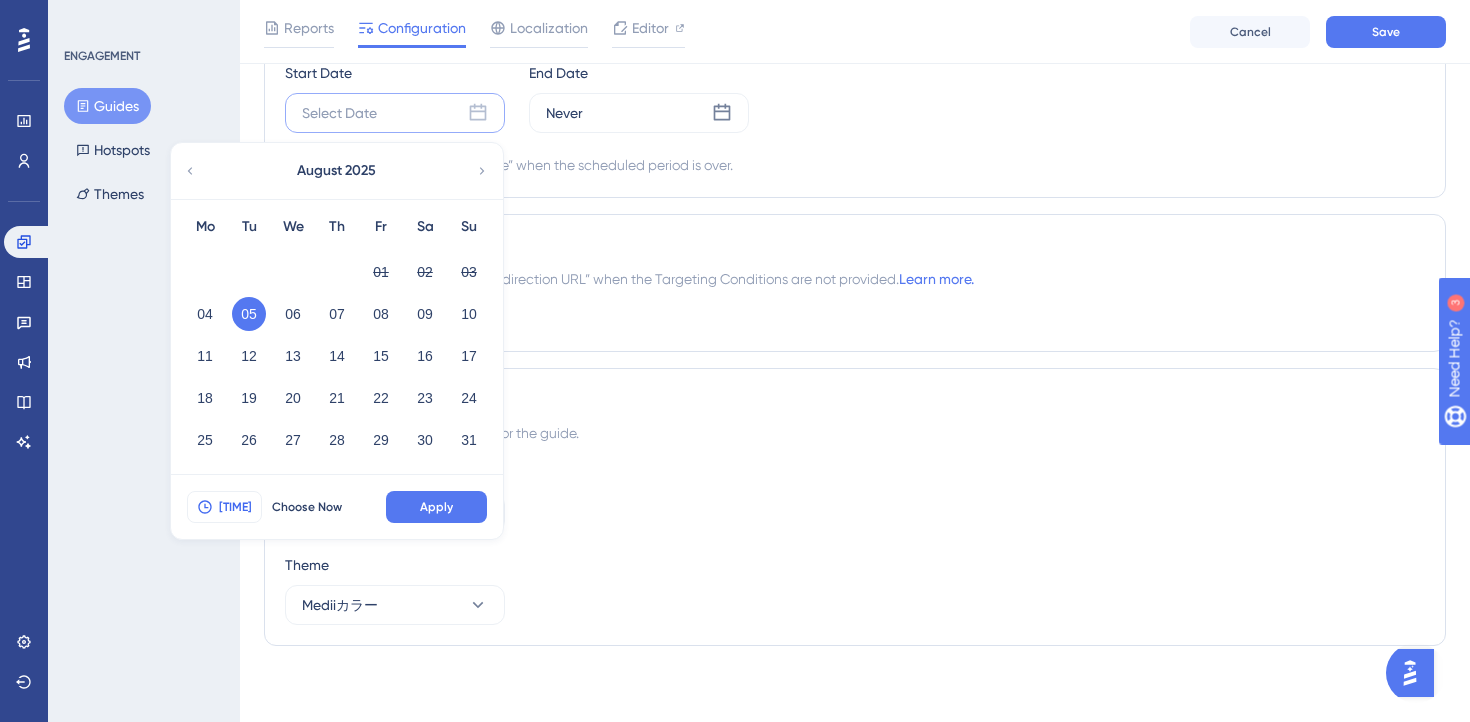 scroll, scrollTop: 1721, scrollLeft: 0, axis: vertical 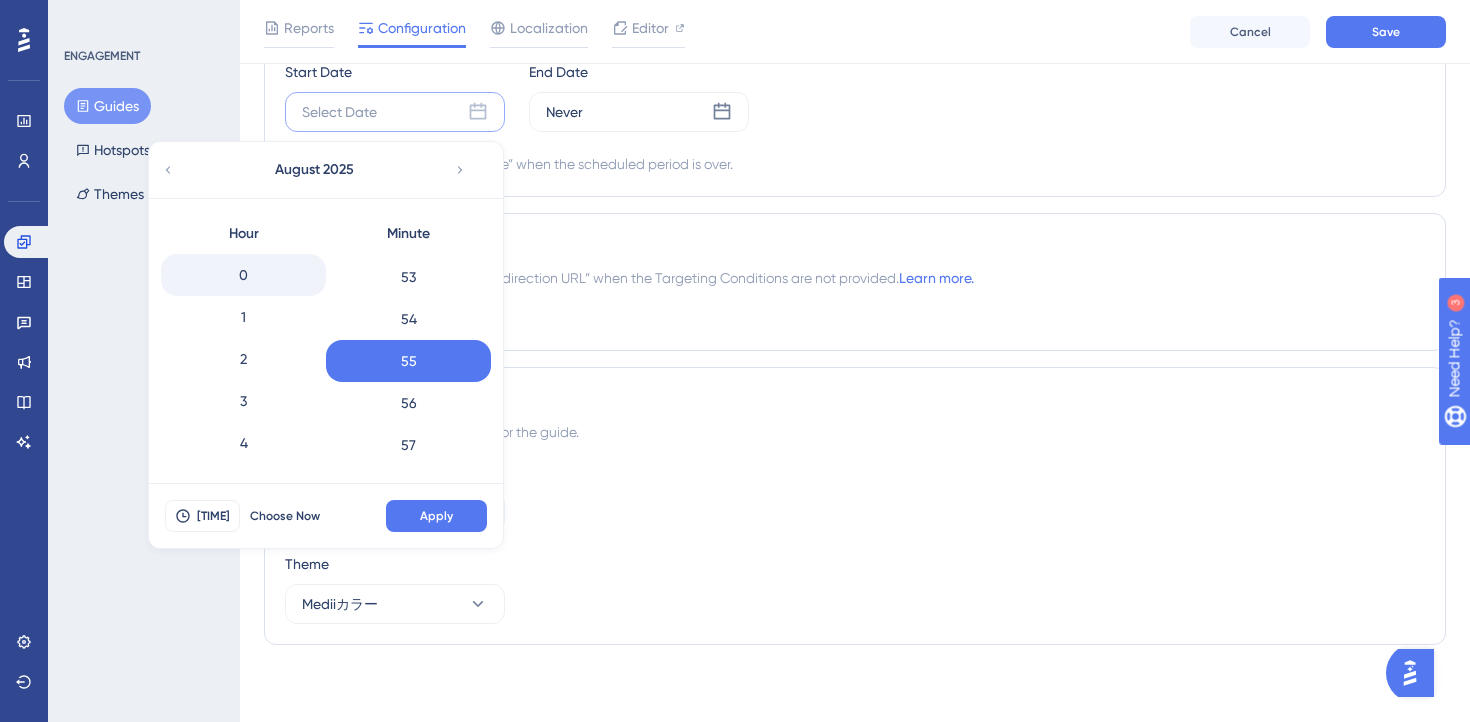 click on "0" at bounding box center [243, 275] 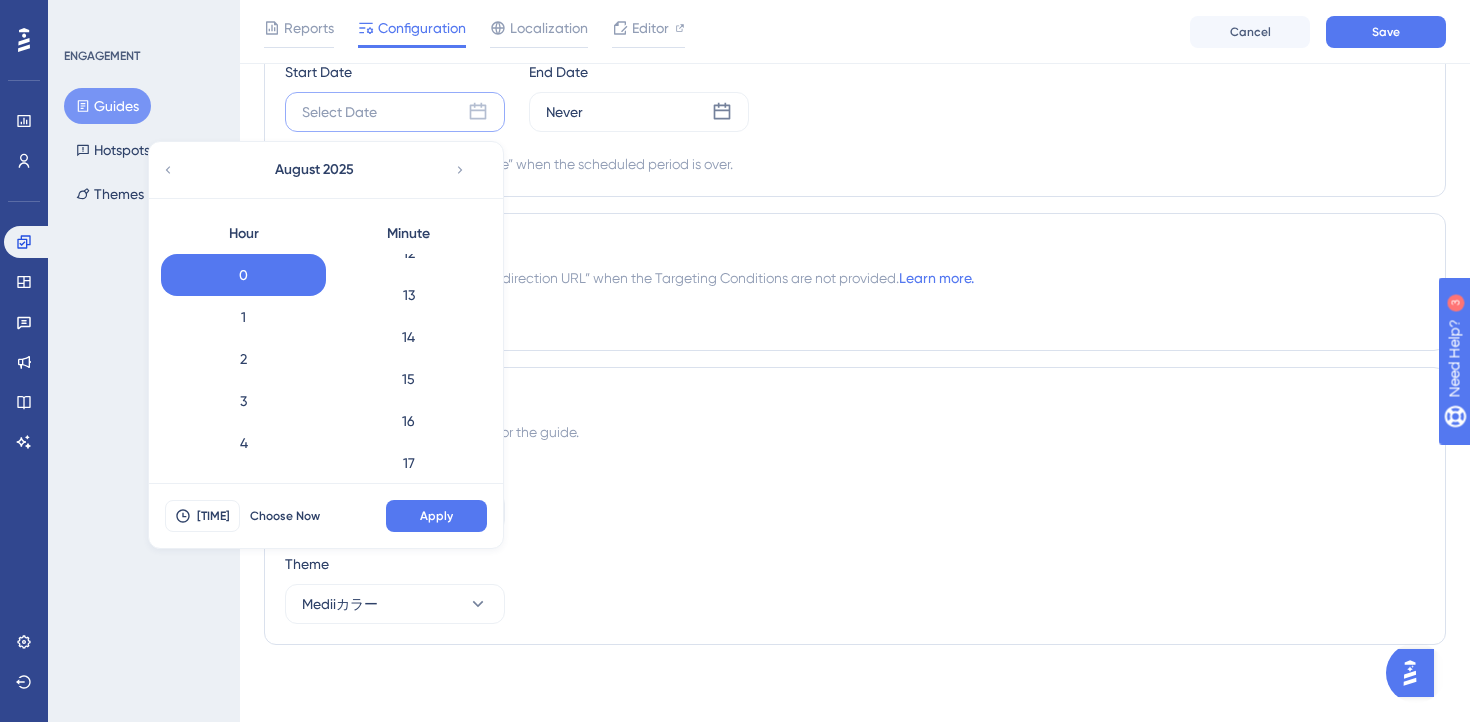 scroll, scrollTop: 0, scrollLeft: 0, axis: both 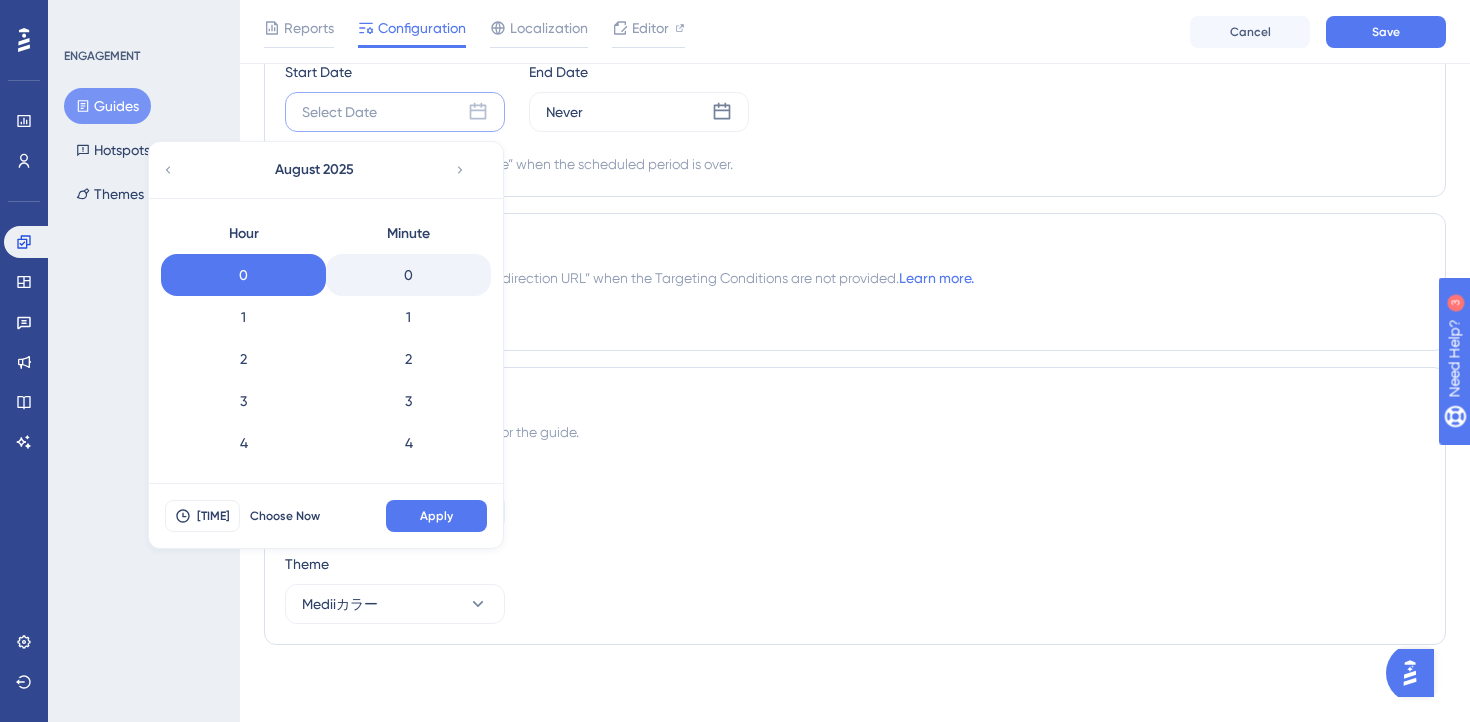 click on "0" at bounding box center (408, 275) 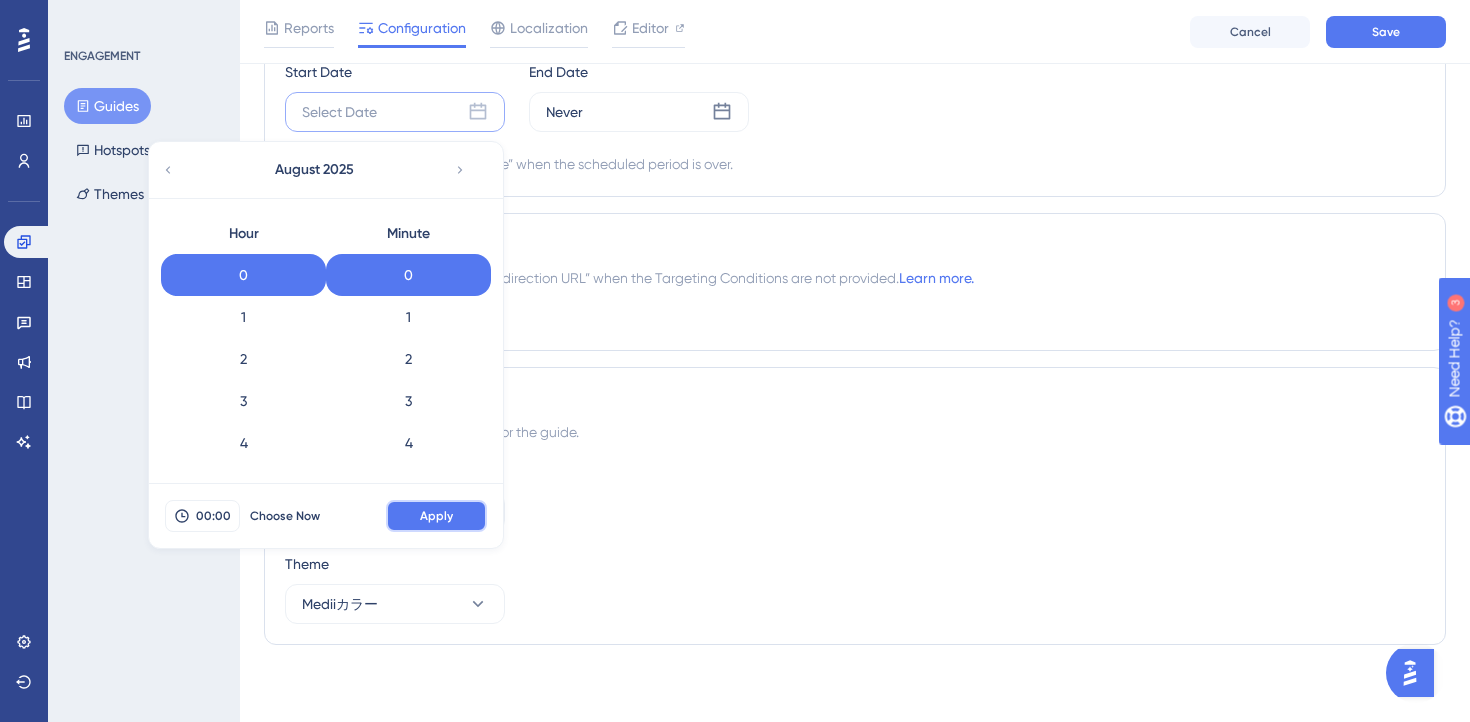 click on "Apply" at bounding box center (436, 516) 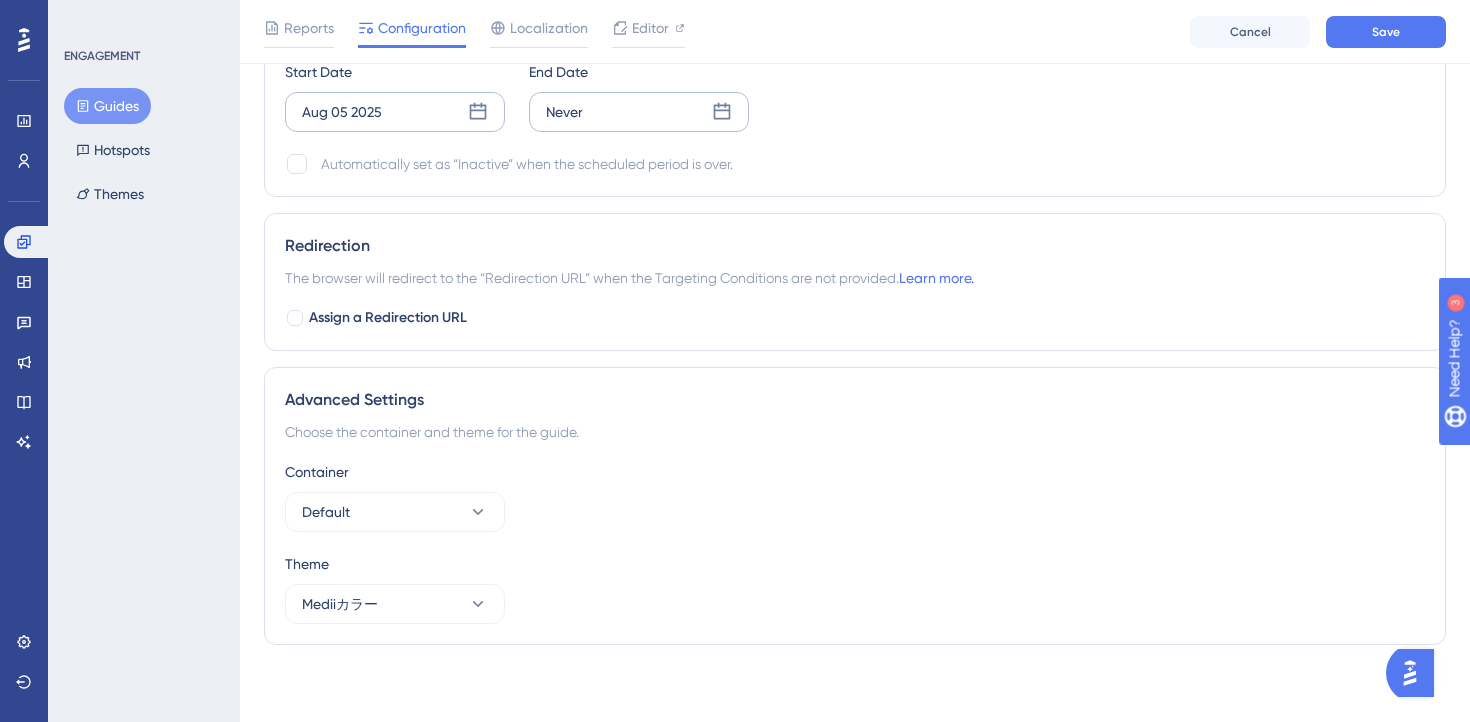click 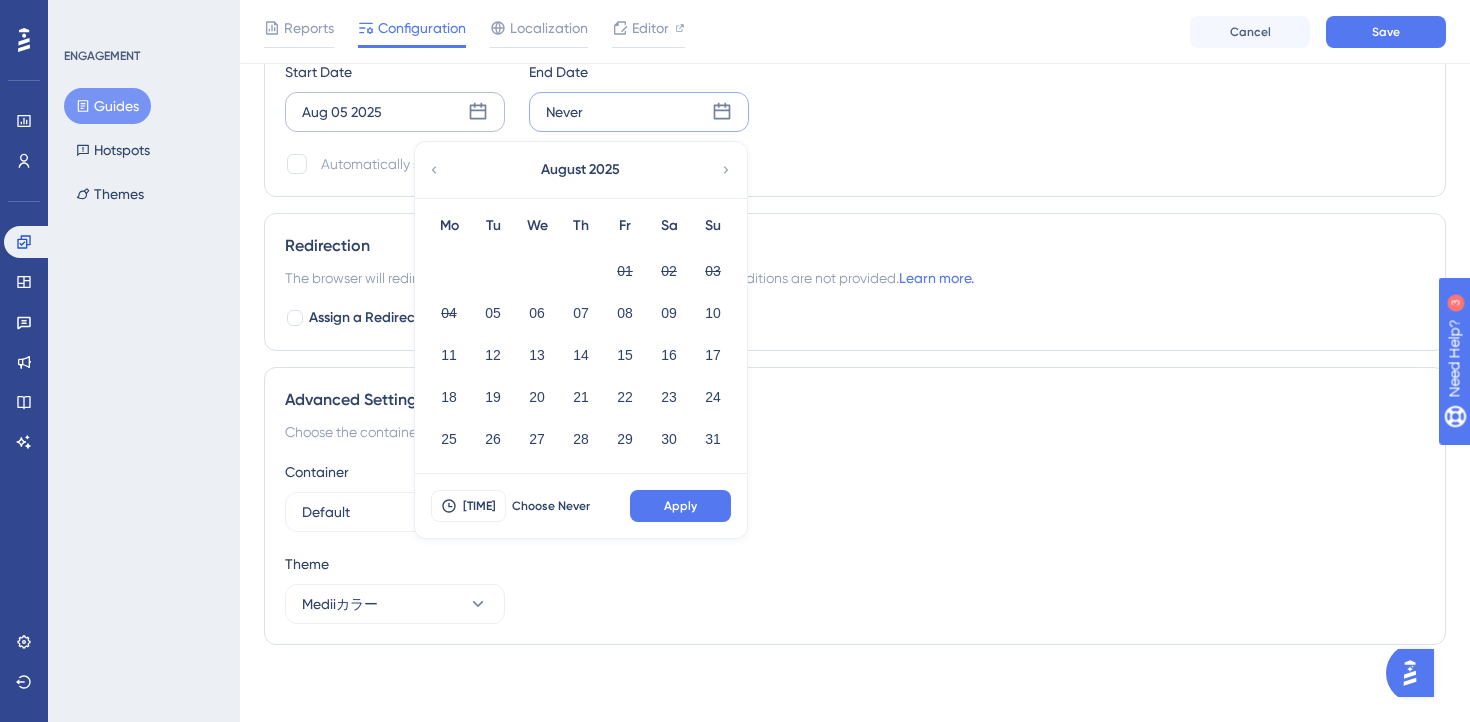 click 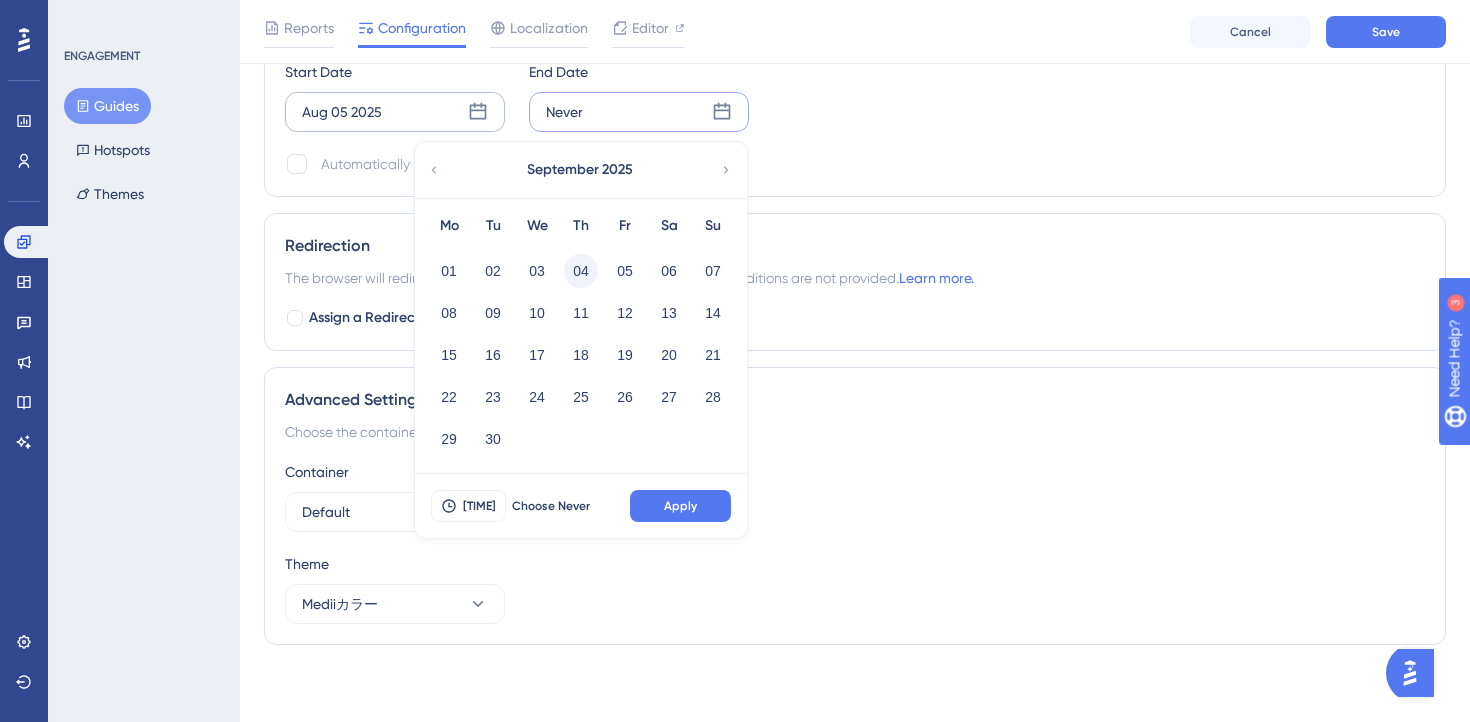 click on "04" at bounding box center (581, 271) 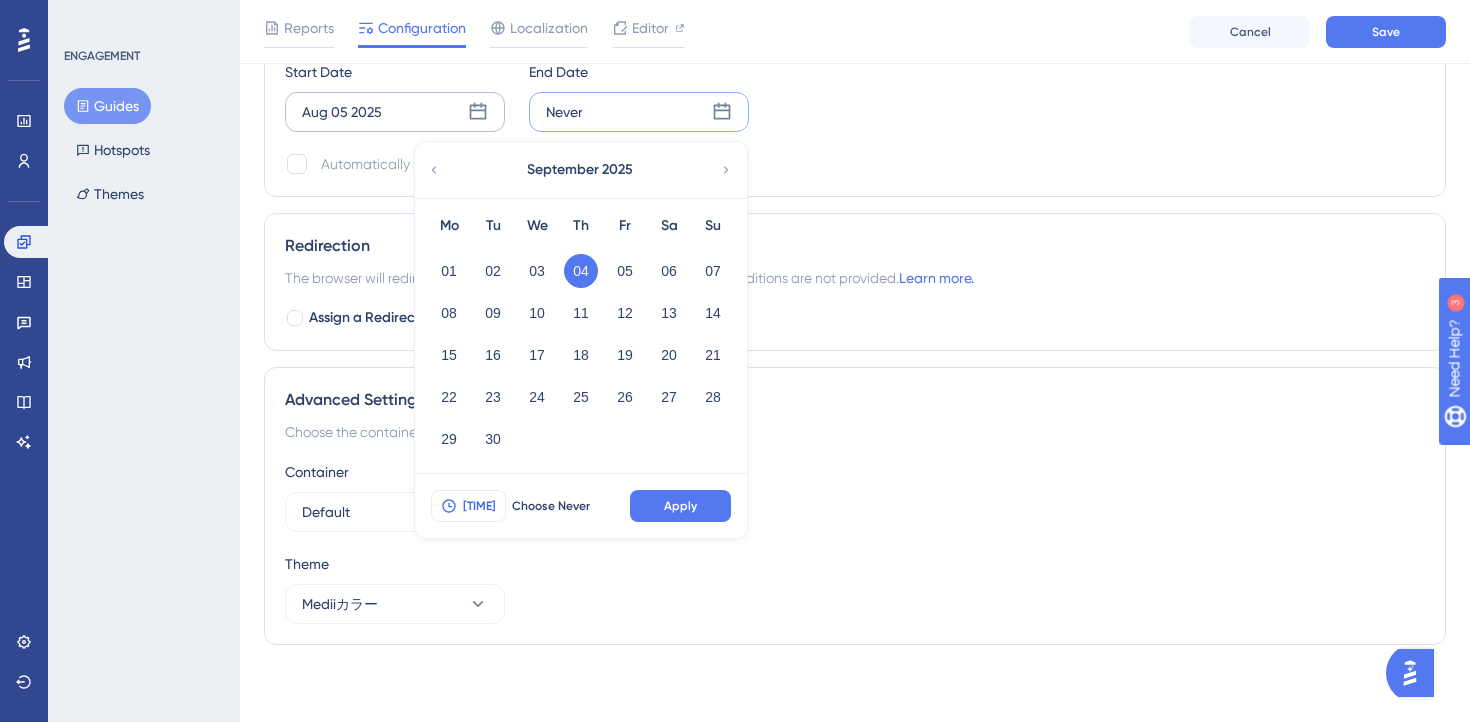 click on "16:55" at bounding box center (479, 506) 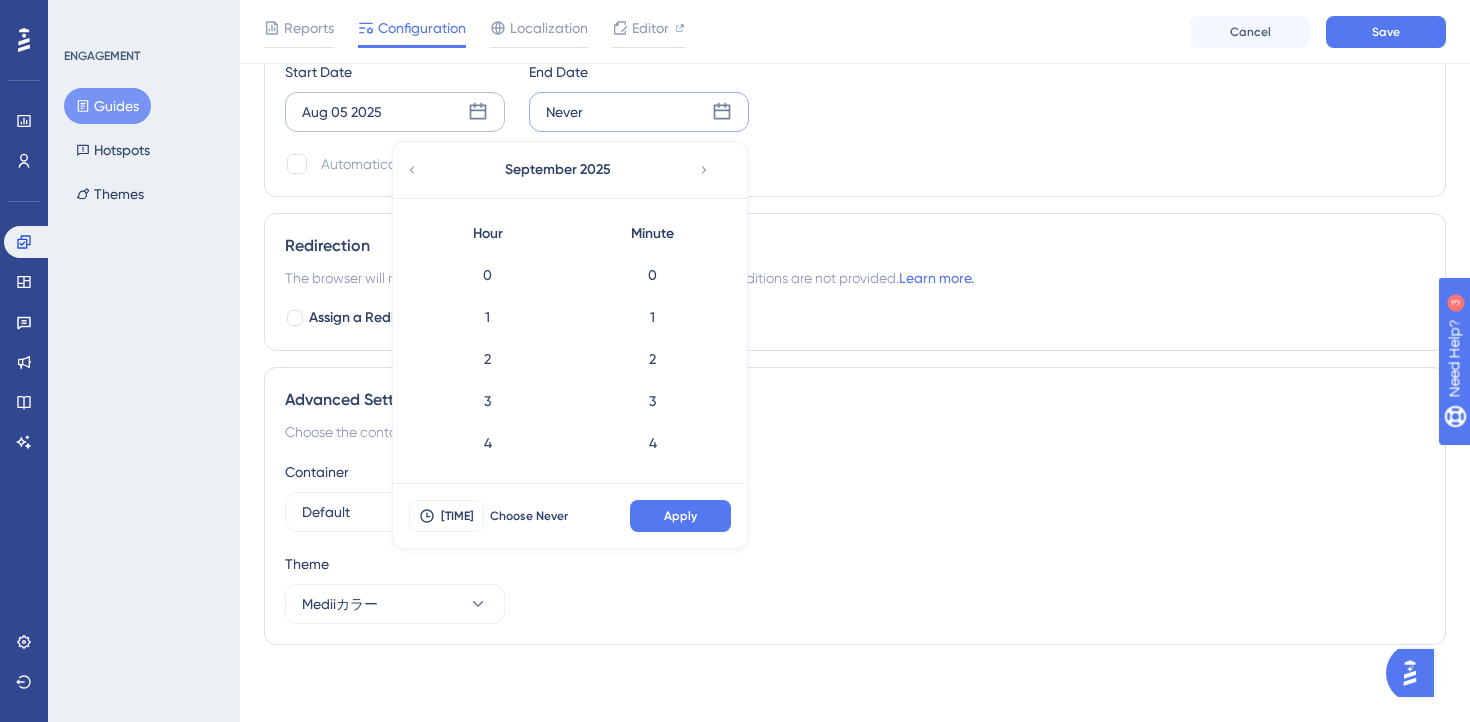 scroll, scrollTop: 586, scrollLeft: 0, axis: vertical 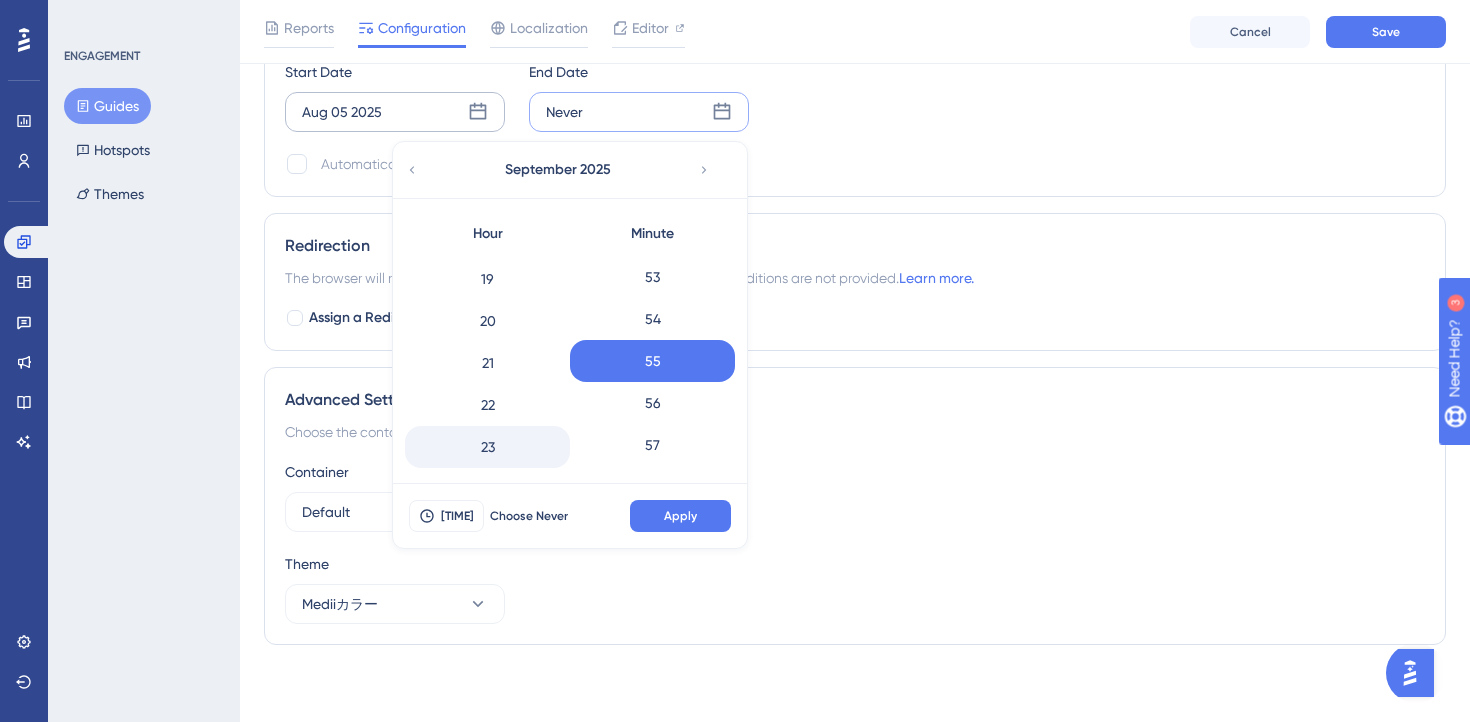click on "23" at bounding box center [487, 447] 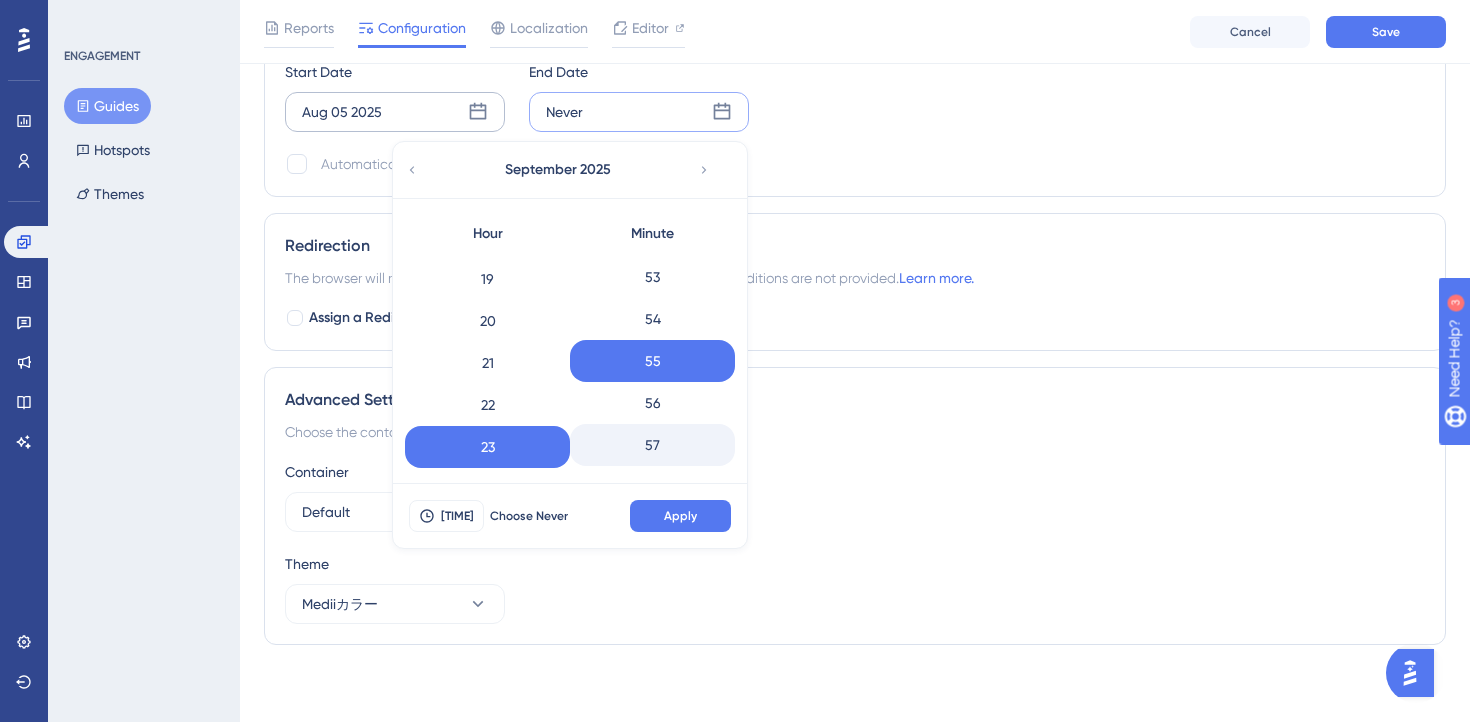 scroll, scrollTop: 2306, scrollLeft: 0, axis: vertical 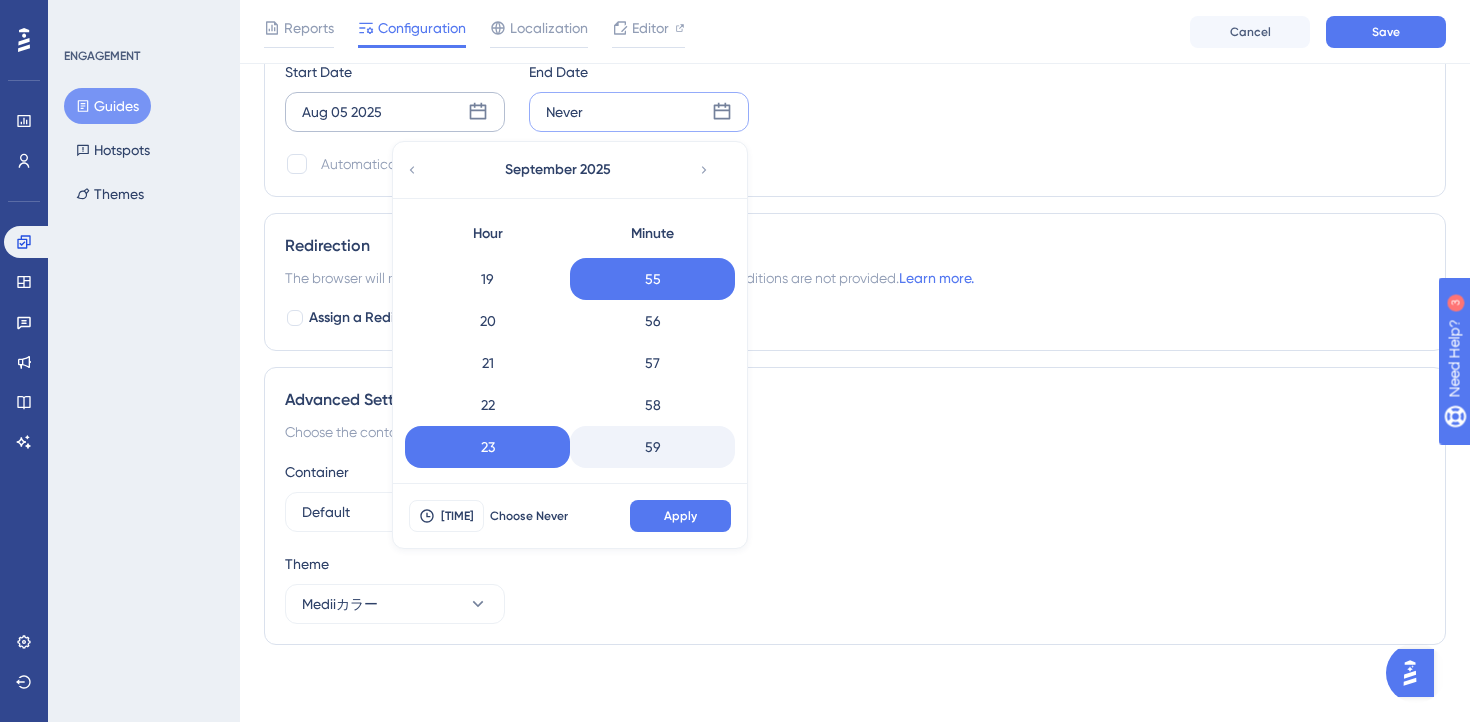 click on "59" at bounding box center (652, 447) 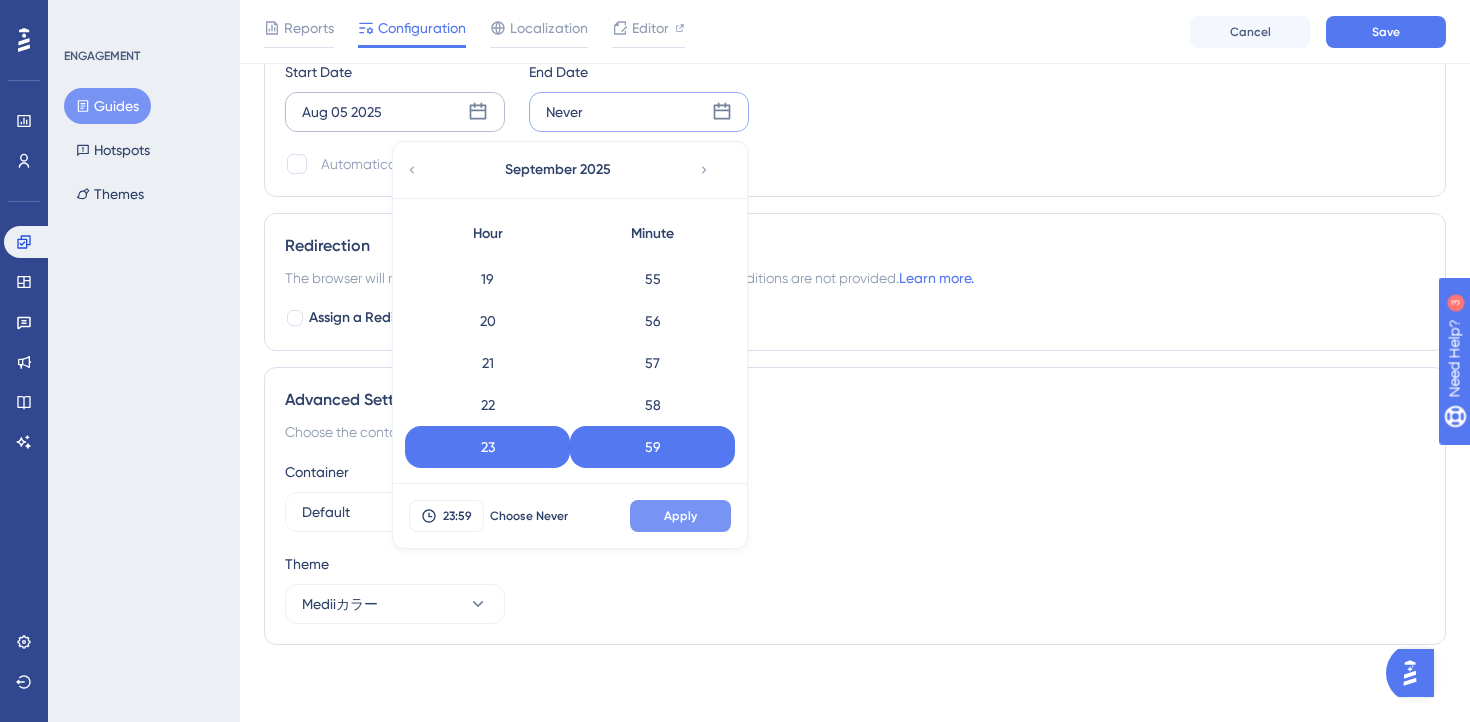 click on "Apply" at bounding box center [680, 516] 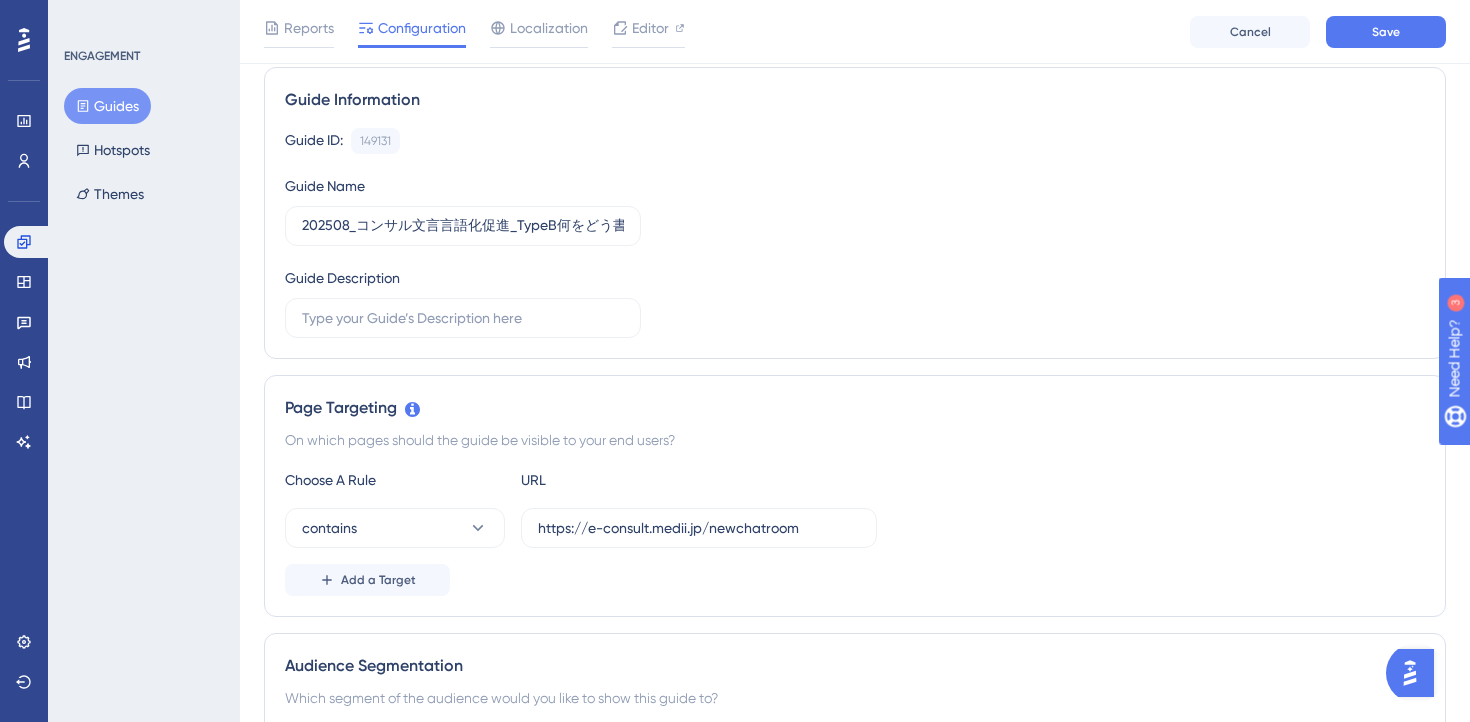 scroll, scrollTop: 0, scrollLeft: 0, axis: both 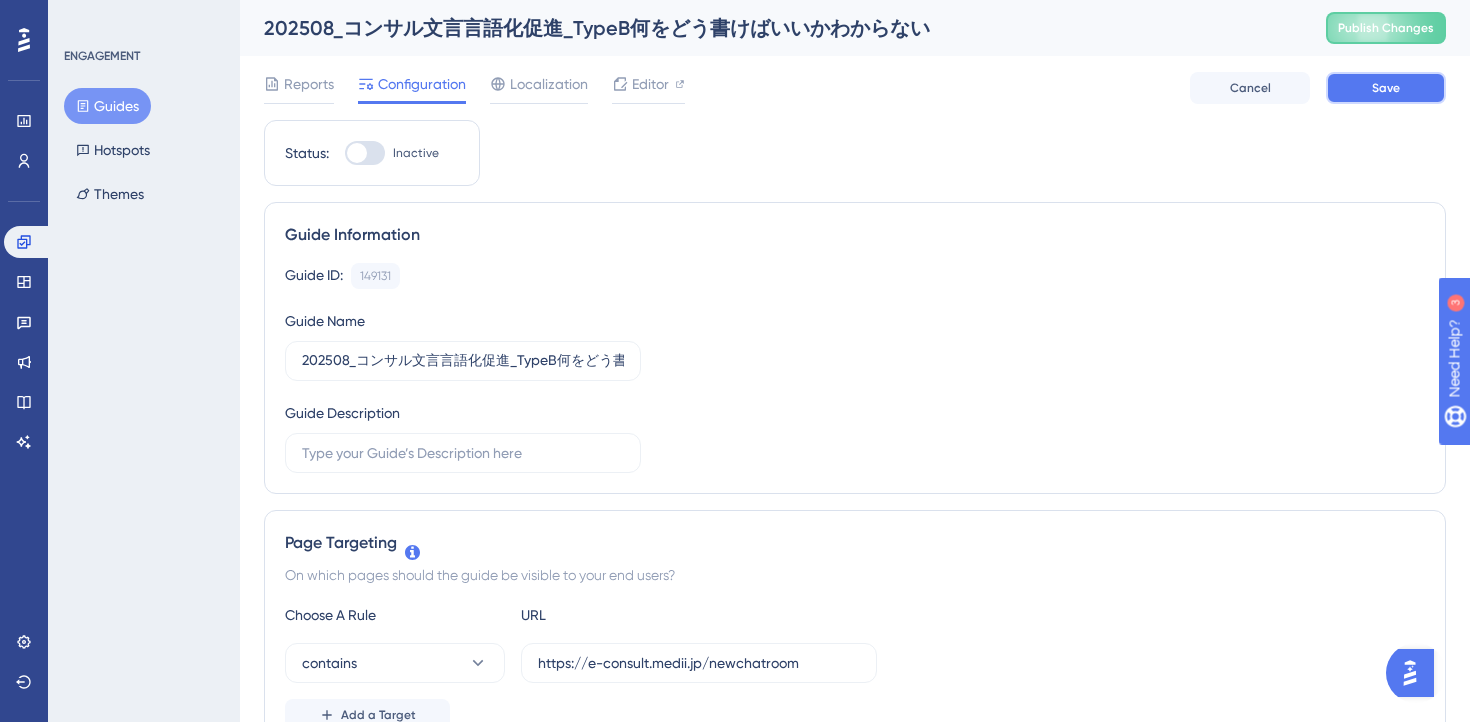 click on "Save" at bounding box center (1386, 88) 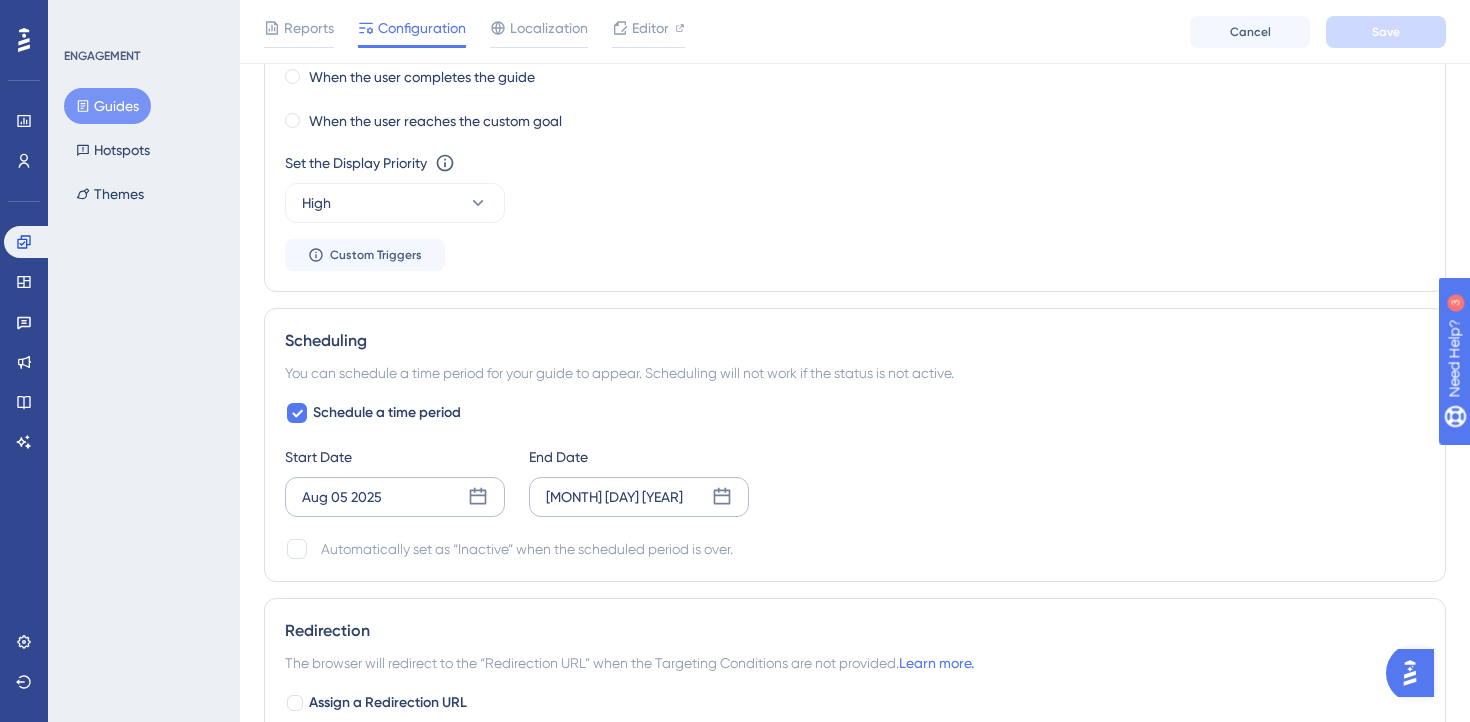 scroll, scrollTop: 1724, scrollLeft: 0, axis: vertical 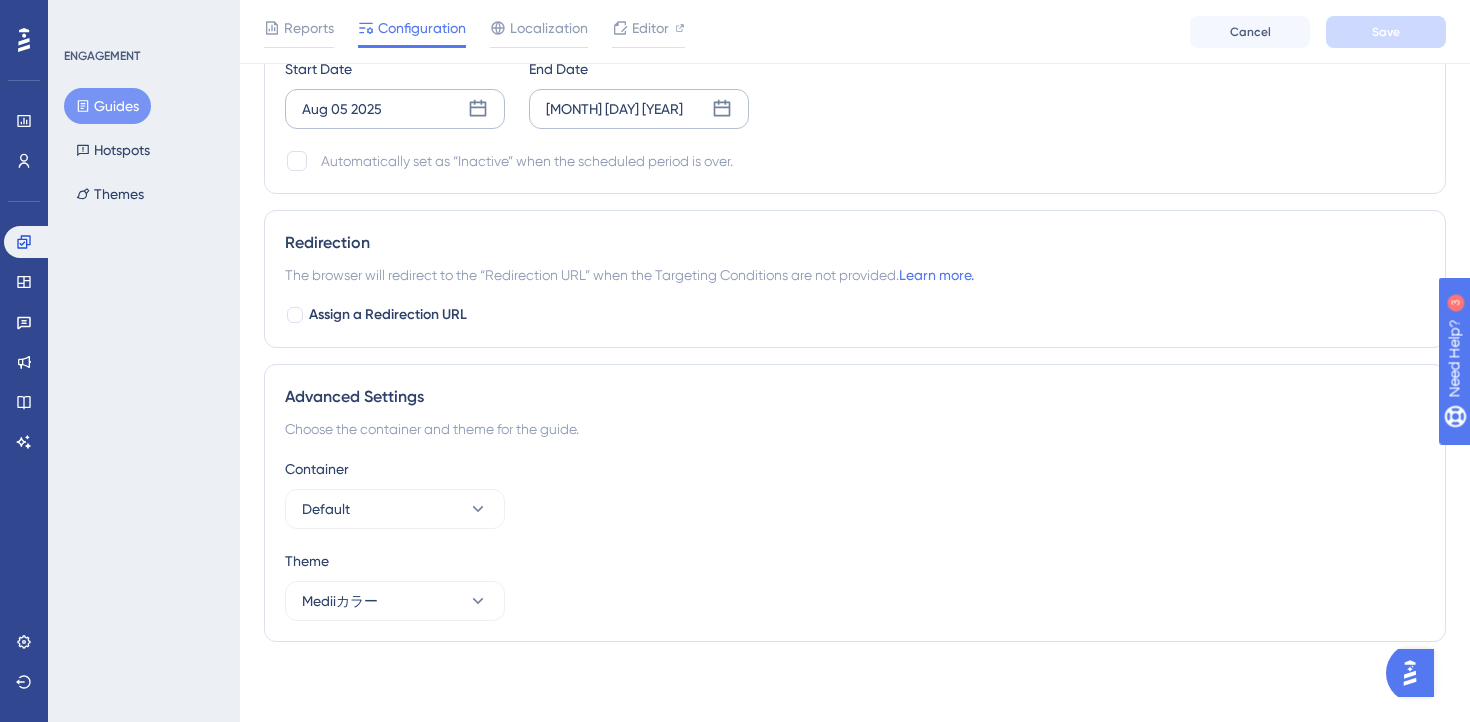 click on "Guides" at bounding box center (107, 106) 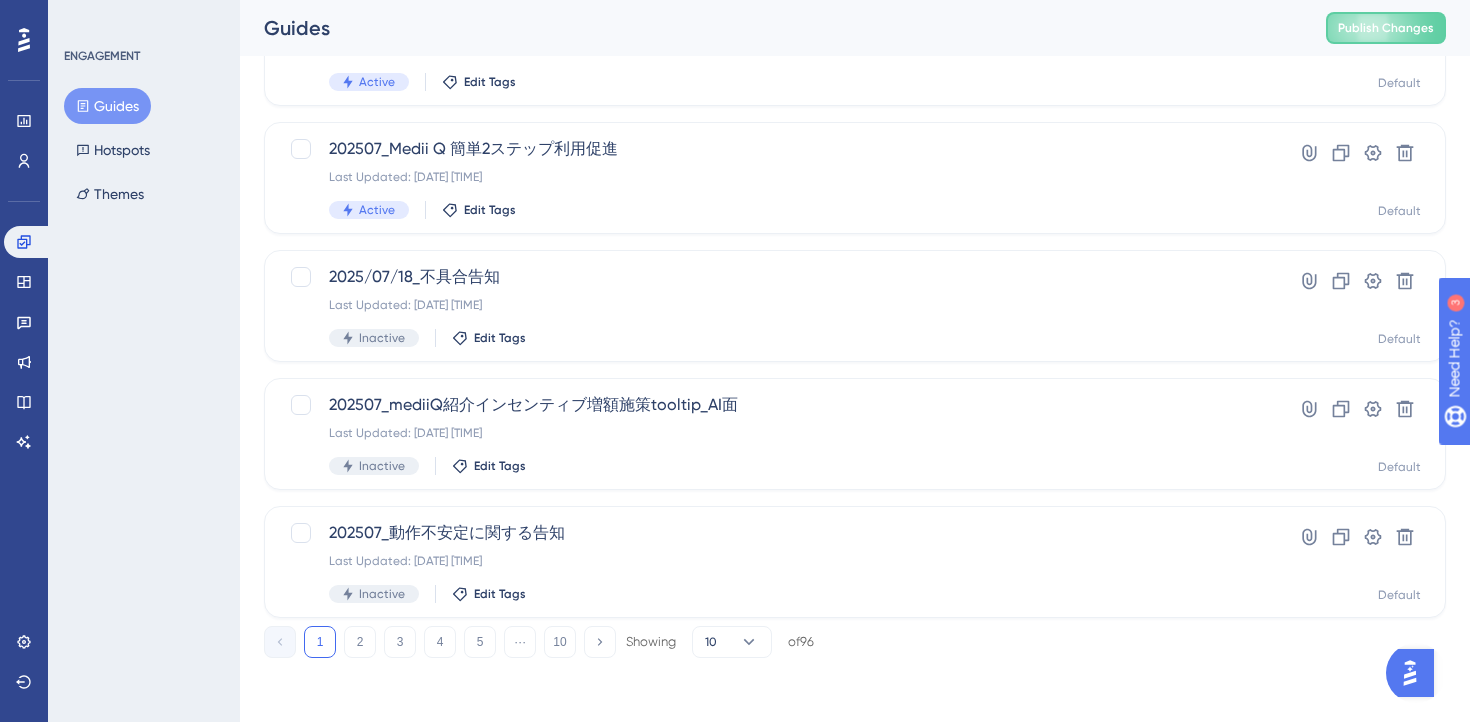 scroll, scrollTop: 0, scrollLeft: 0, axis: both 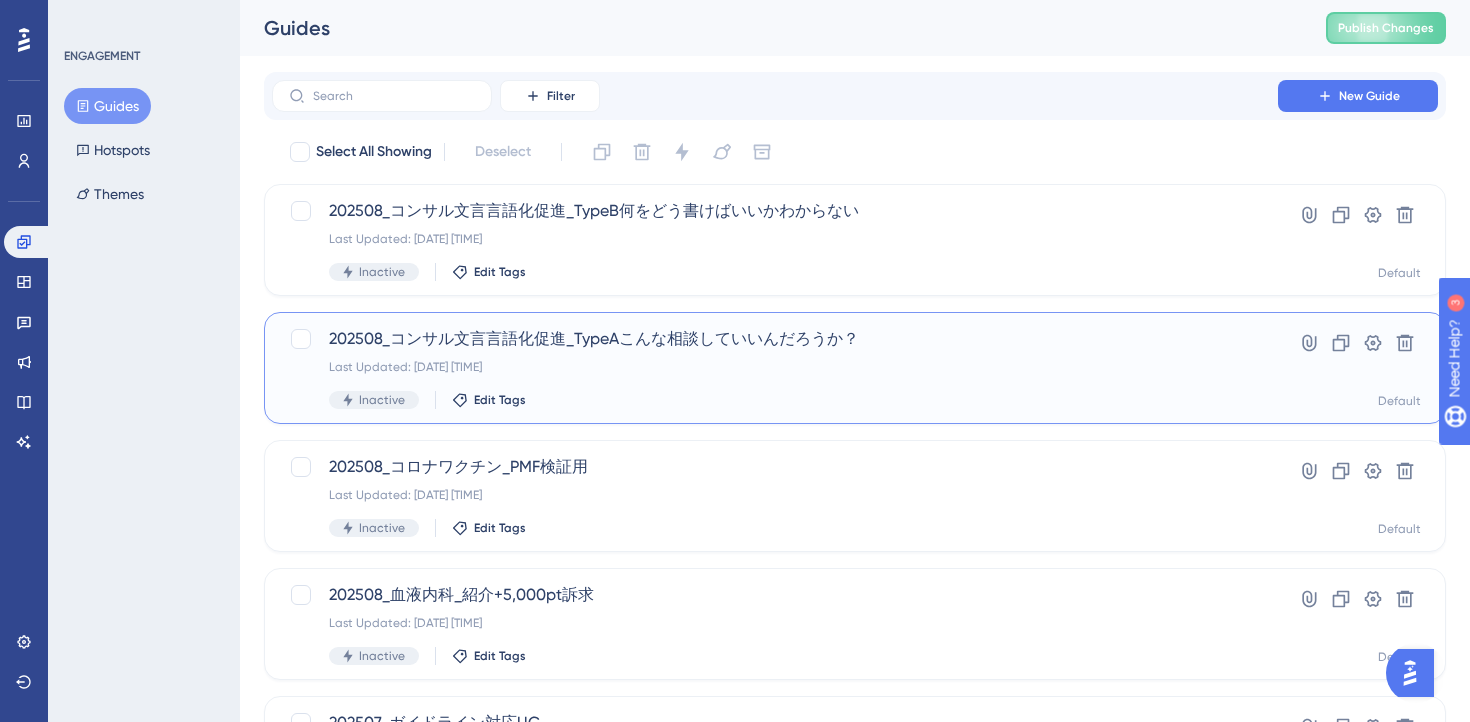 click on "202508_コンサル文言言語化促進_TypeAこんな相談していいんだろうか？ Last Updated: 2025年8月04日 午後04:55 Inactive Edit Tags" at bounding box center (775, 368) 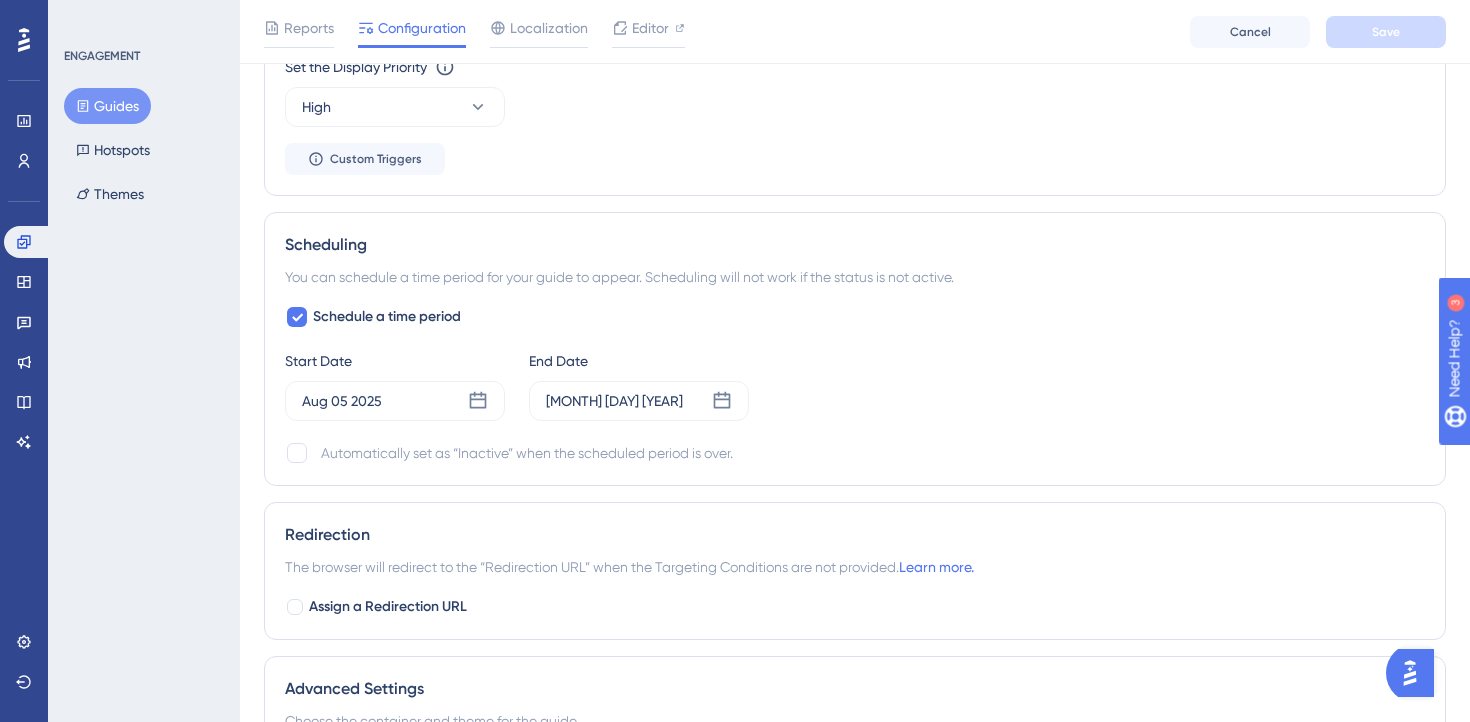scroll, scrollTop: 1724, scrollLeft: 0, axis: vertical 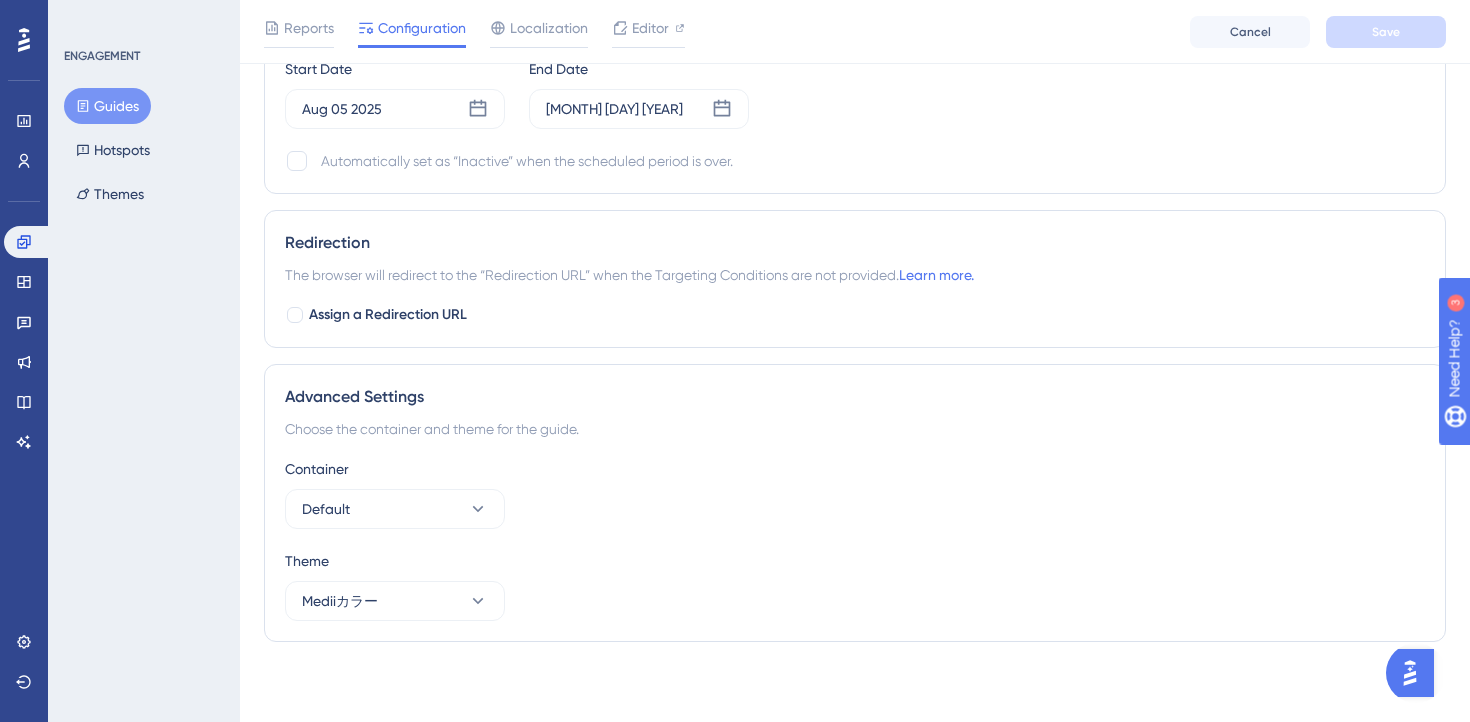 click on "Guides" at bounding box center [107, 106] 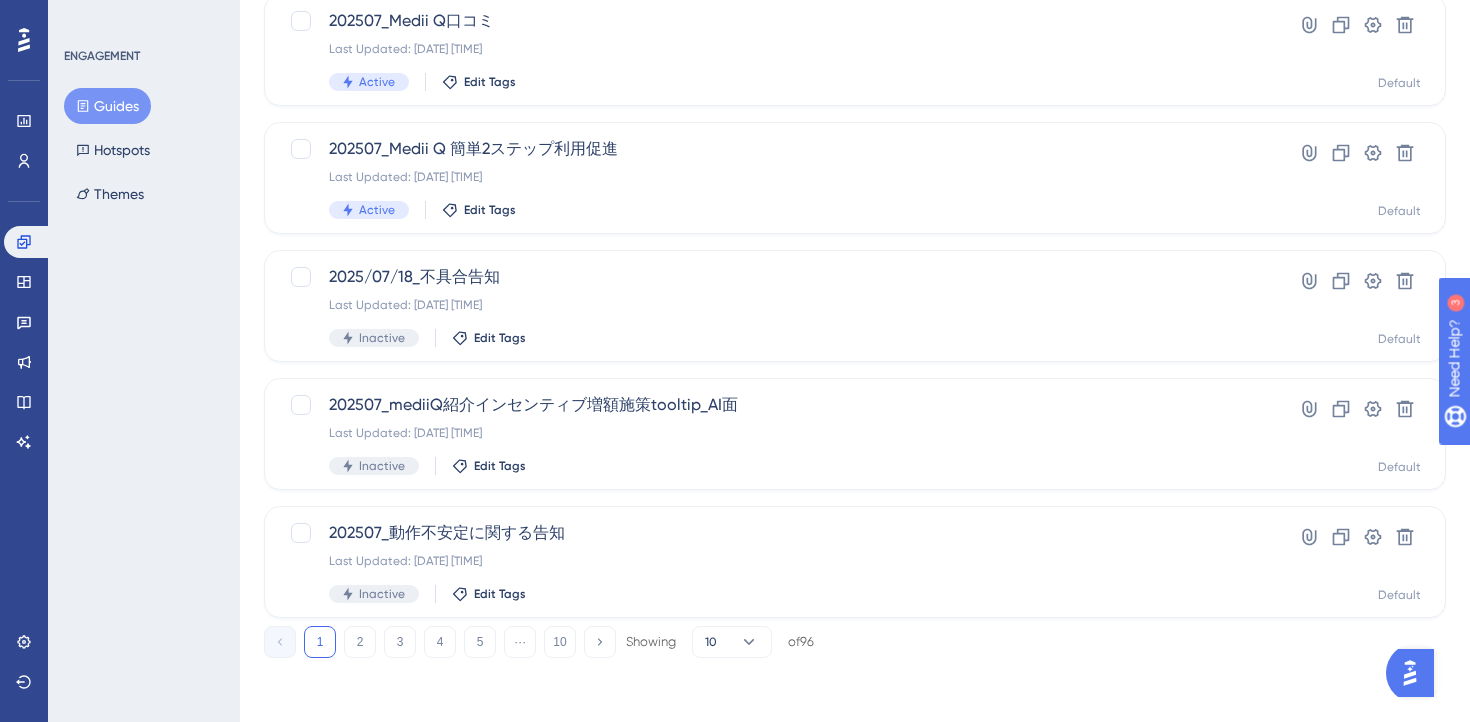 scroll, scrollTop: 0, scrollLeft: 0, axis: both 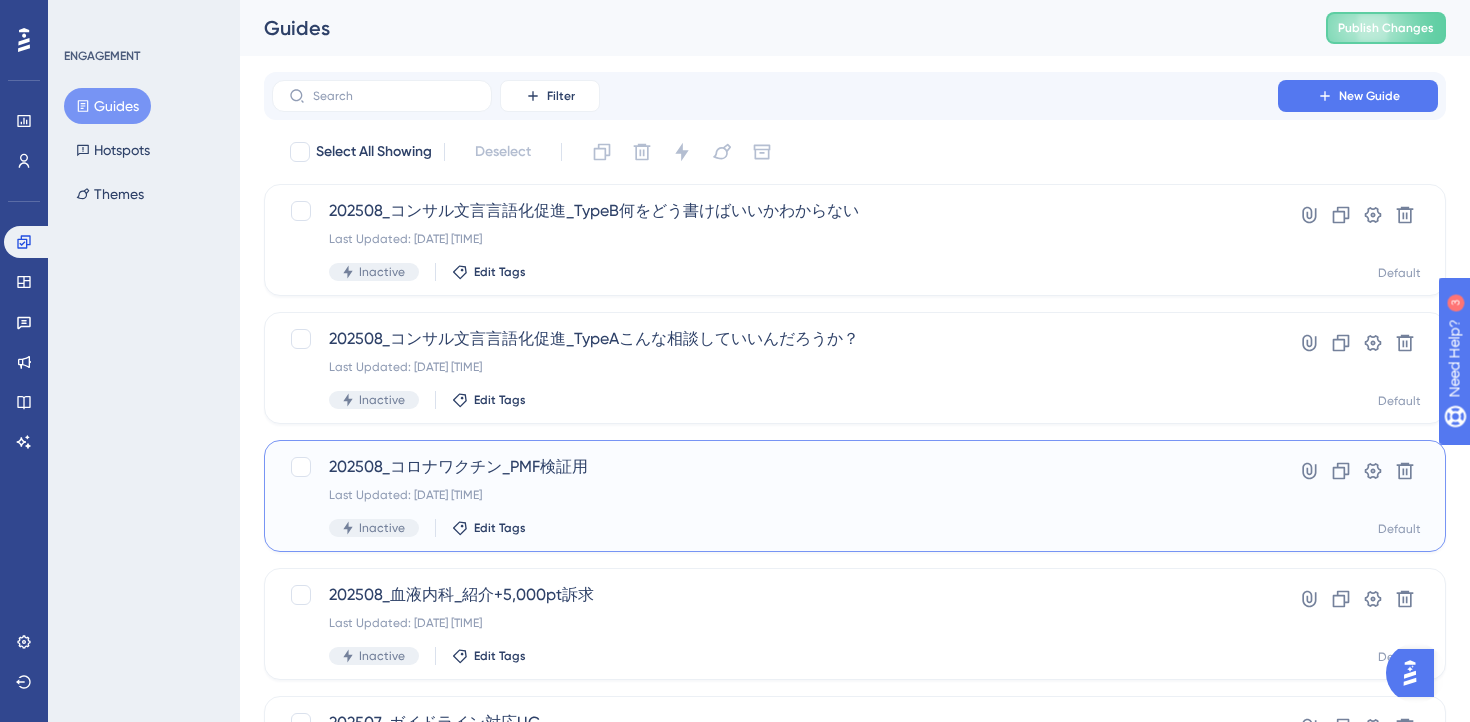 click on "202508_コロナワクチン_PMF検証用" at bounding box center [775, 467] 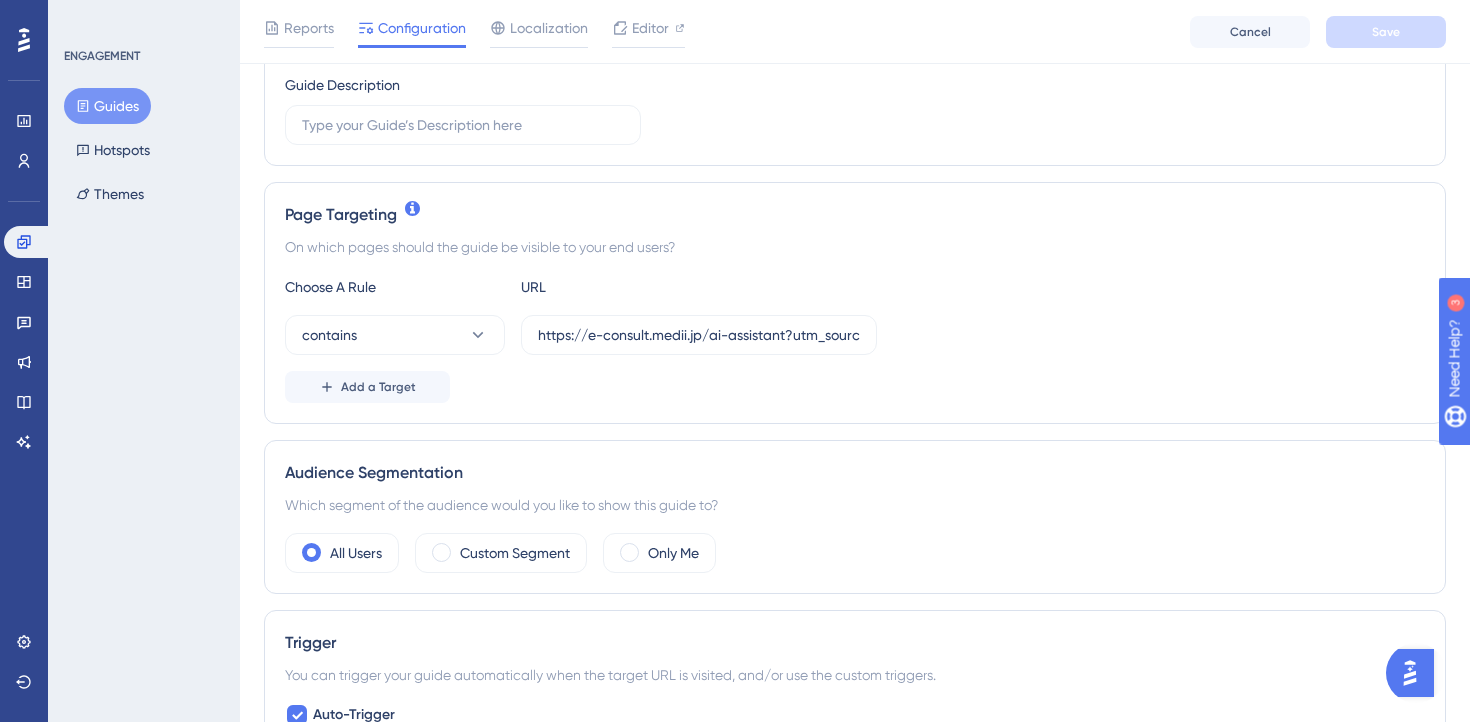 scroll, scrollTop: 338, scrollLeft: 0, axis: vertical 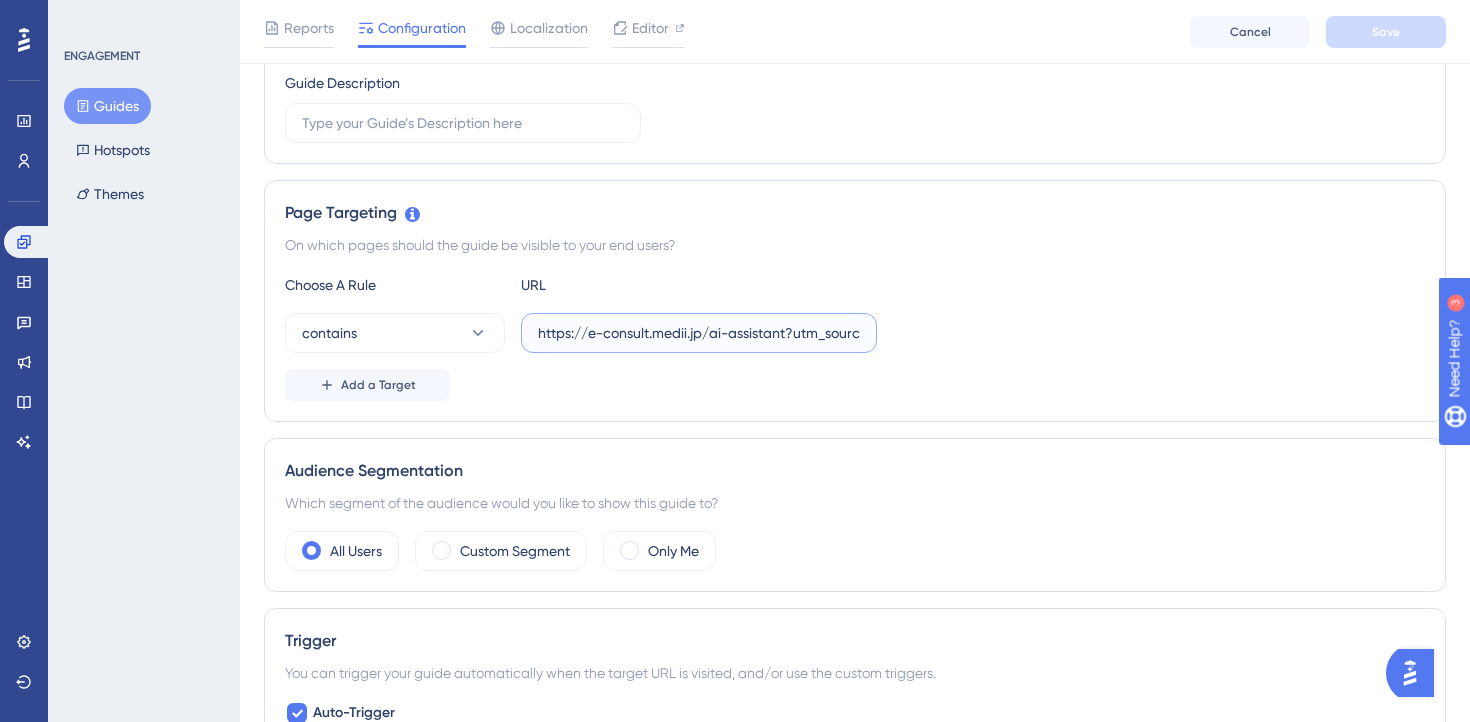 drag, startPoint x: 771, startPoint y: 324, endPoint x: 1016, endPoint y: 325, distance: 245.00204 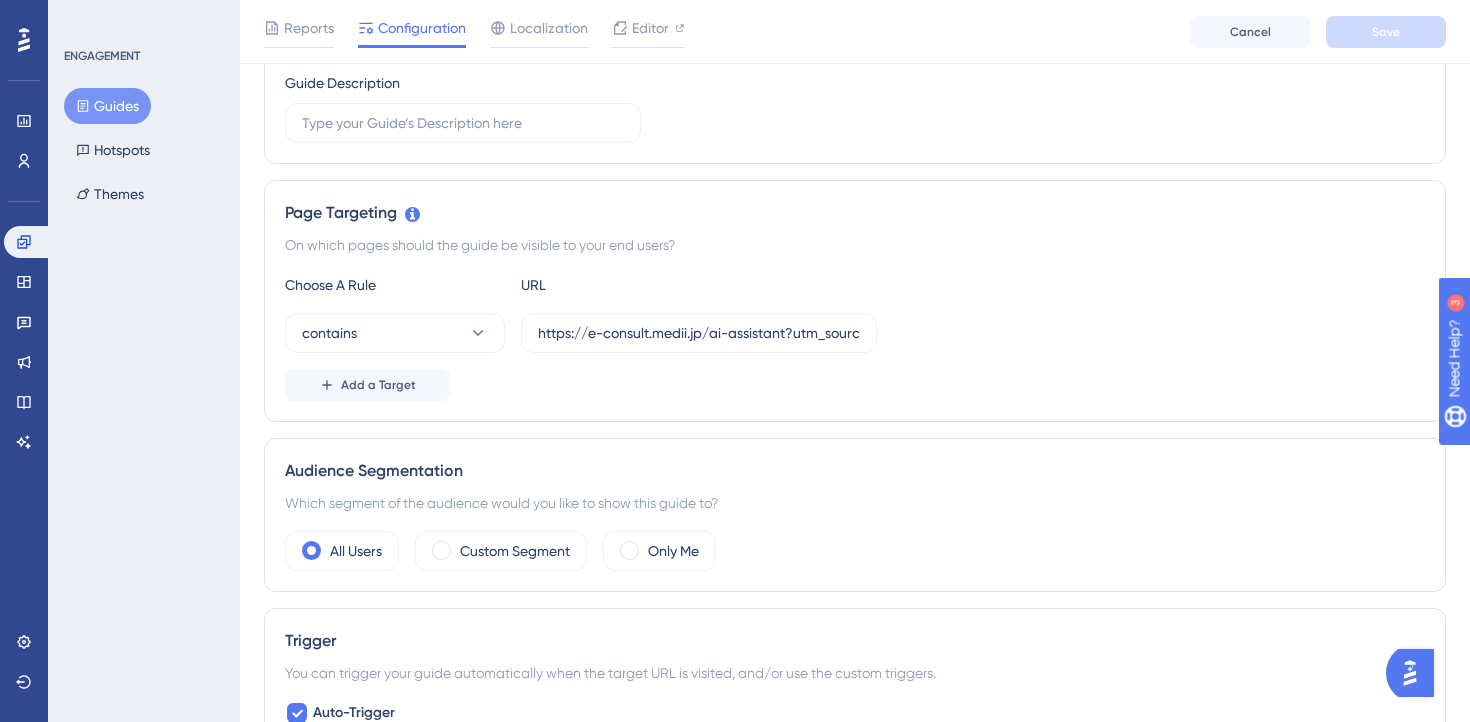 click on "Guides" at bounding box center [107, 106] 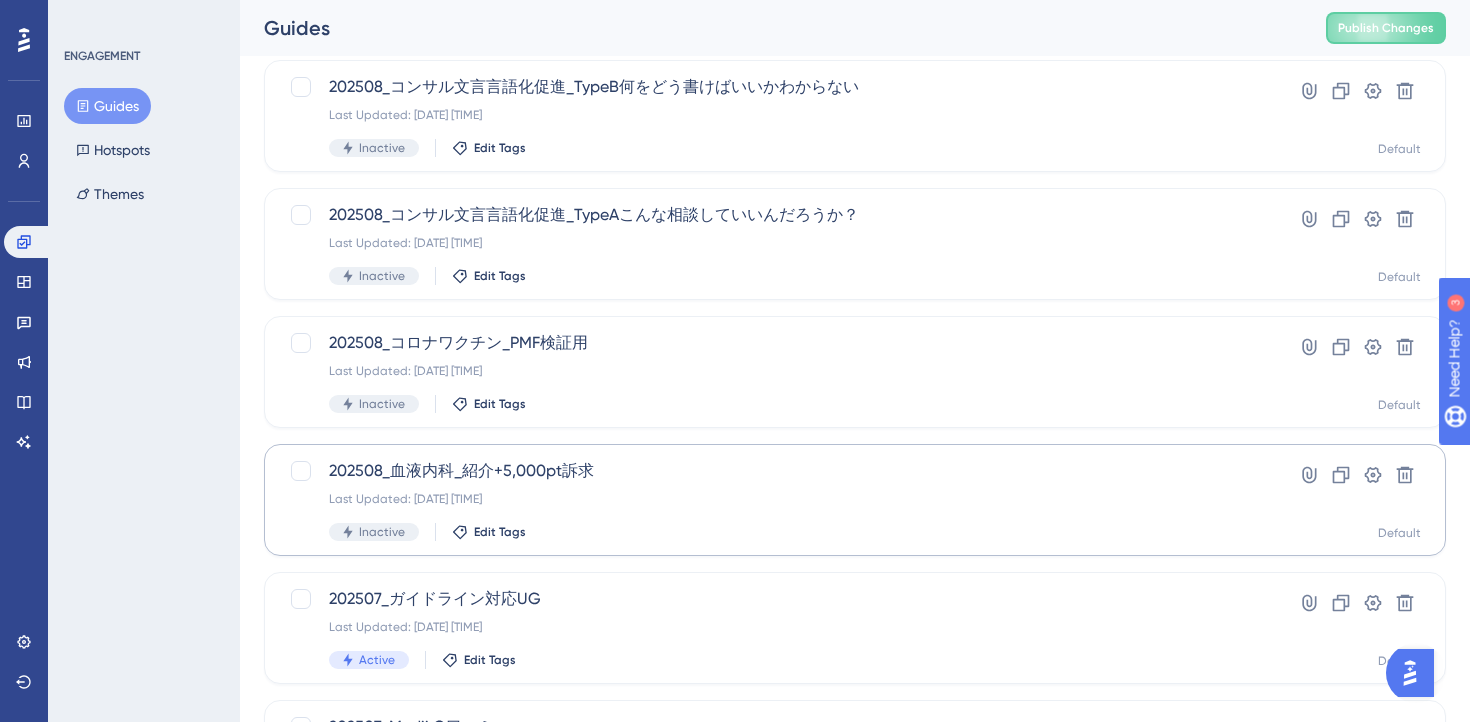 scroll, scrollTop: 143, scrollLeft: 0, axis: vertical 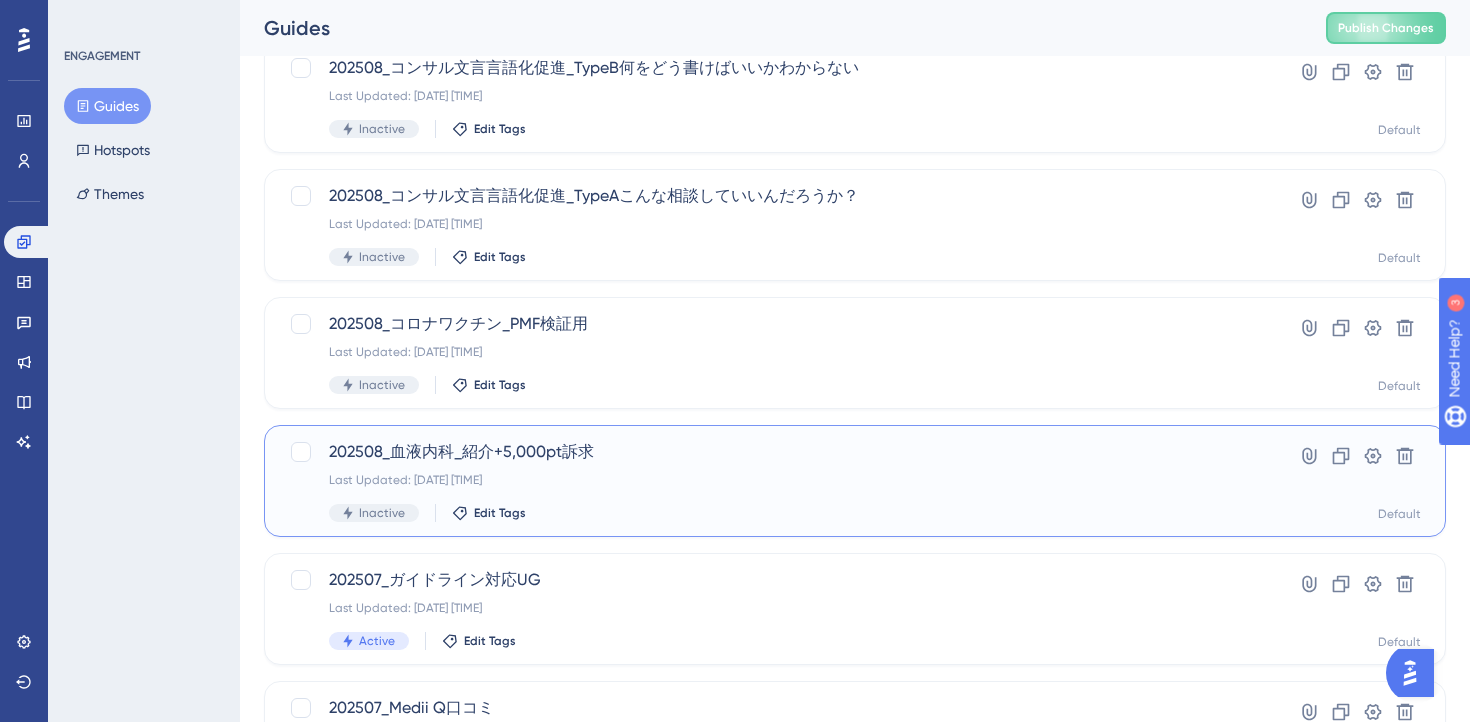 click on "Last Updated: 2025年8月04日 午後04:48" at bounding box center [775, 480] 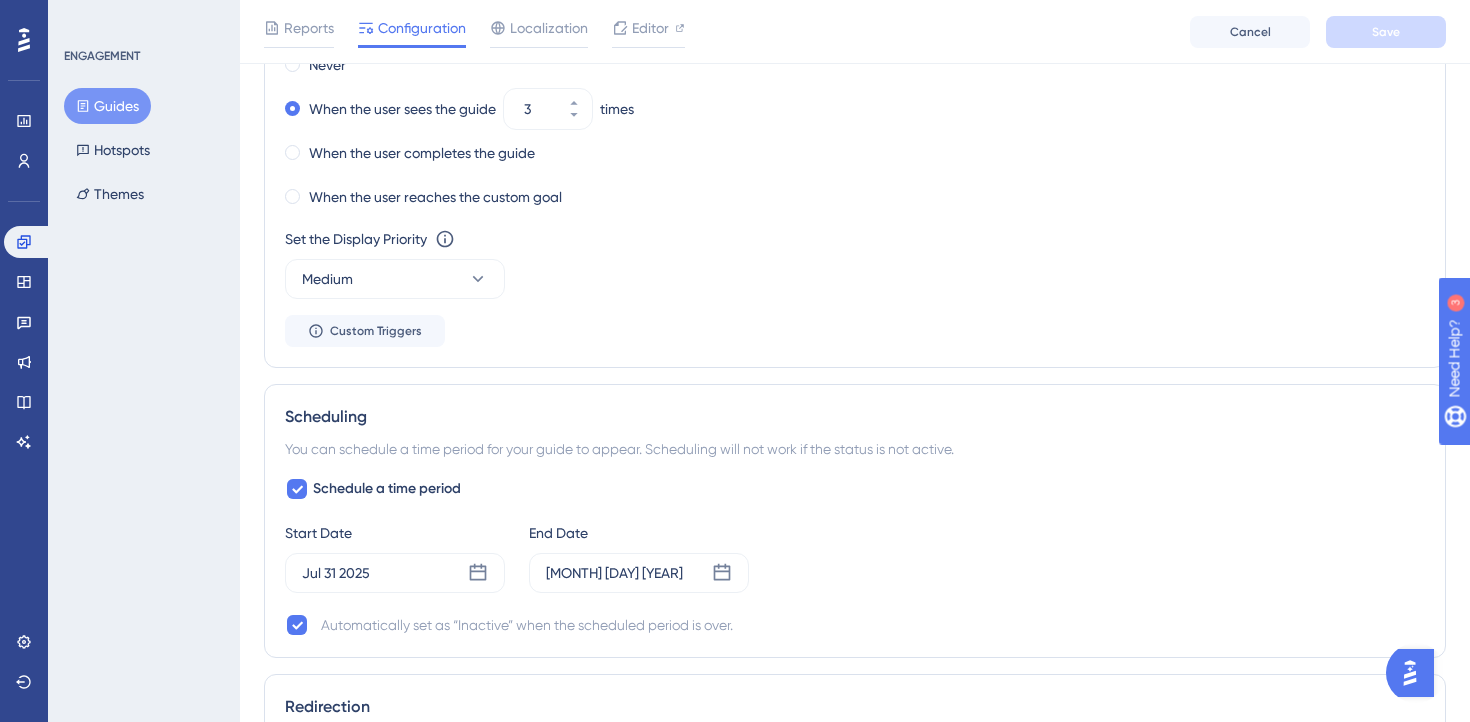 scroll, scrollTop: 1029, scrollLeft: 0, axis: vertical 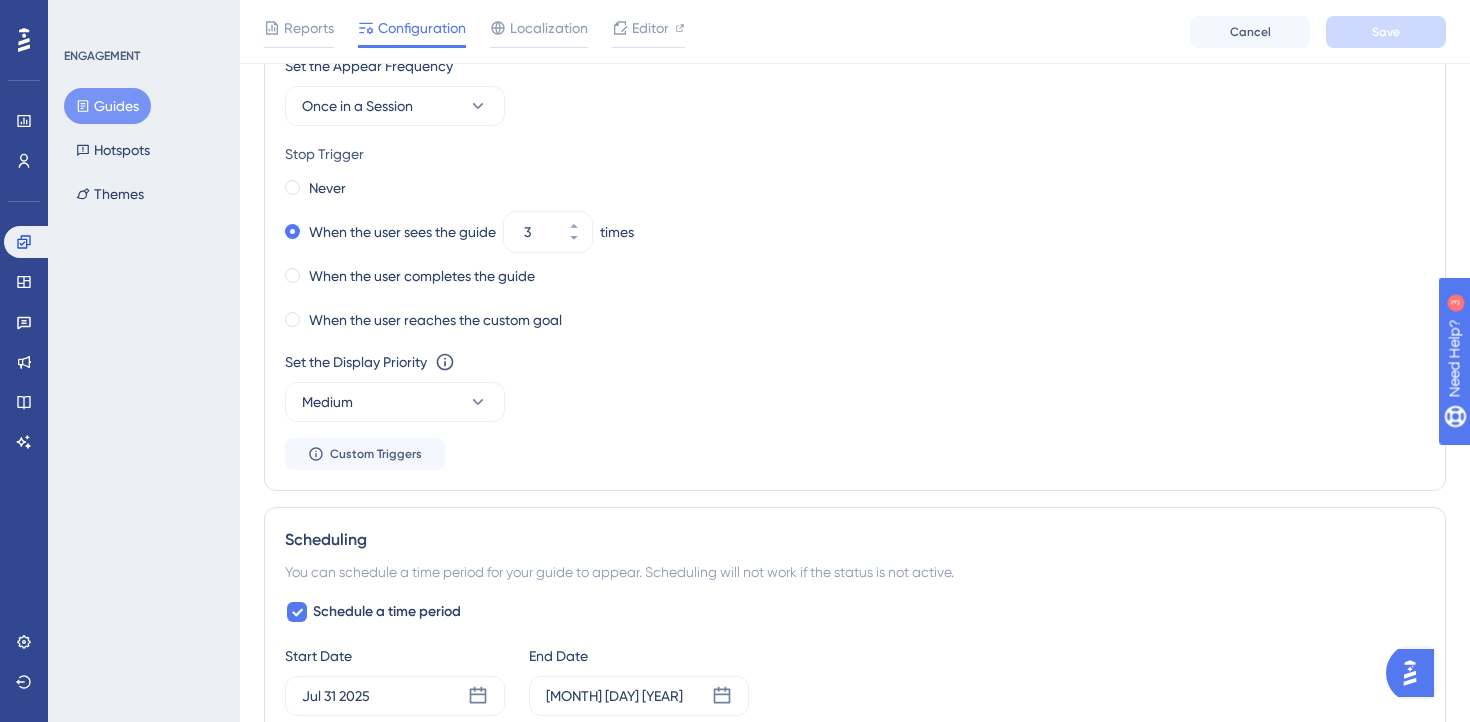click on "Guides" at bounding box center [107, 106] 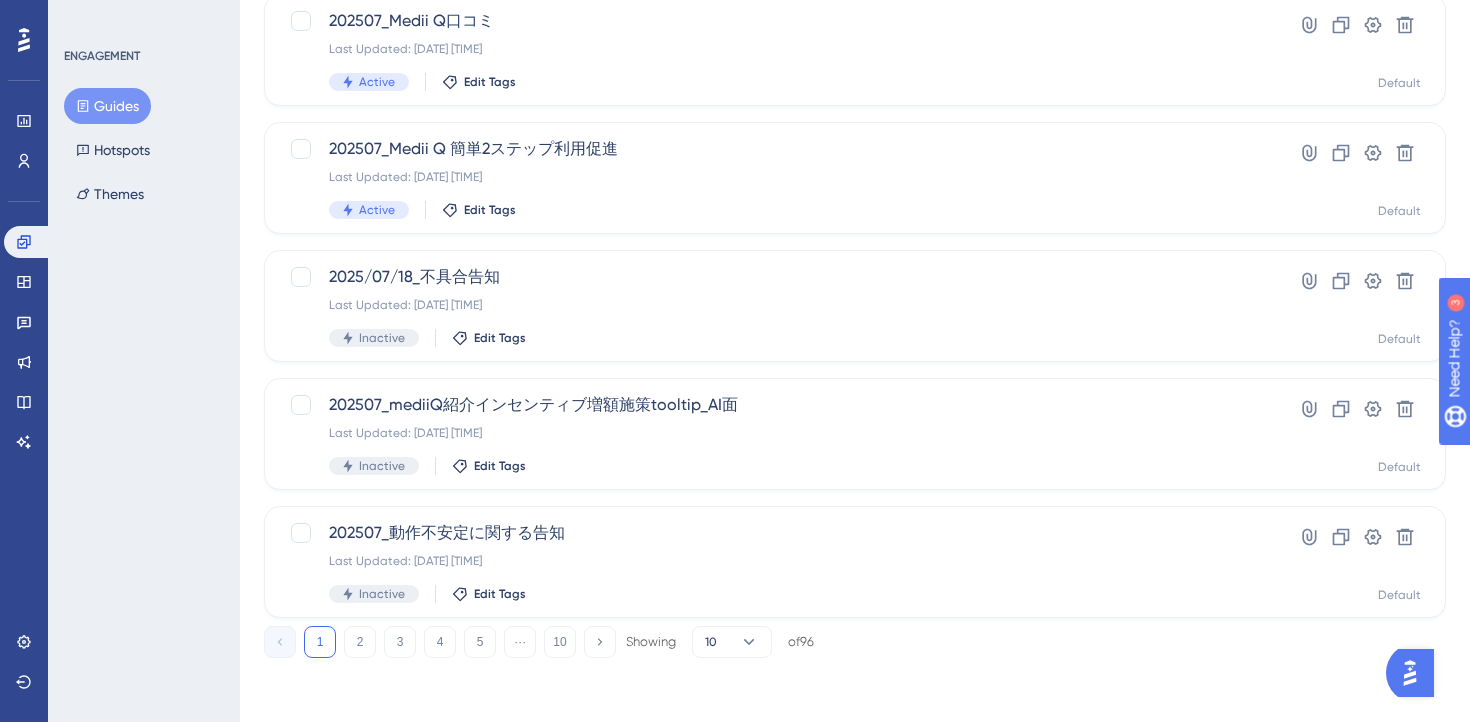 scroll, scrollTop: 0, scrollLeft: 0, axis: both 